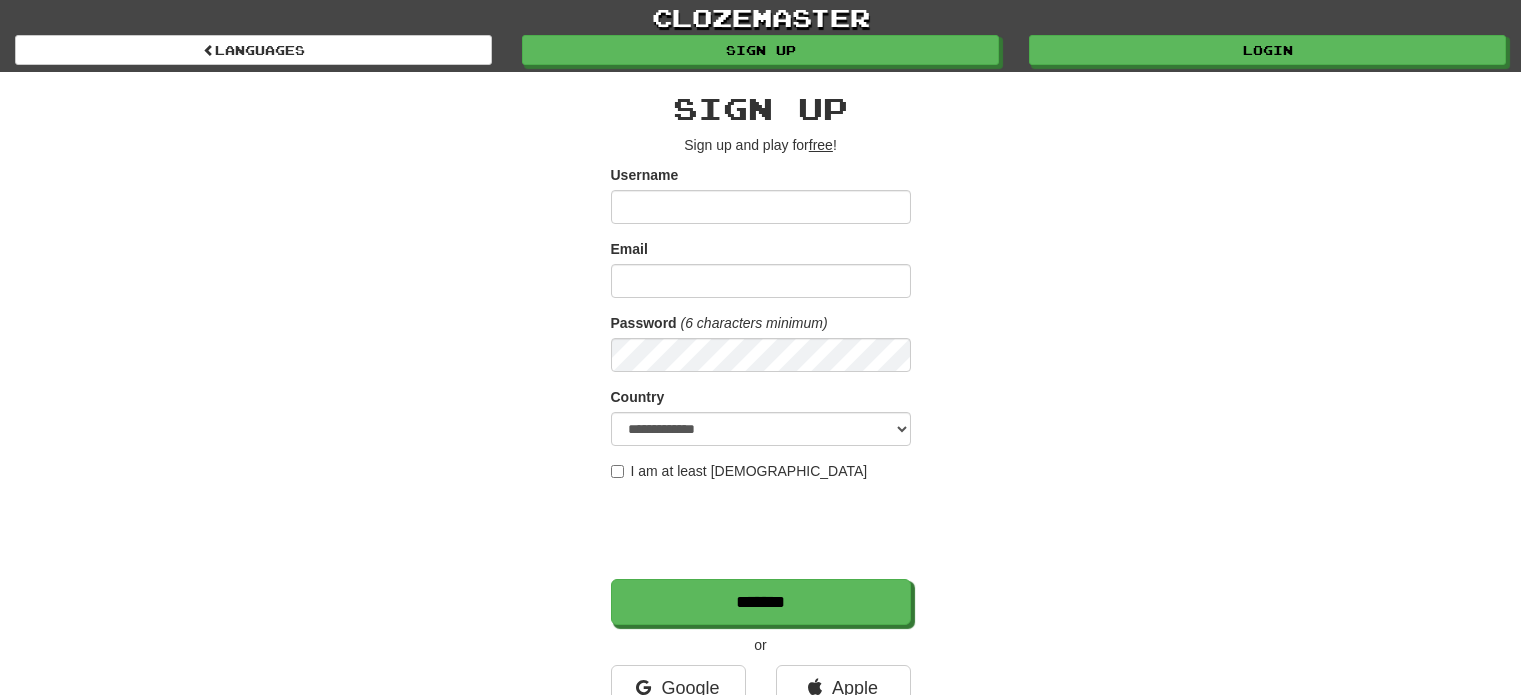 scroll, scrollTop: 0, scrollLeft: 0, axis: both 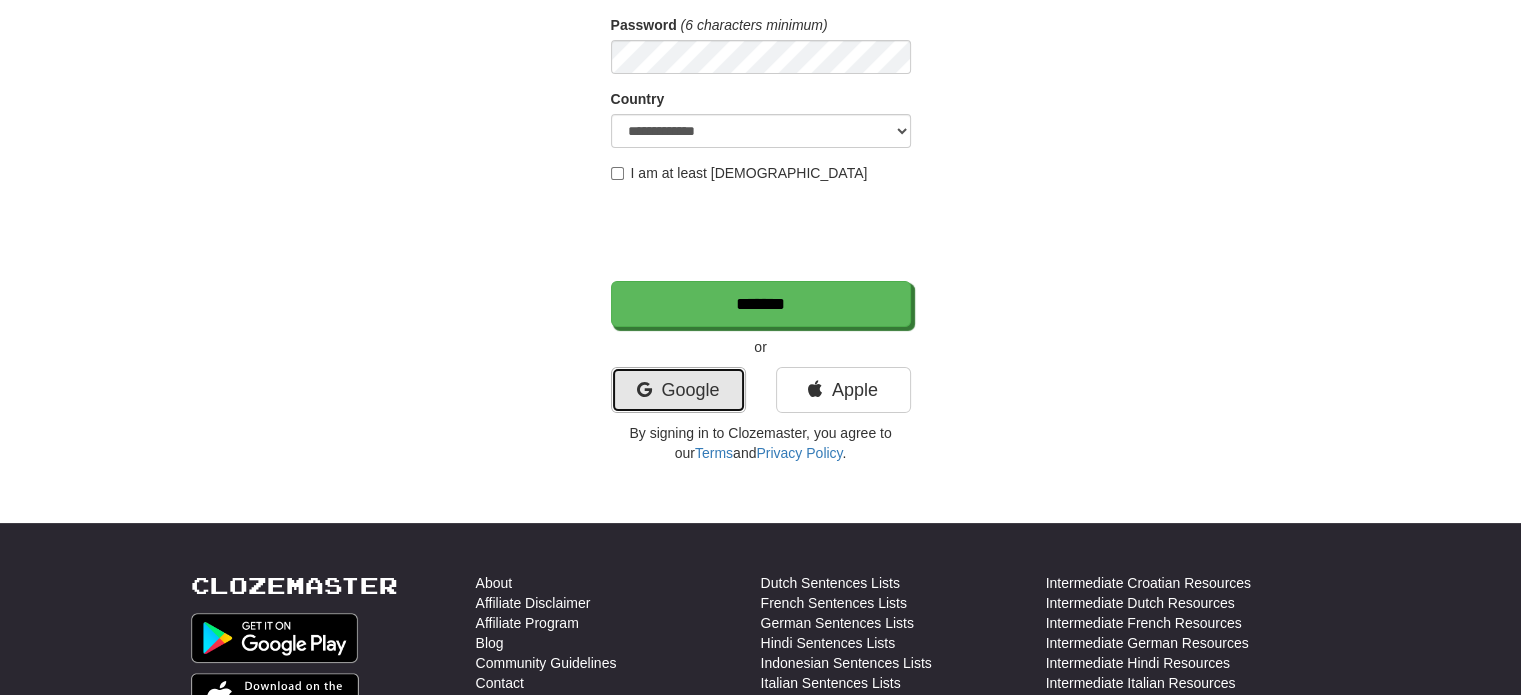 click on "Google" at bounding box center [678, 390] 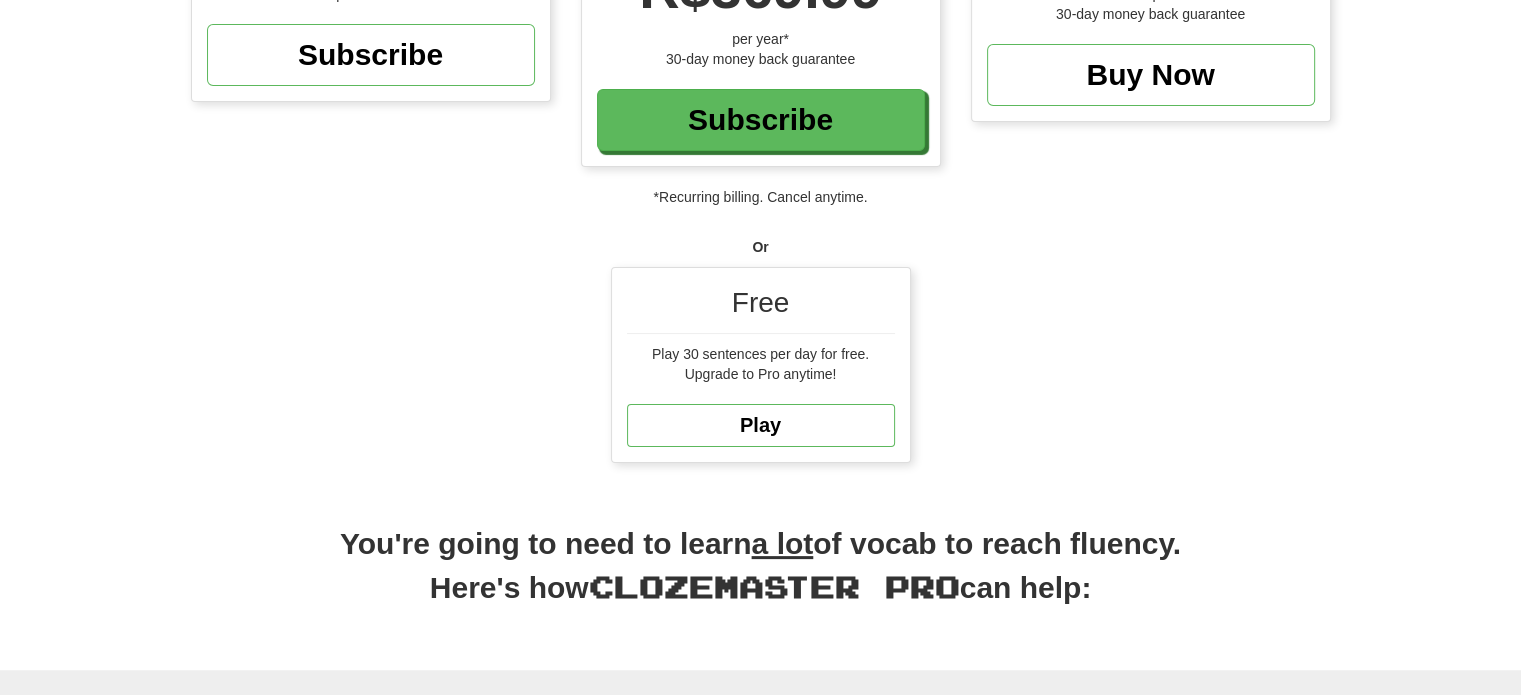 scroll, scrollTop: 366, scrollLeft: 0, axis: vertical 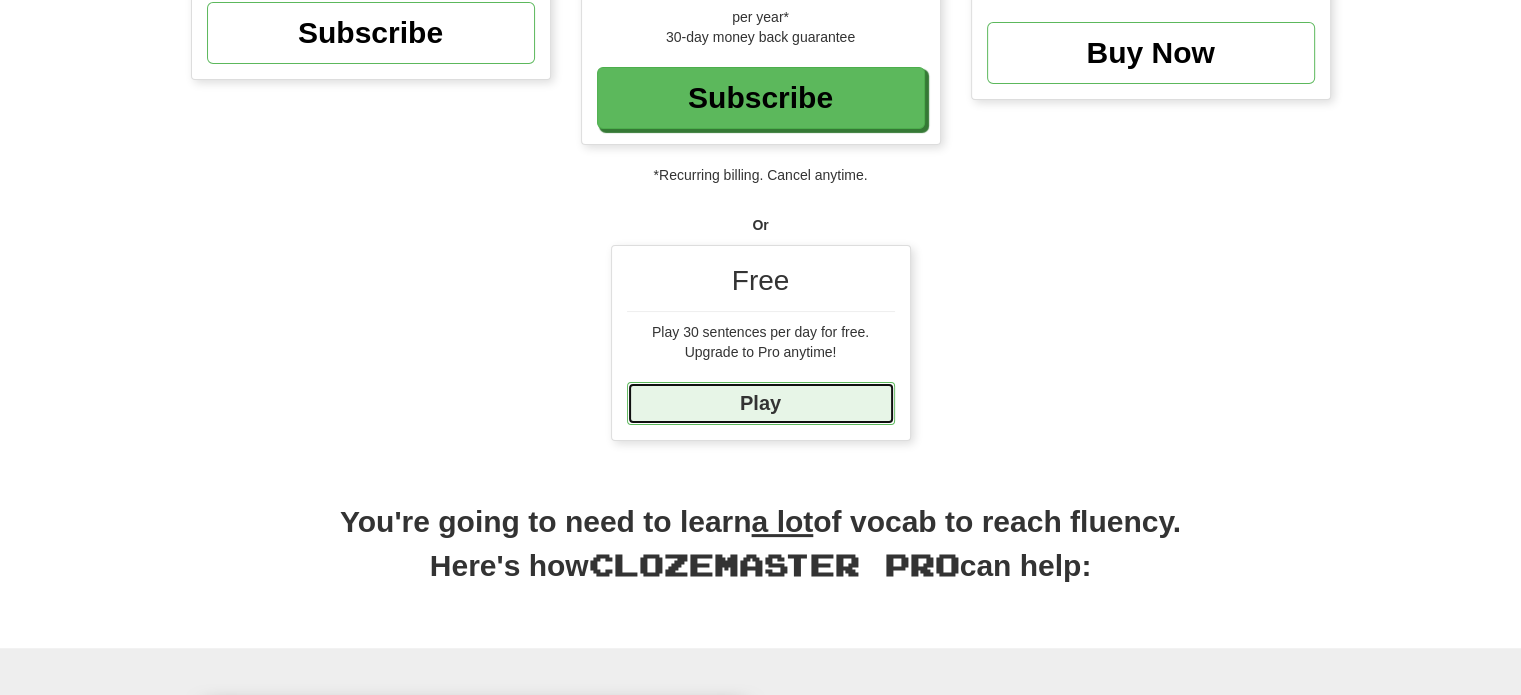click on "Play" at bounding box center (761, 403) 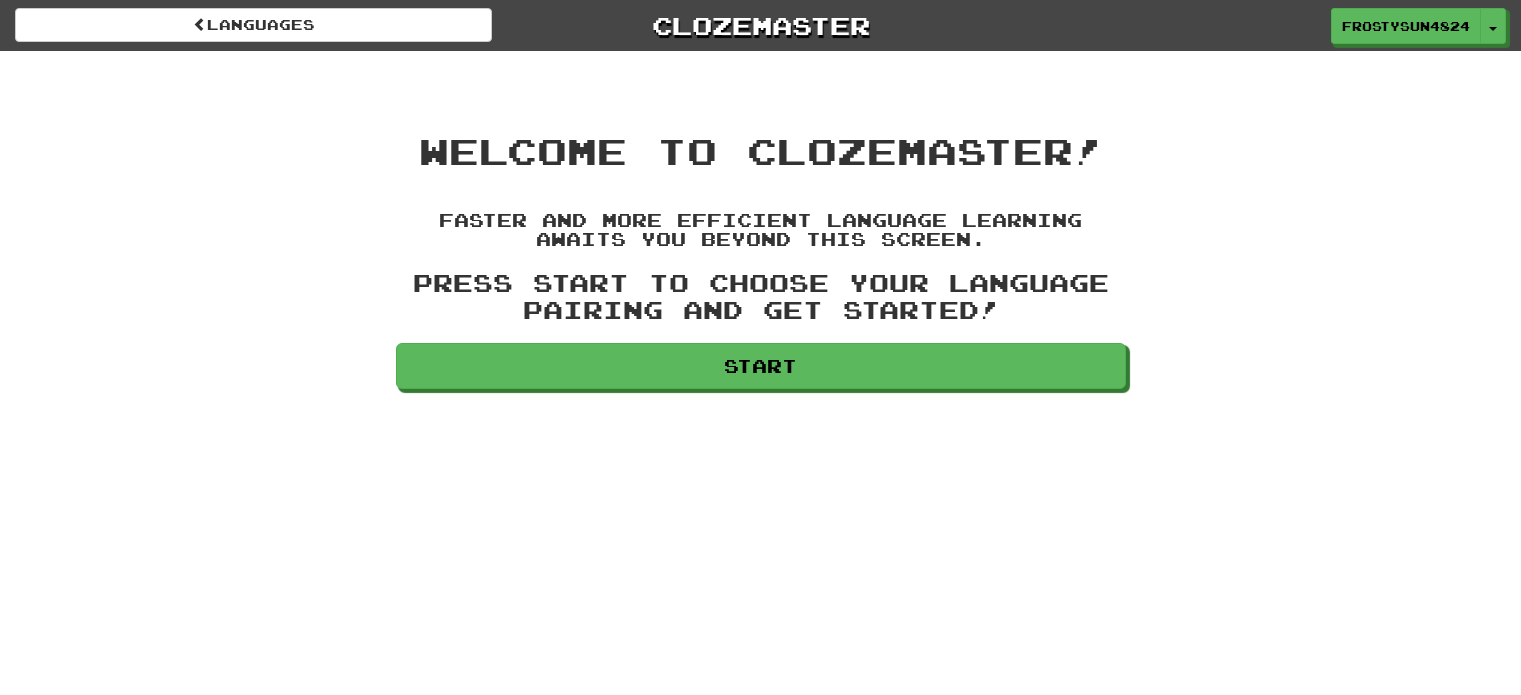 scroll, scrollTop: 0, scrollLeft: 0, axis: both 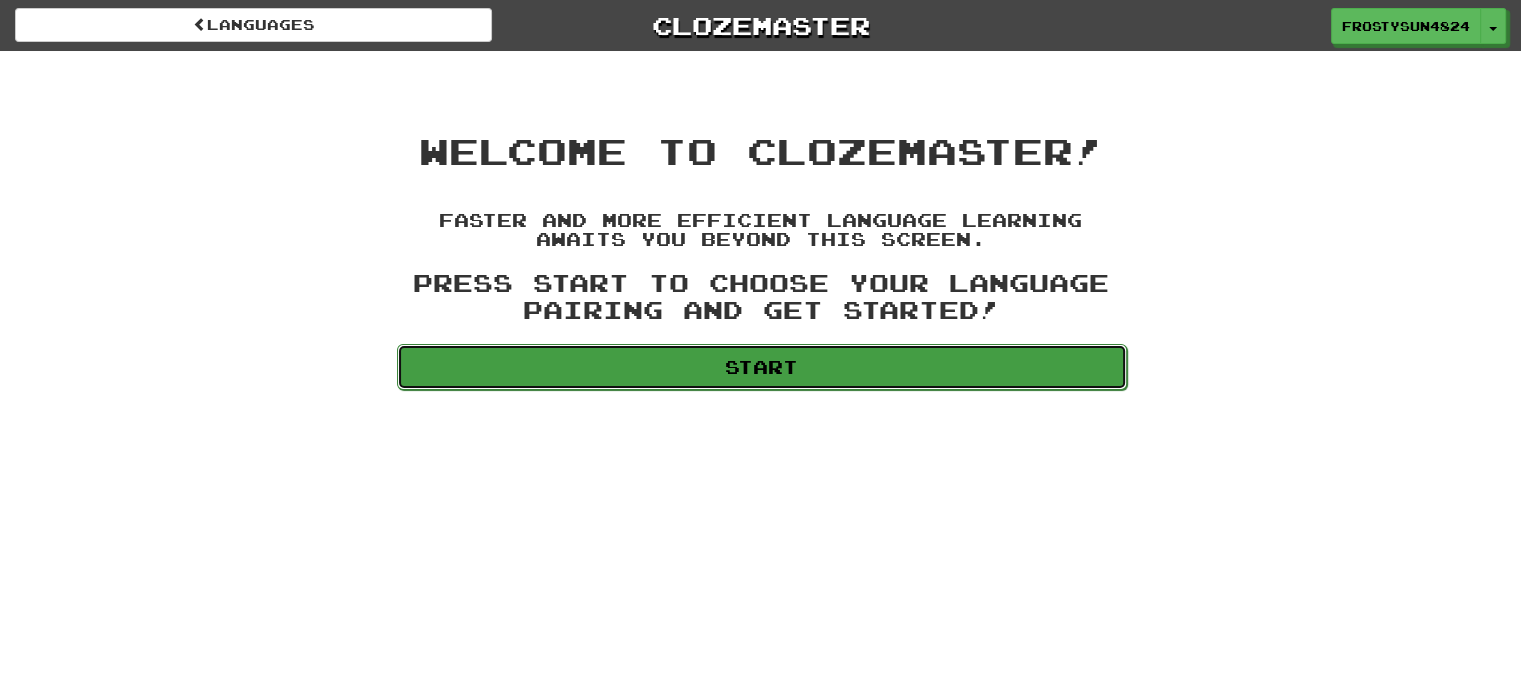 click on "Start" at bounding box center [762, 367] 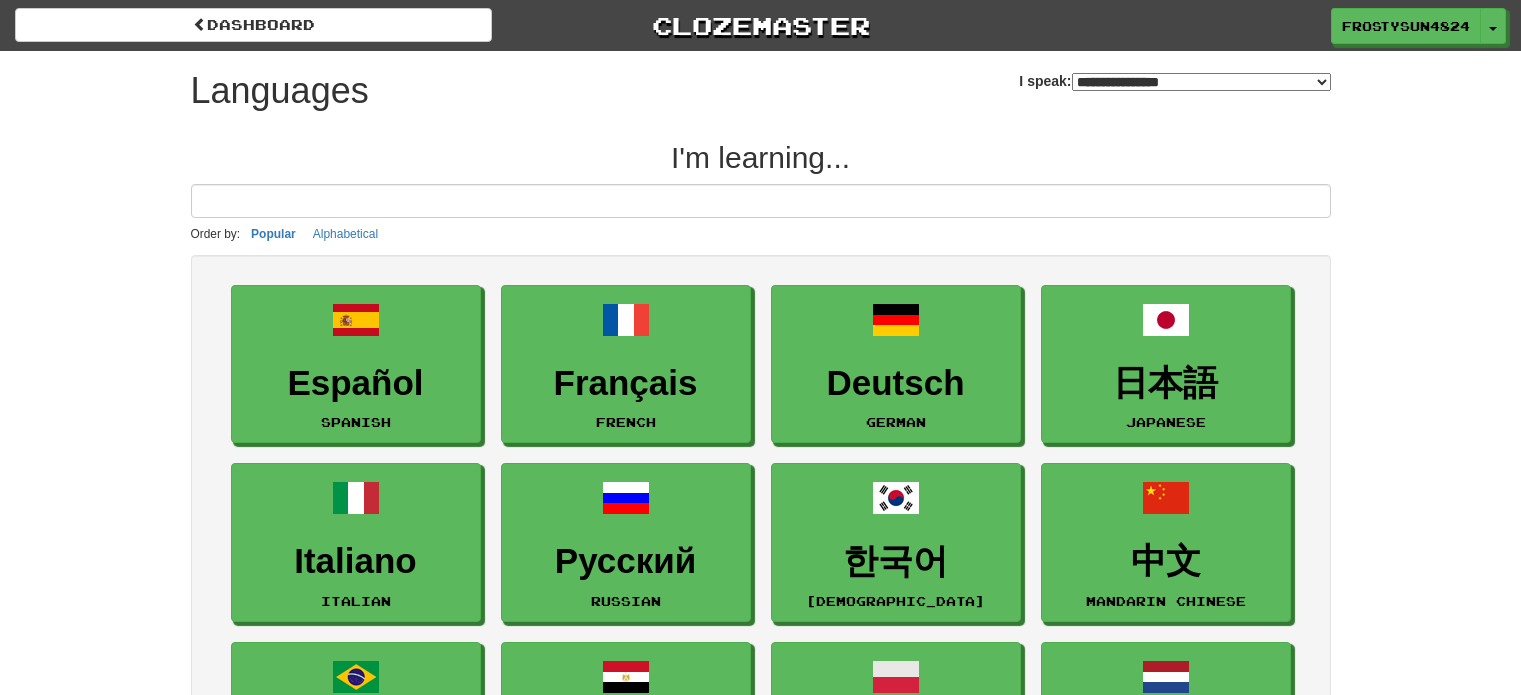 select on "*******" 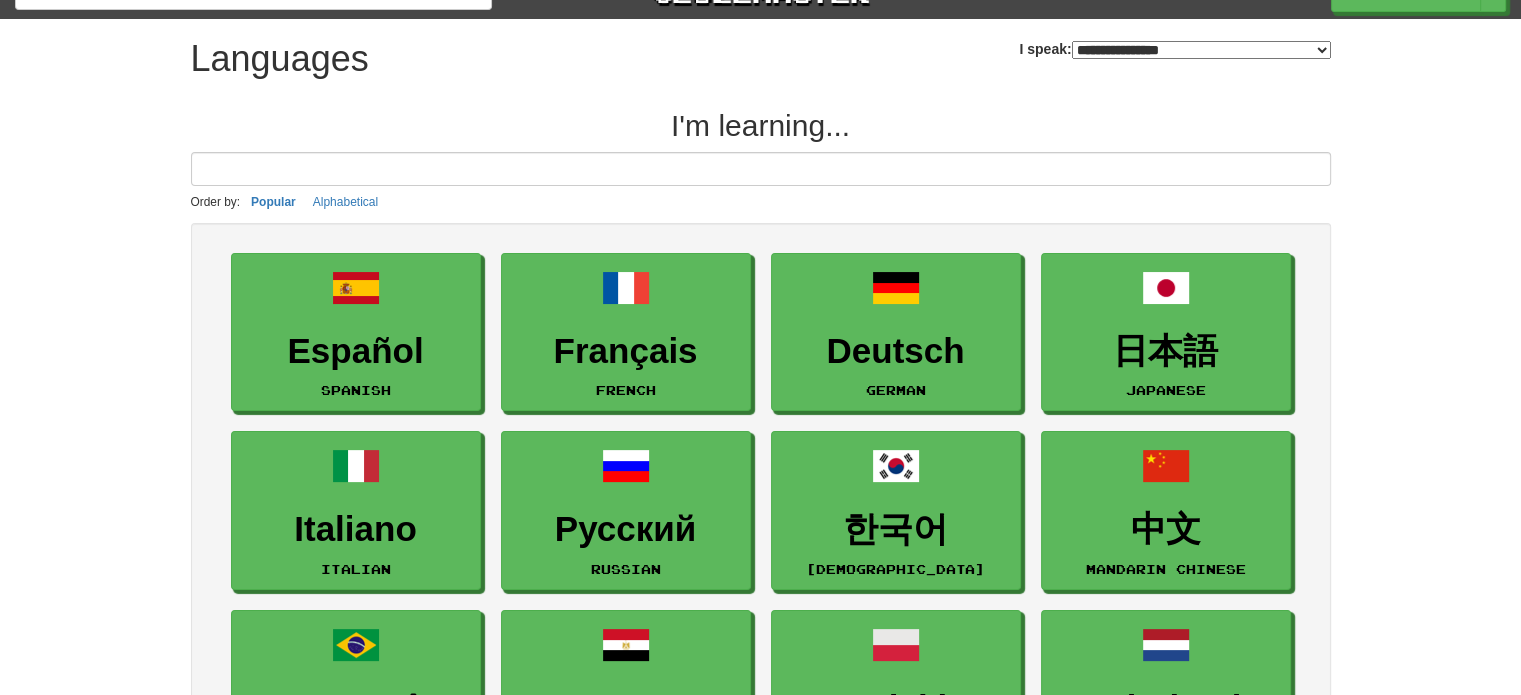 scroll, scrollTop: 0, scrollLeft: 0, axis: both 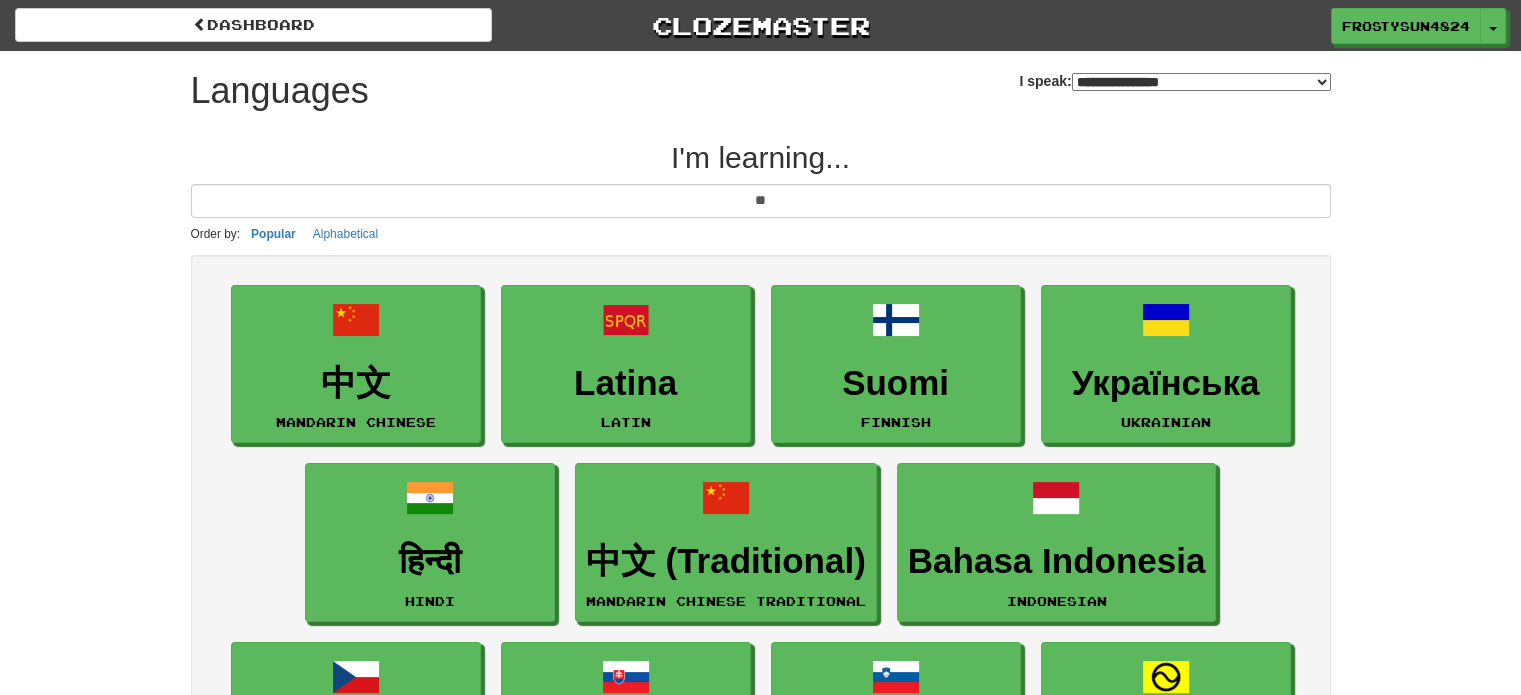 type on "*" 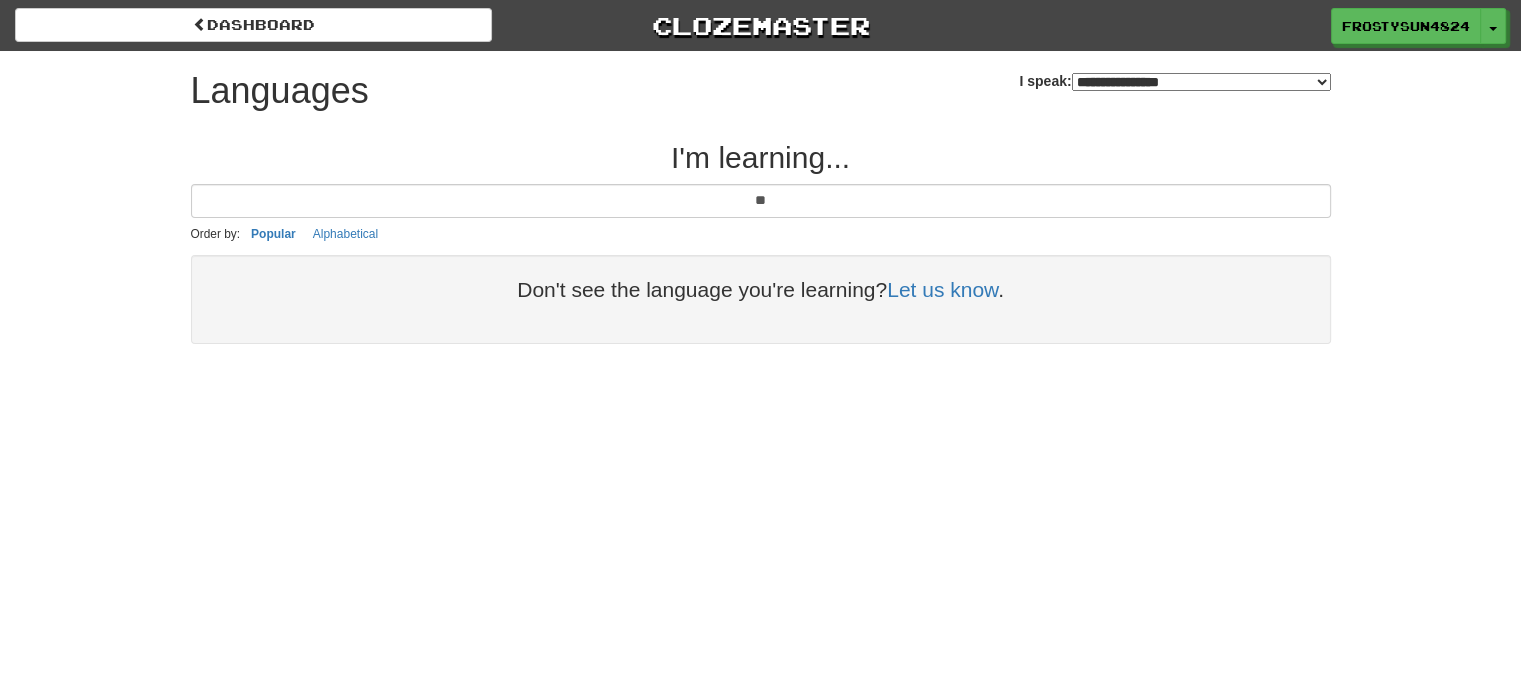 type on "*" 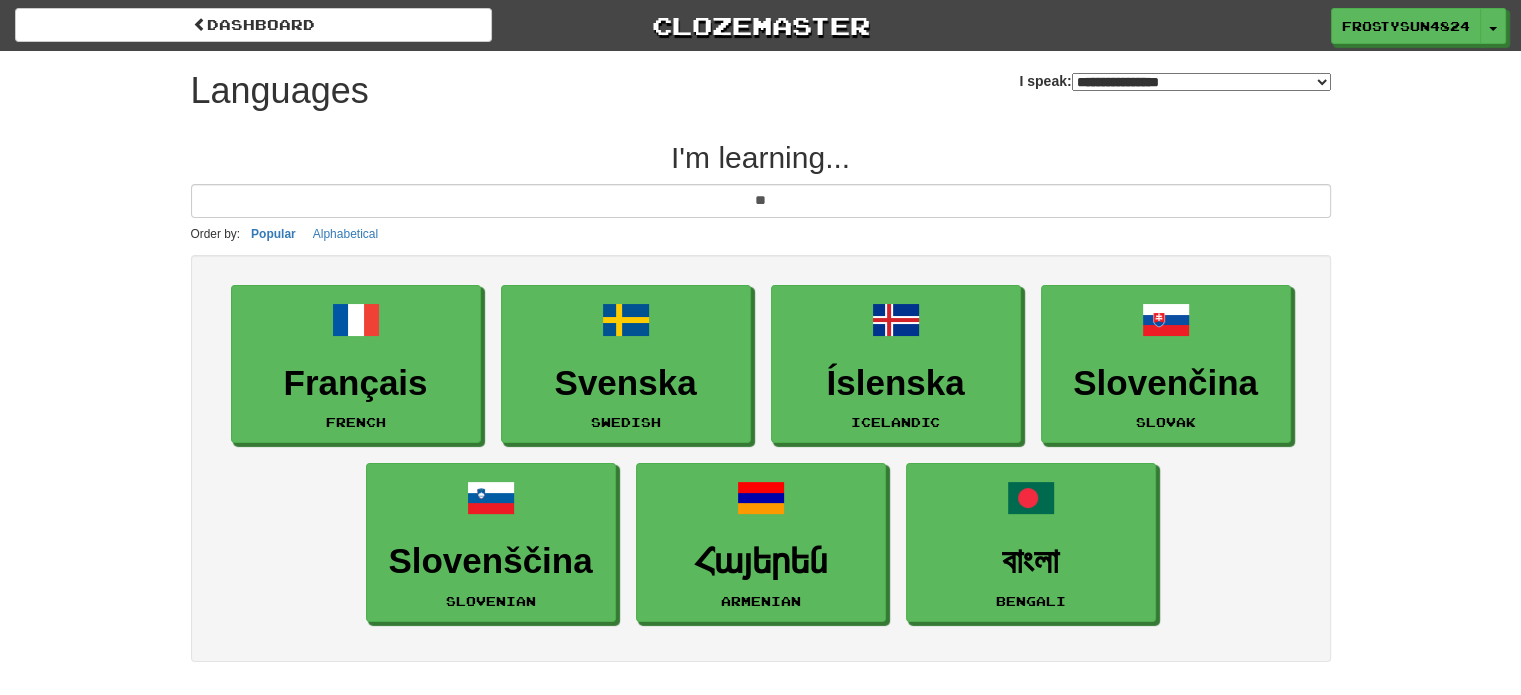 type on "*" 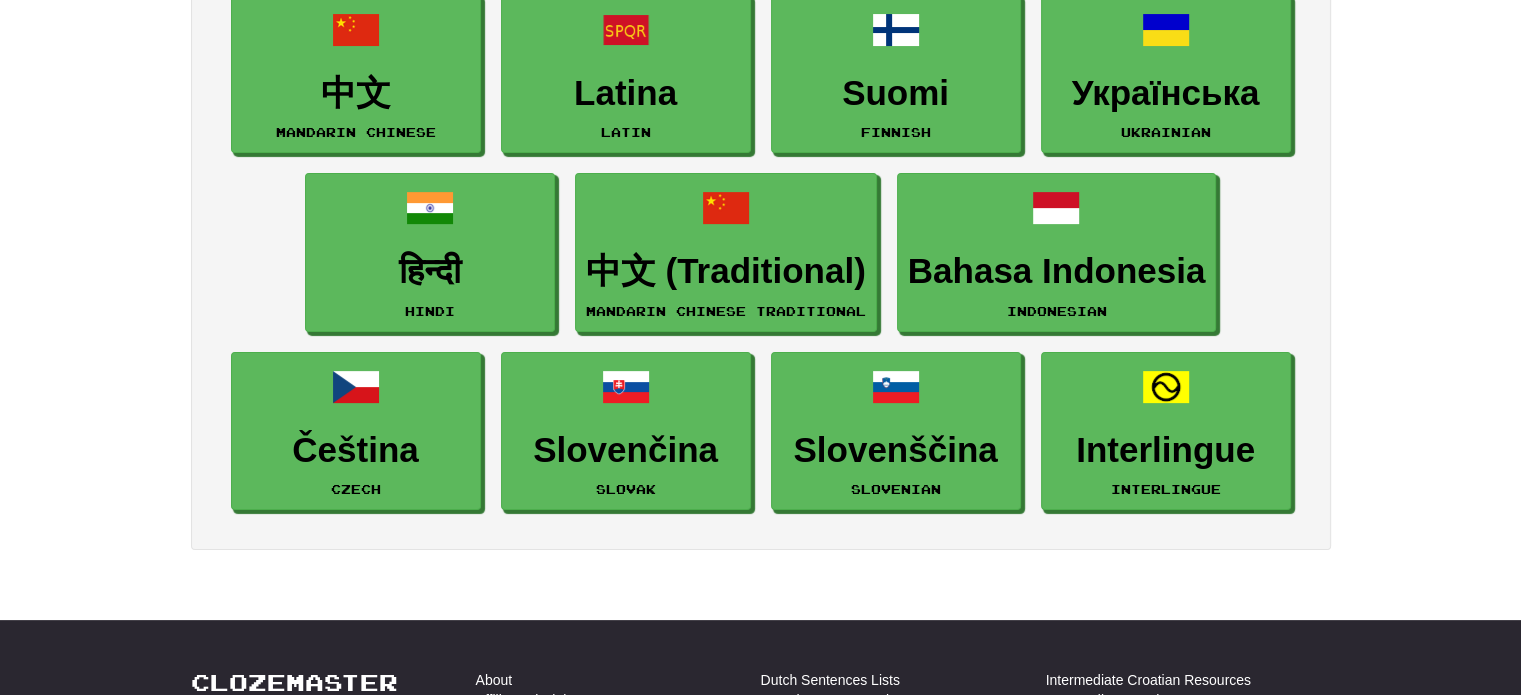 scroll, scrollTop: 0, scrollLeft: 0, axis: both 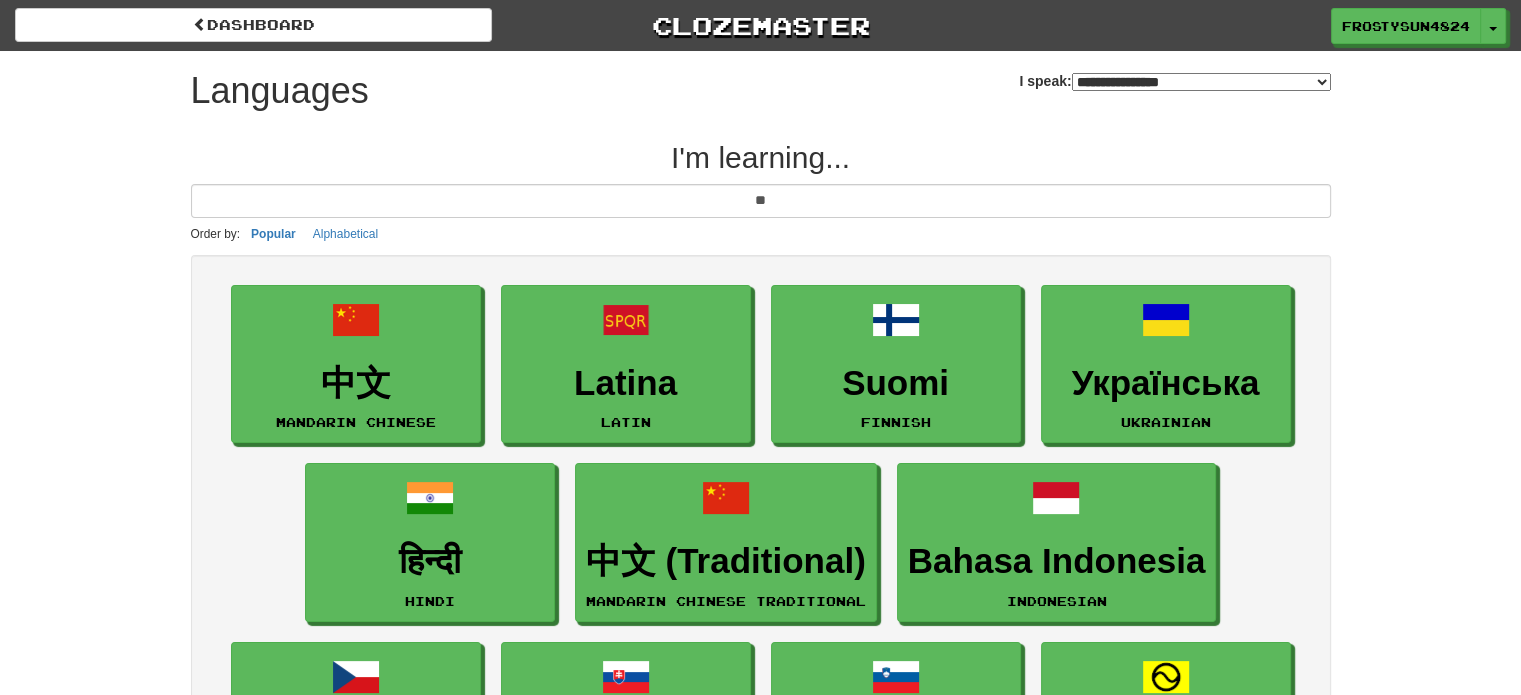 type on "**" 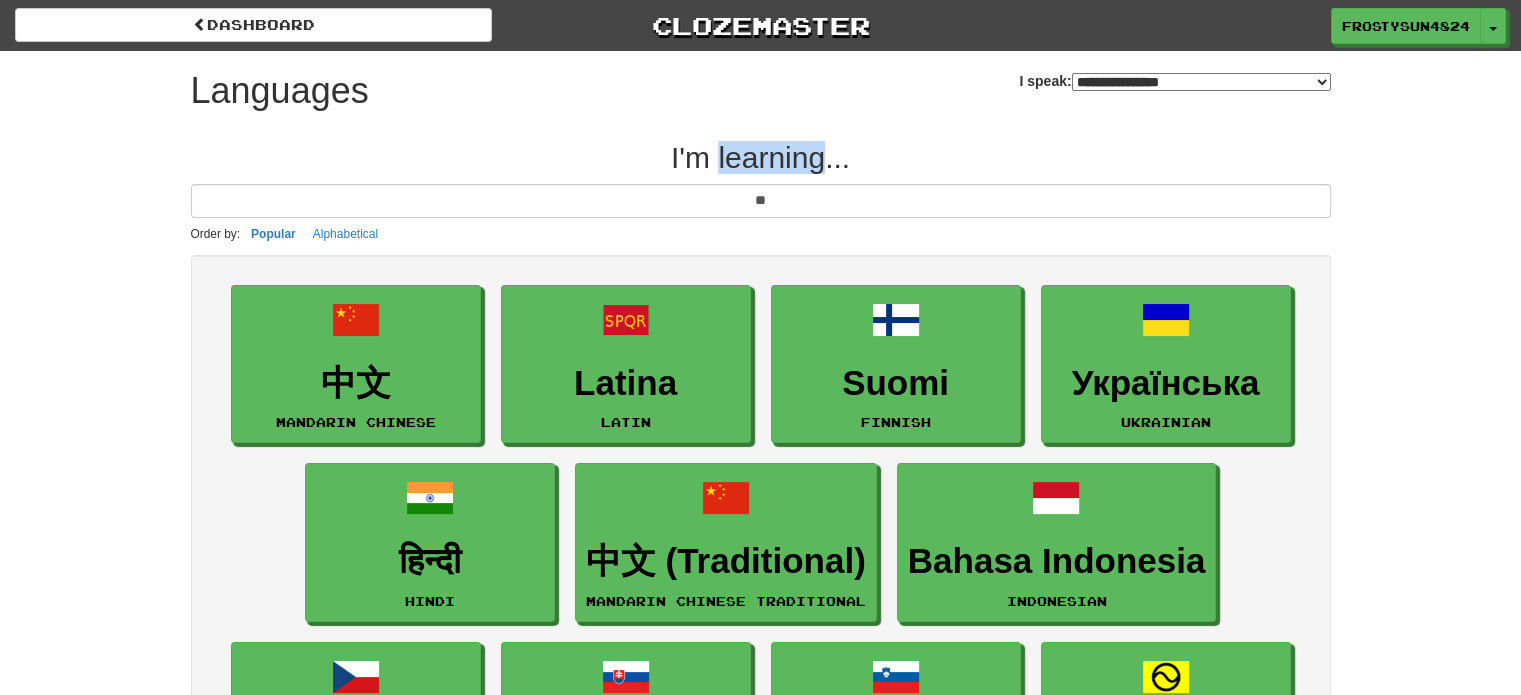 click on "I'm learning..." at bounding box center [761, 157] 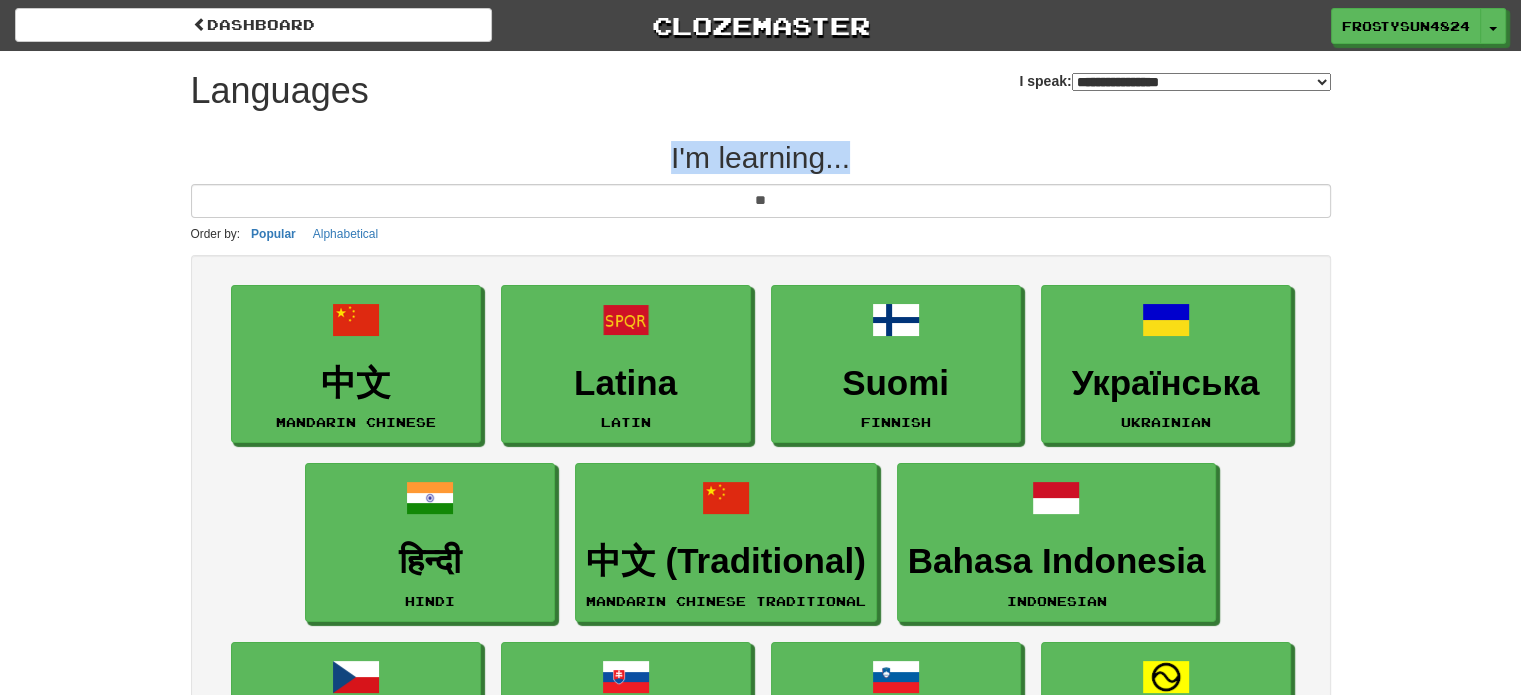 click on "I'm learning..." at bounding box center [761, 157] 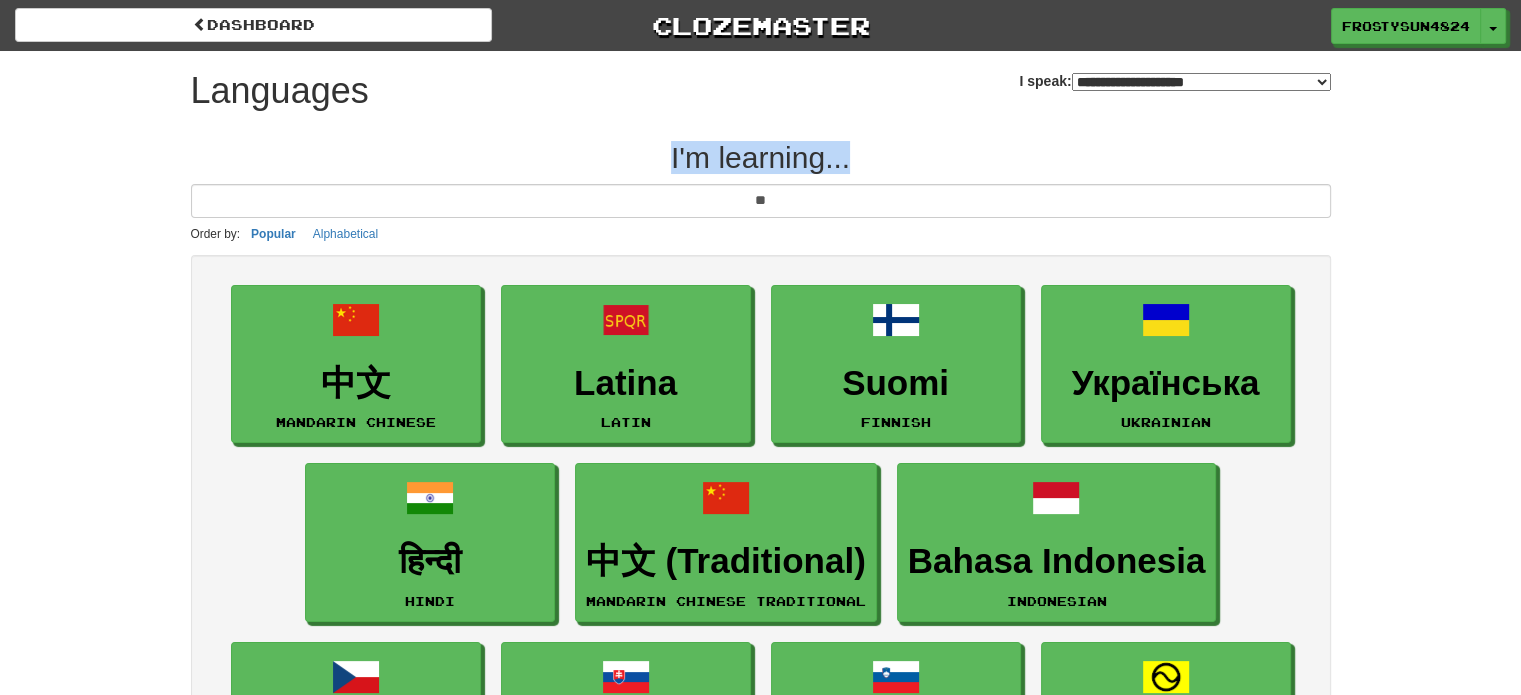 click on "**********" at bounding box center [1201, 82] 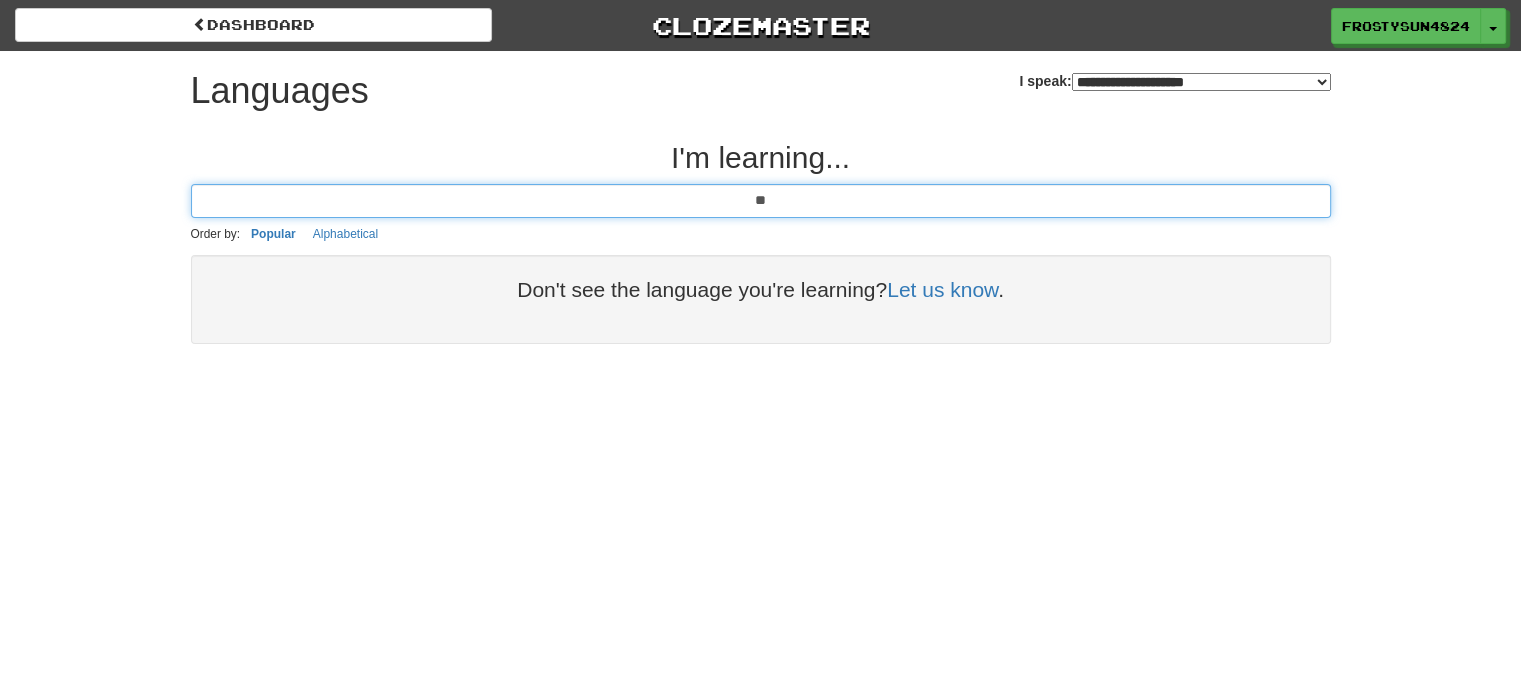 click on "**" at bounding box center (761, 201) 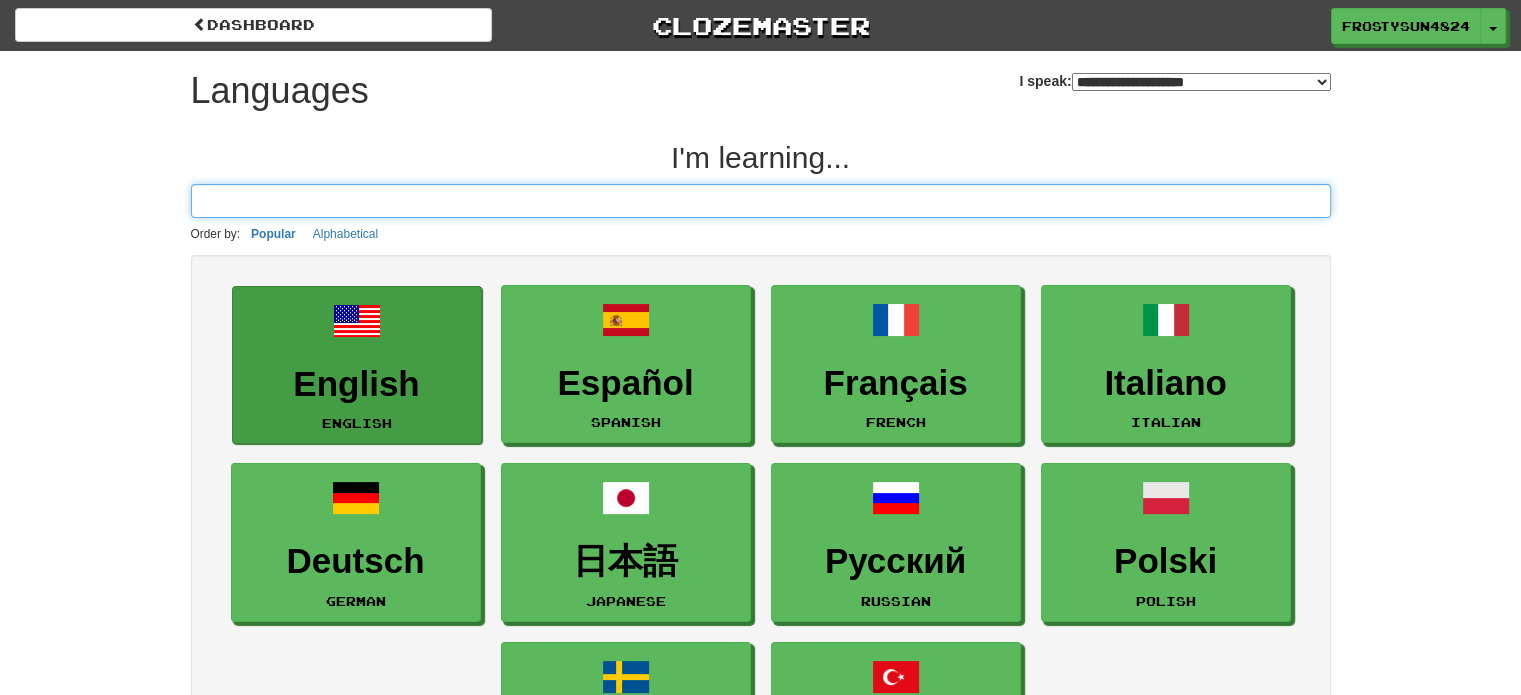 type 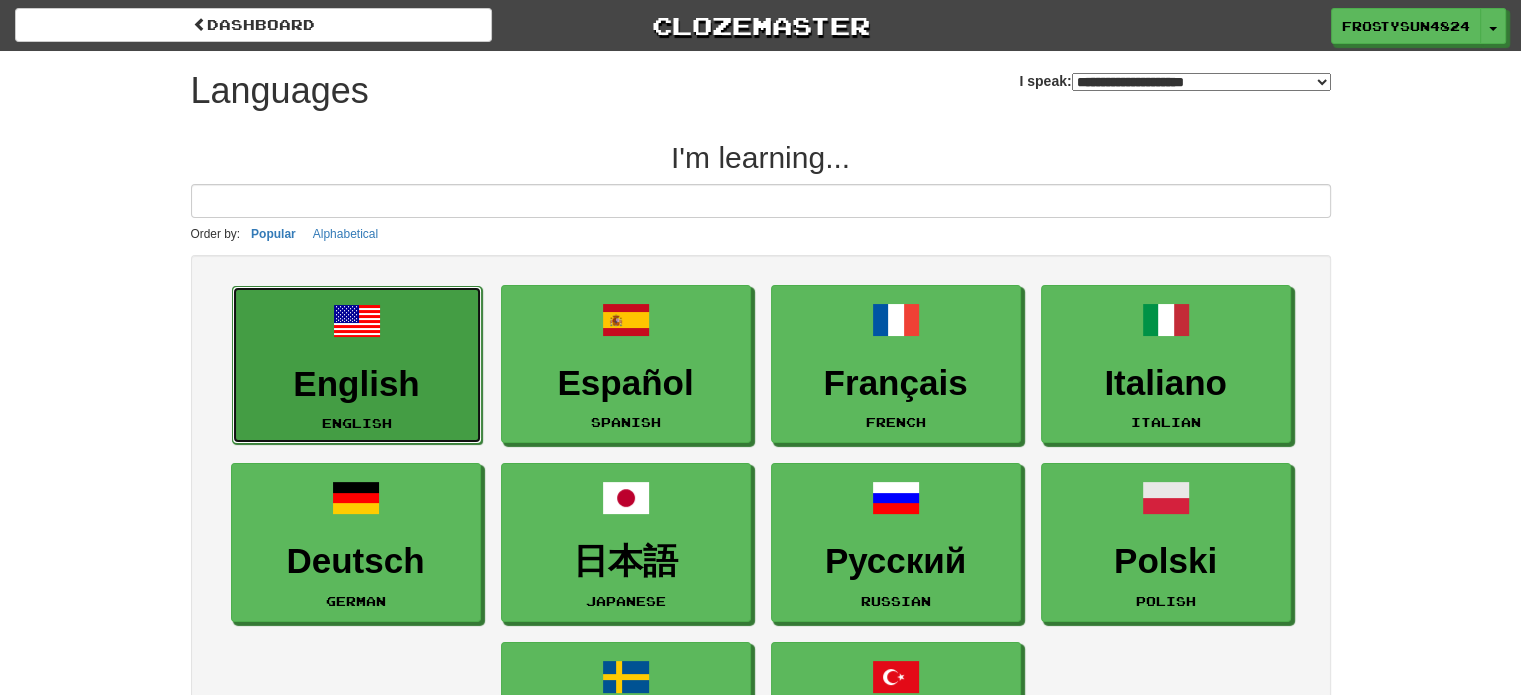click at bounding box center [357, 321] 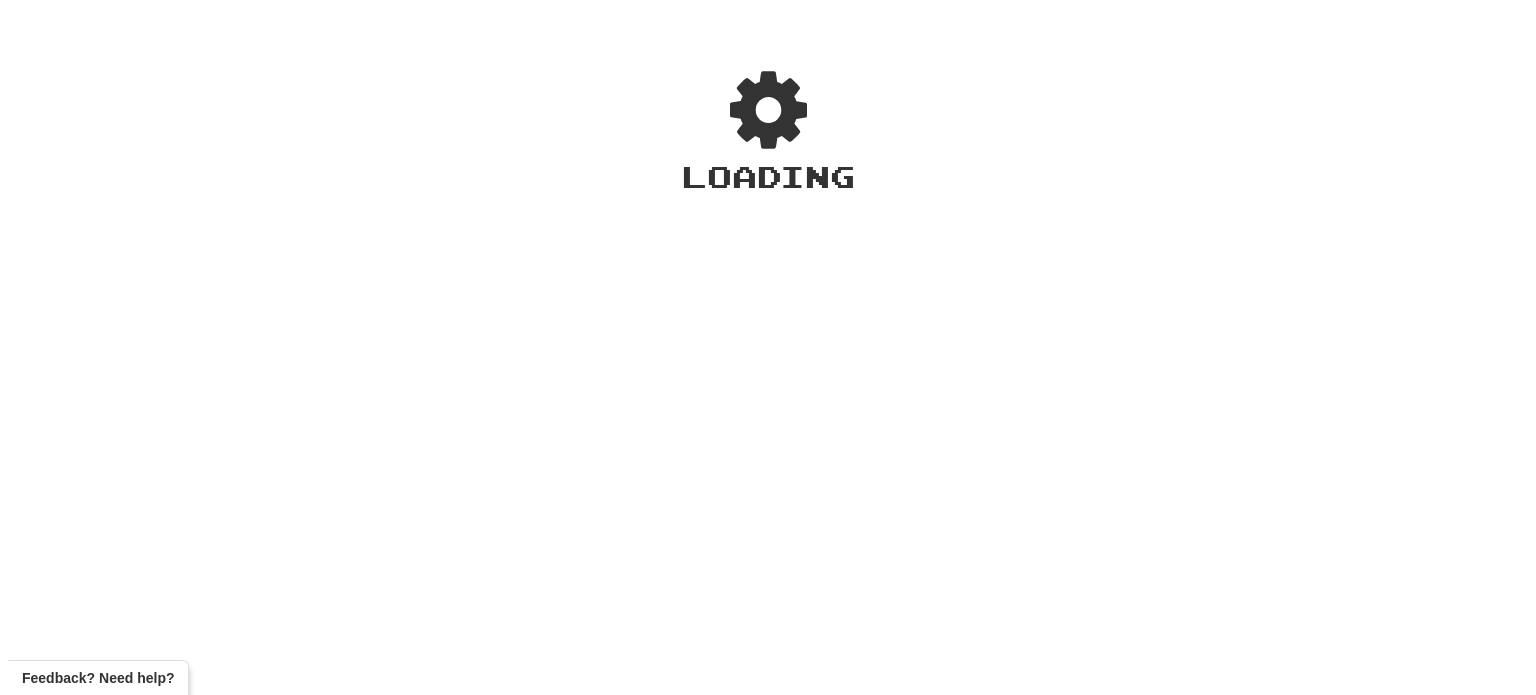 scroll, scrollTop: 0, scrollLeft: 0, axis: both 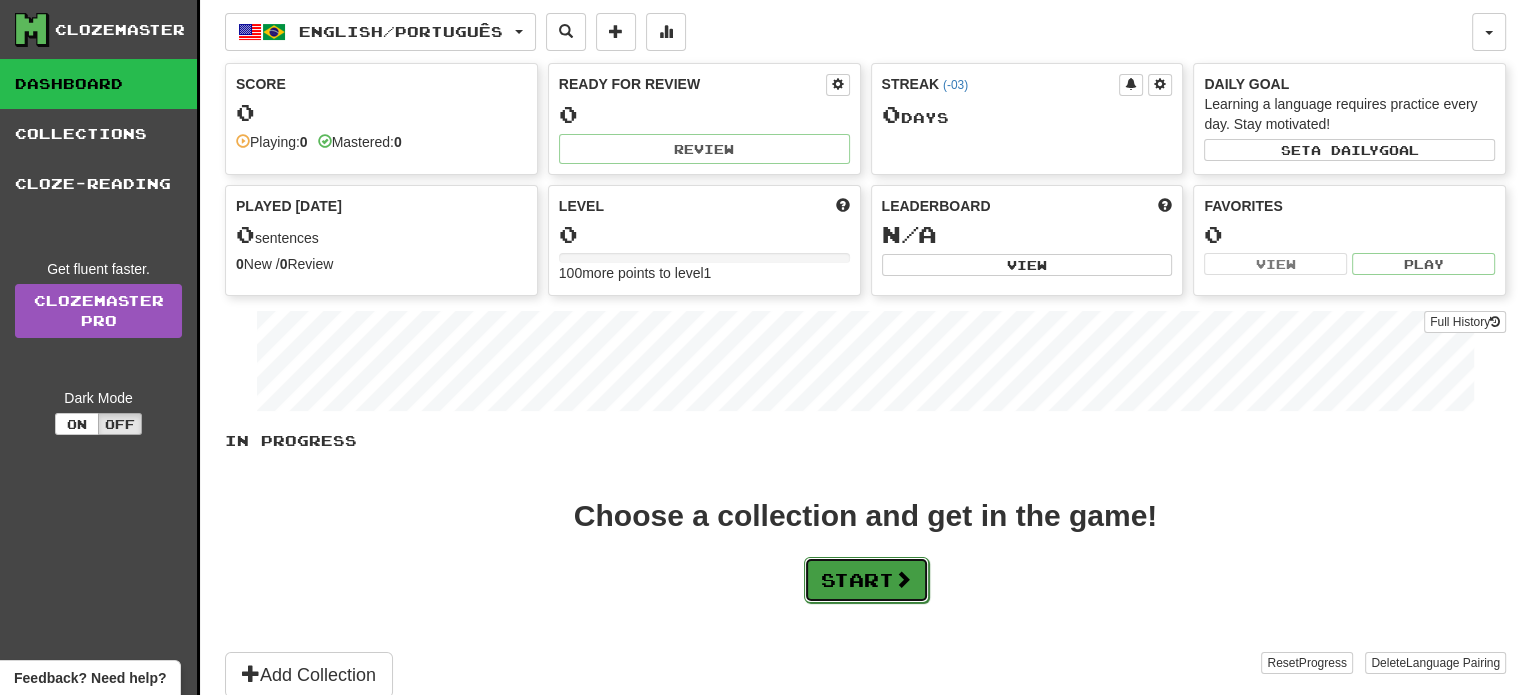 click on "Start" at bounding box center [866, 580] 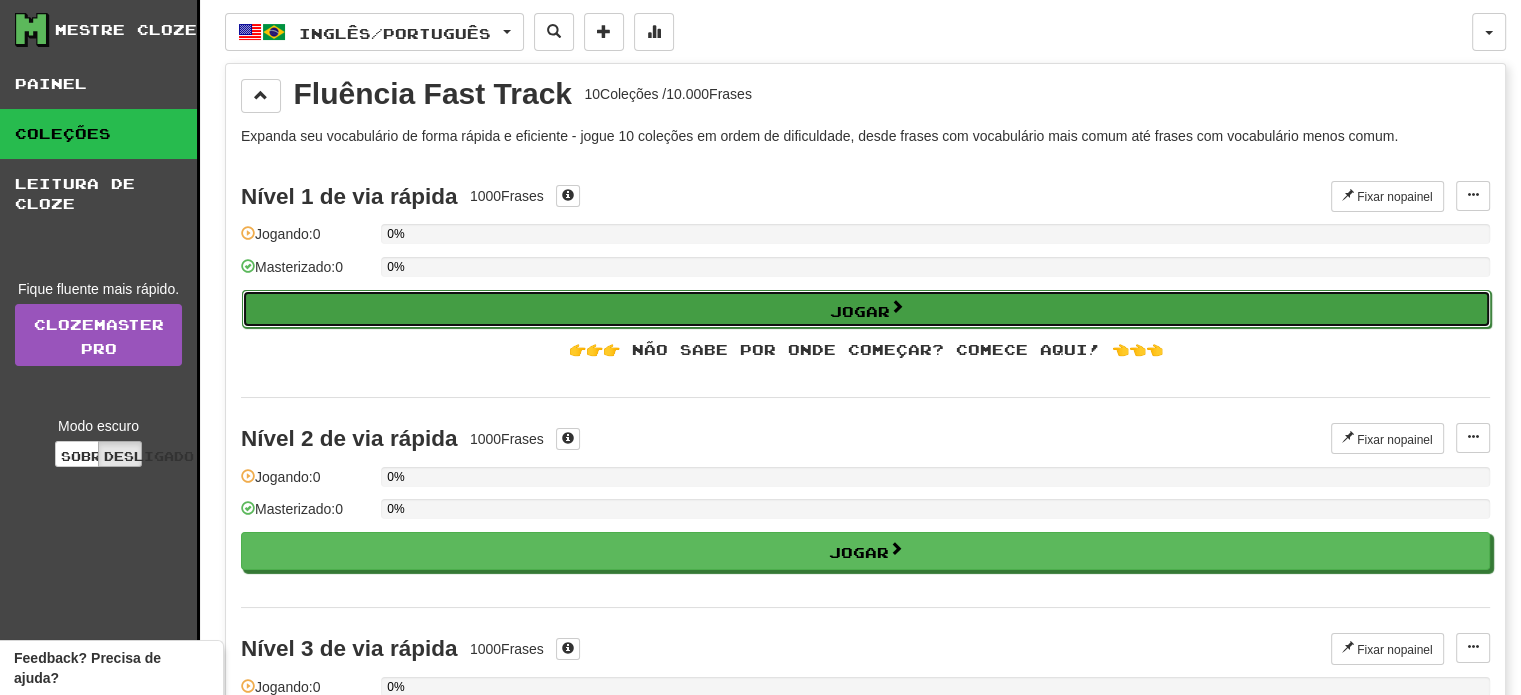 click on "Jogar" at bounding box center (866, 309) 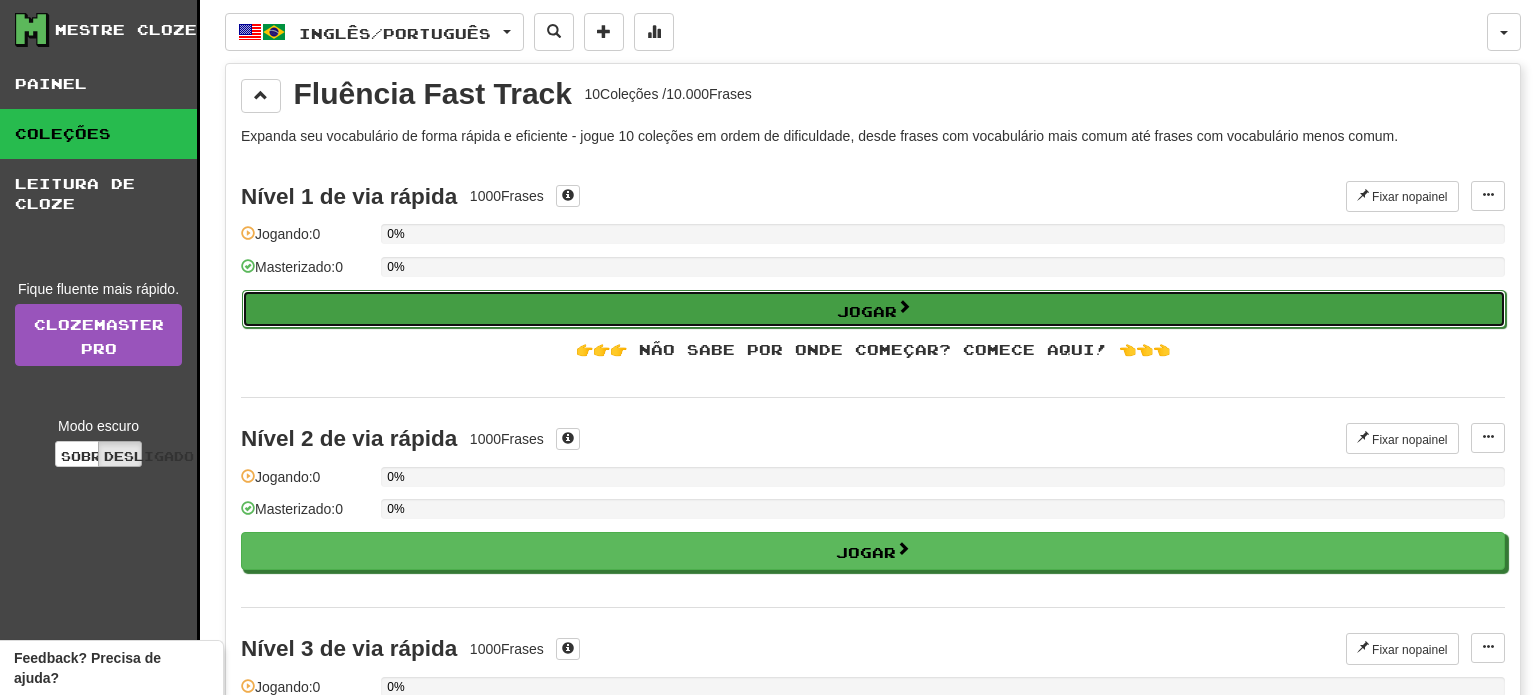 select on "**" 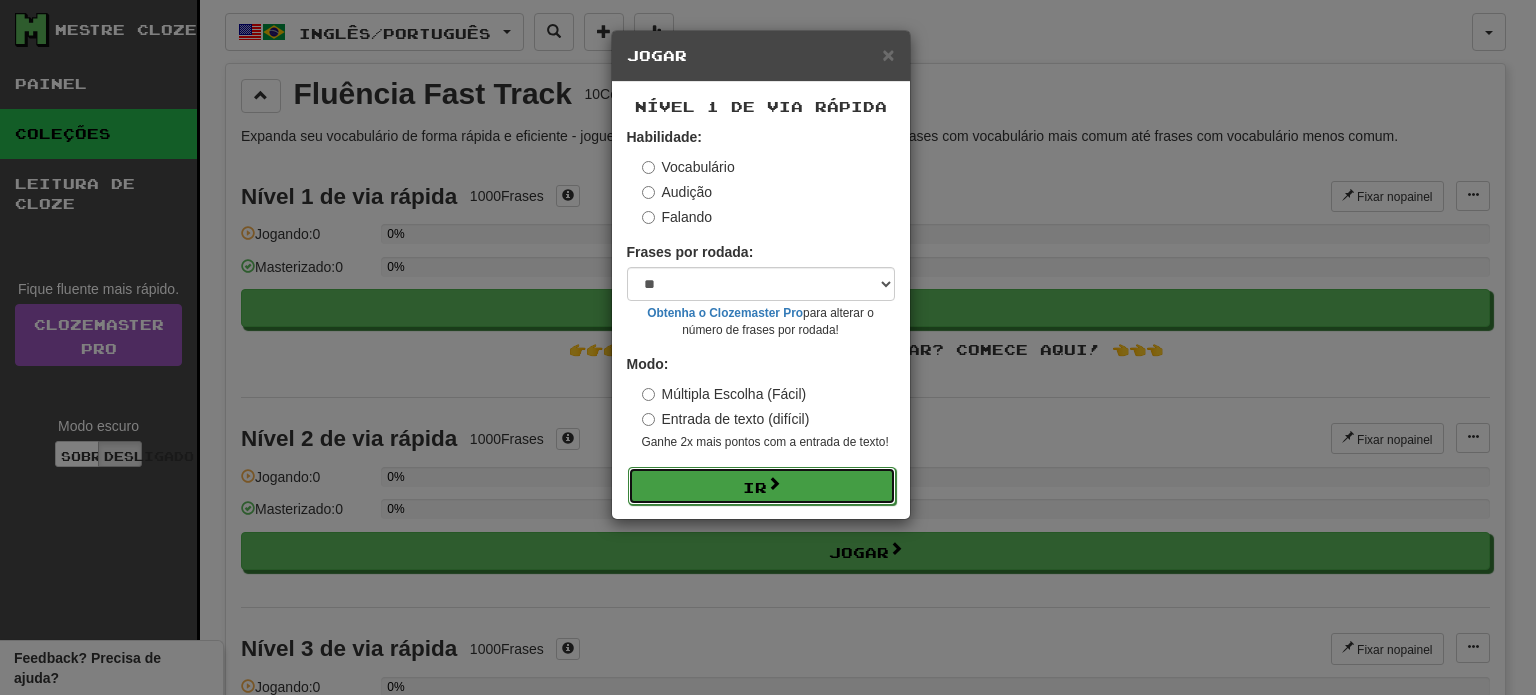 click on "Ir" at bounding box center (762, 486) 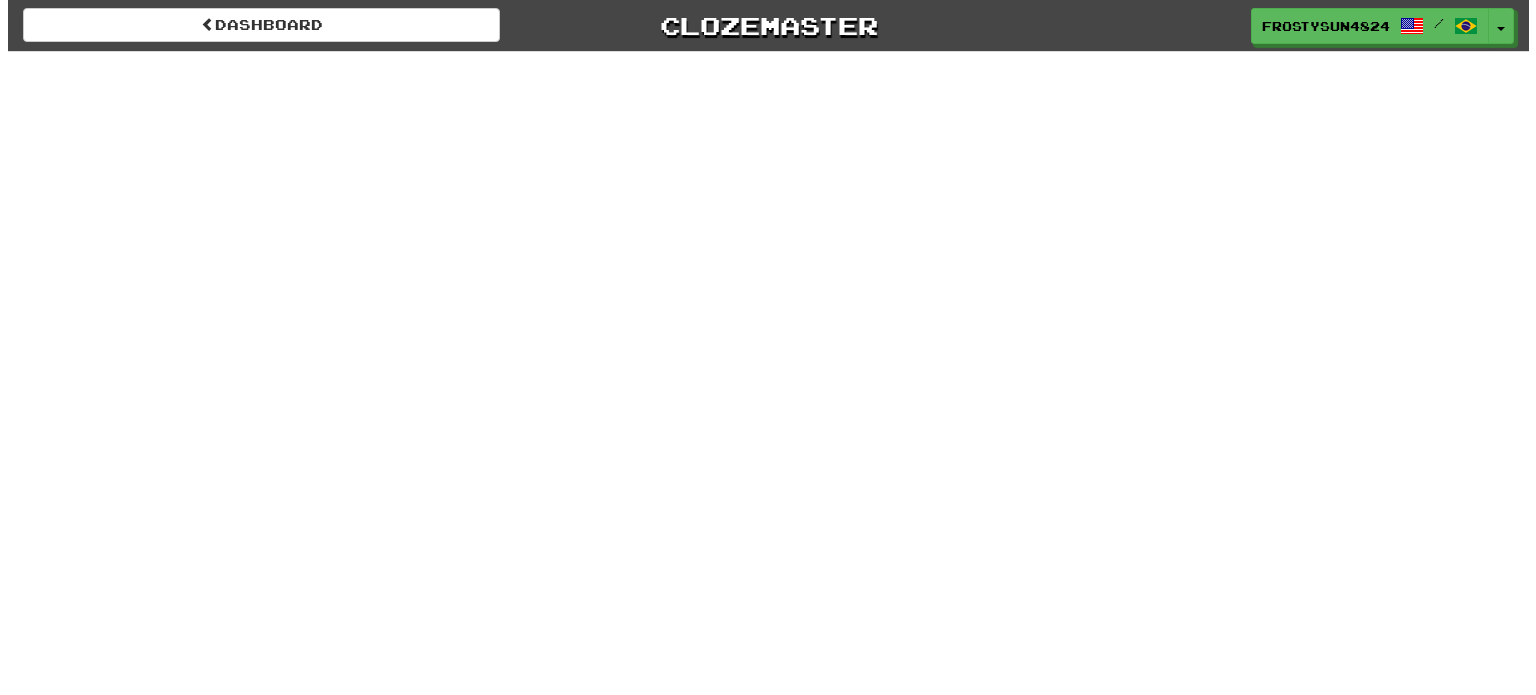 scroll, scrollTop: 0, scrollLeft: 0, axis: both 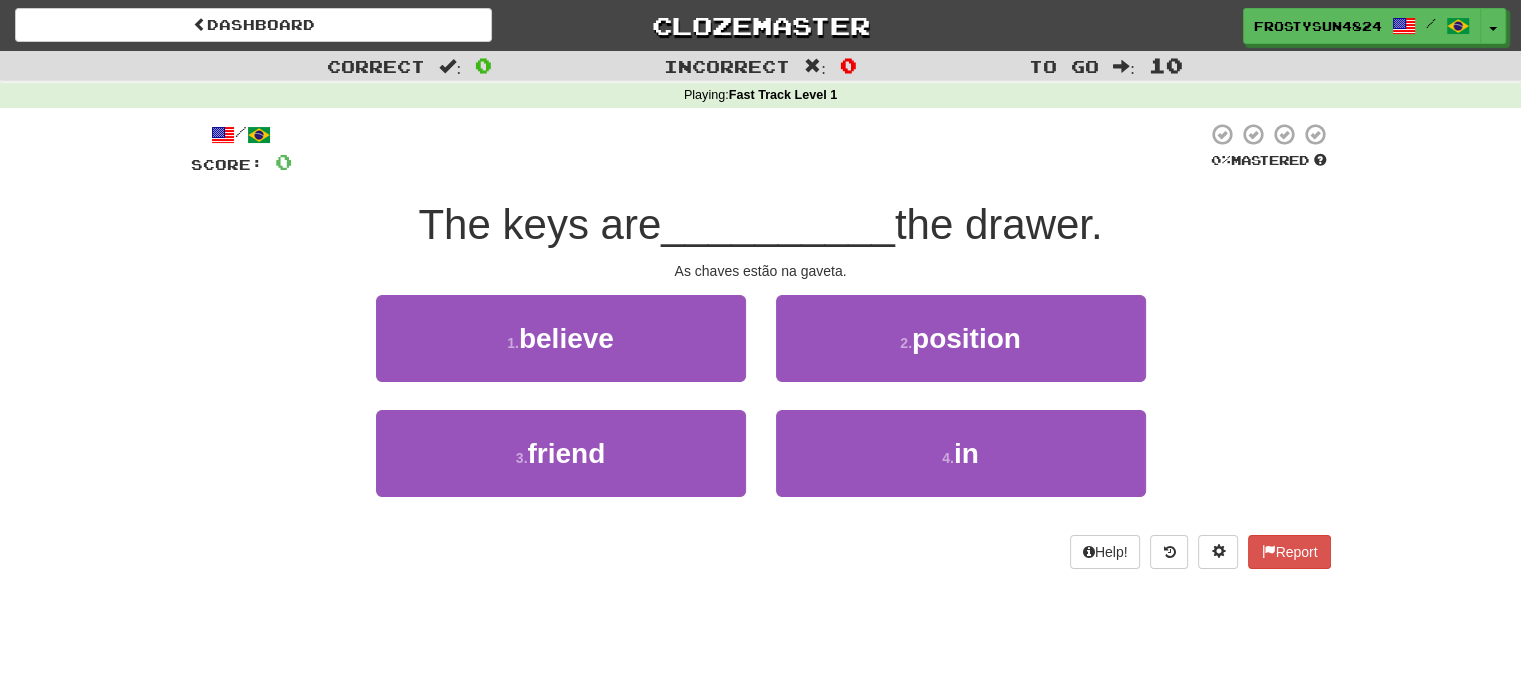 click on "As chaves estão na gaveta." at bounding box center (761, 271) 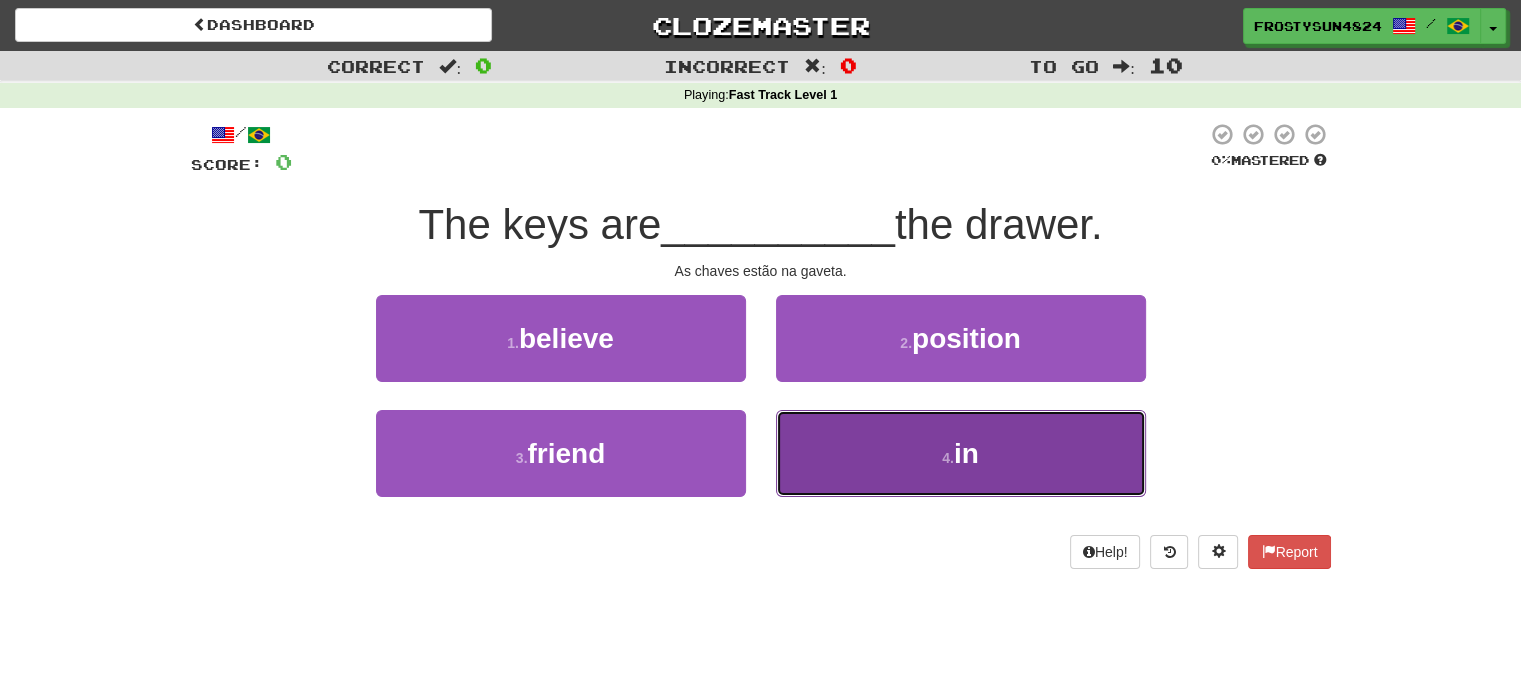 click on "4 .  in" at bounding box center (961, 453) 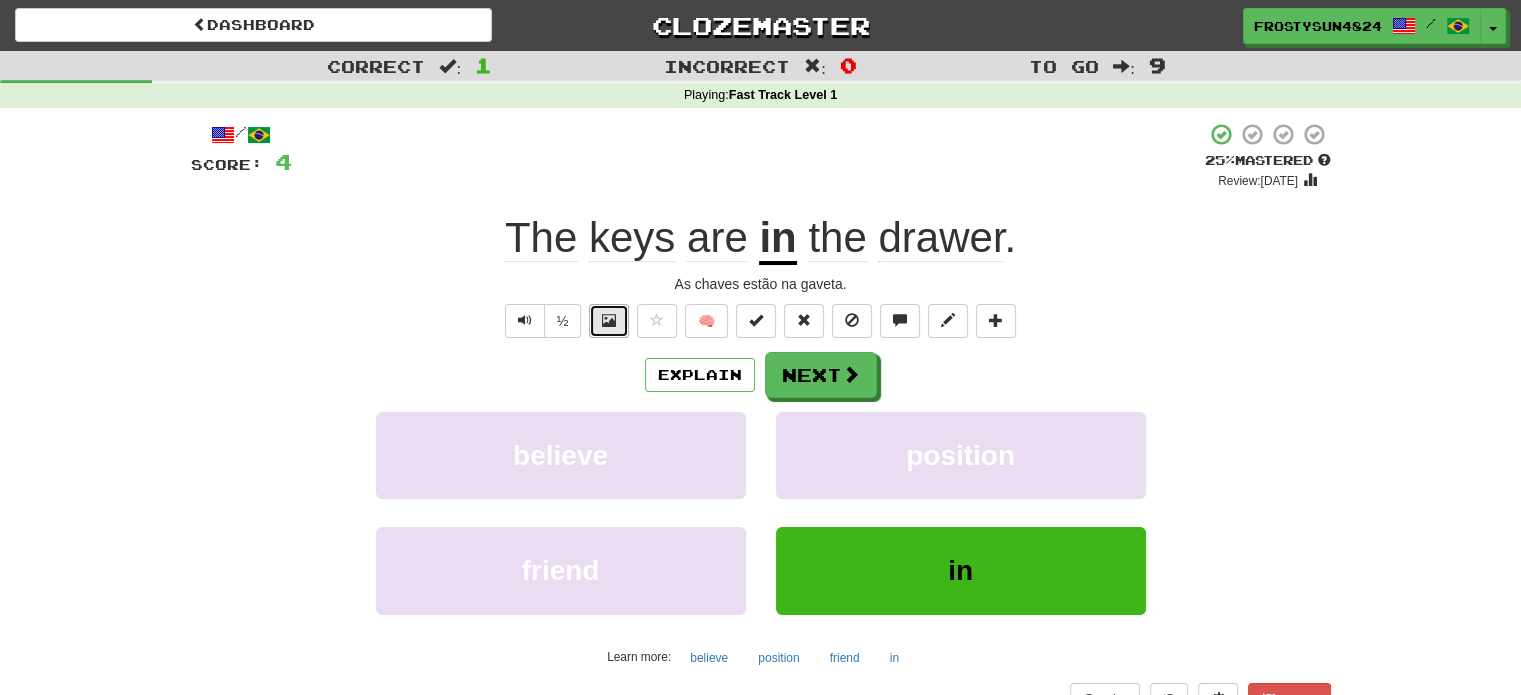click at bounding box center [609, 321] 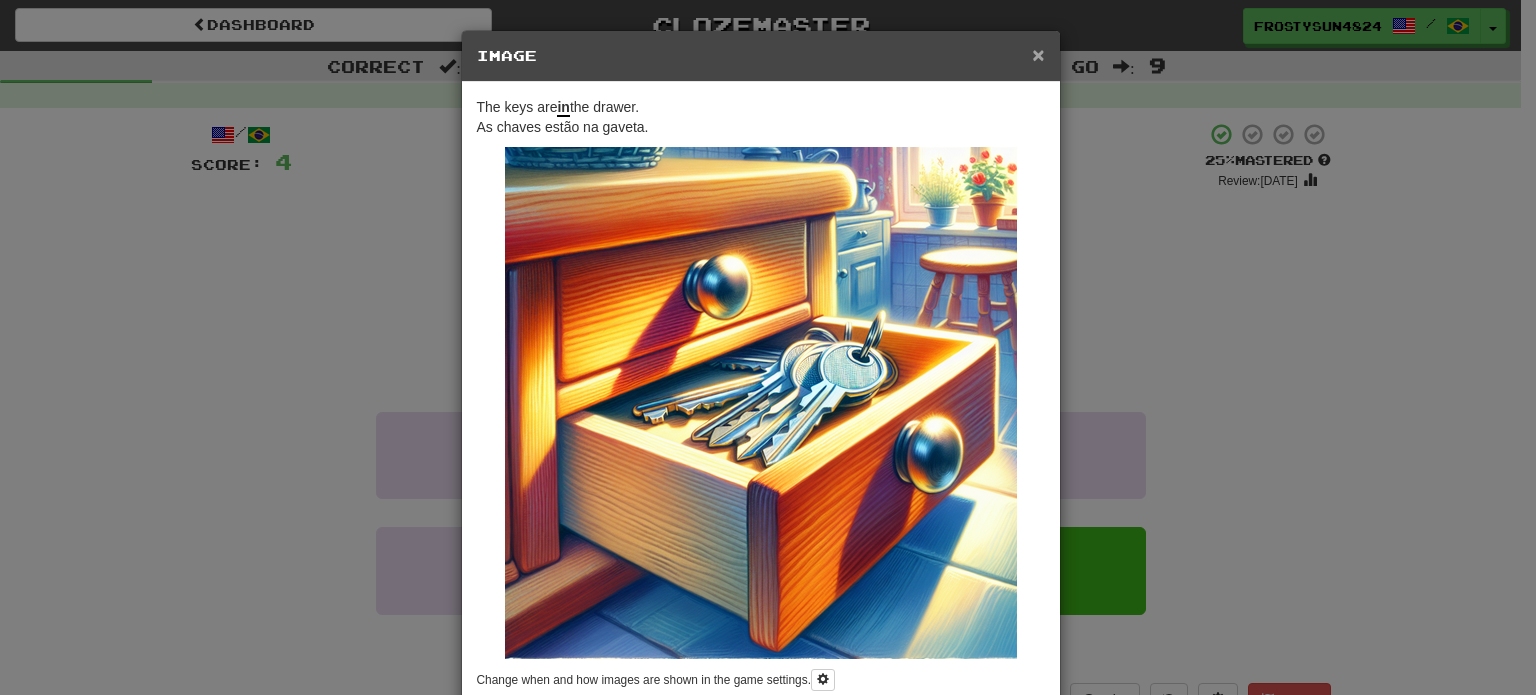 click on "×" at bounding box center (1038, 54) 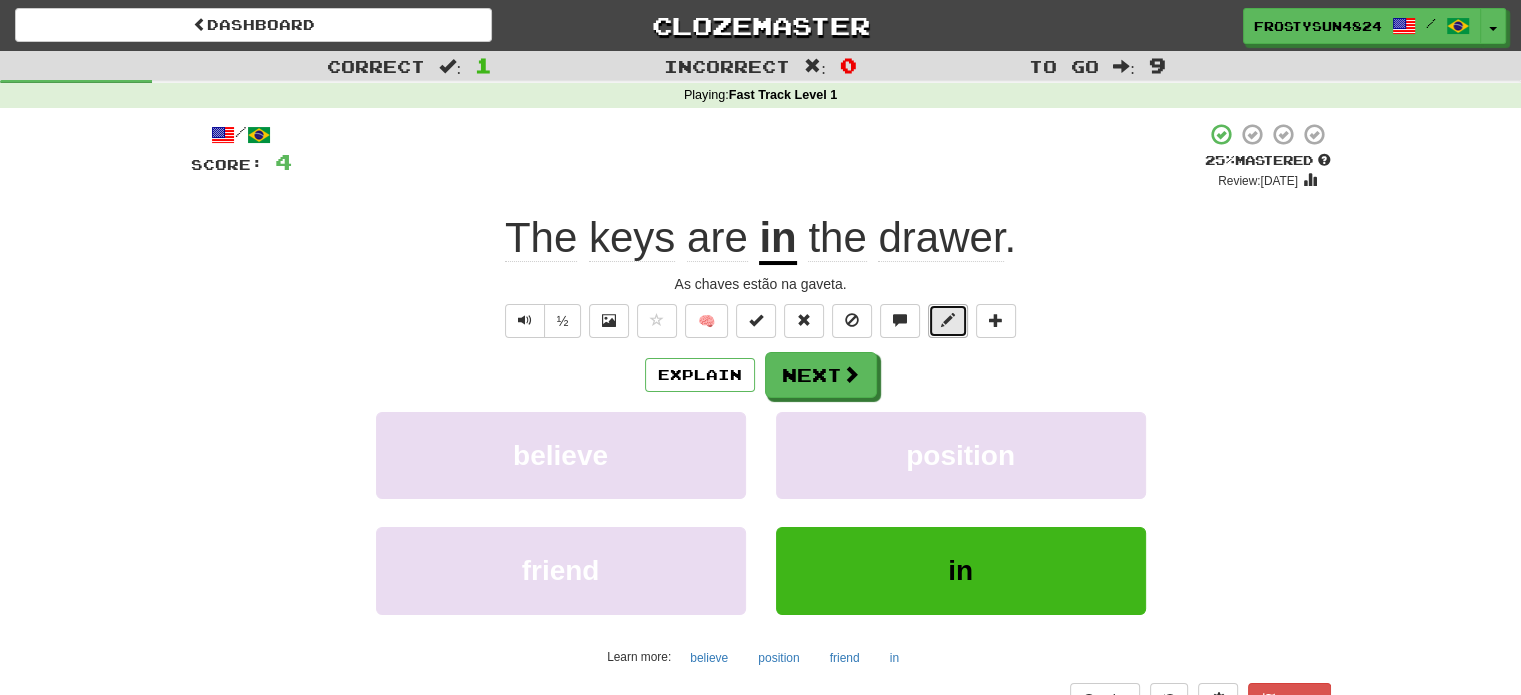 click at bounding box center (948, 320) 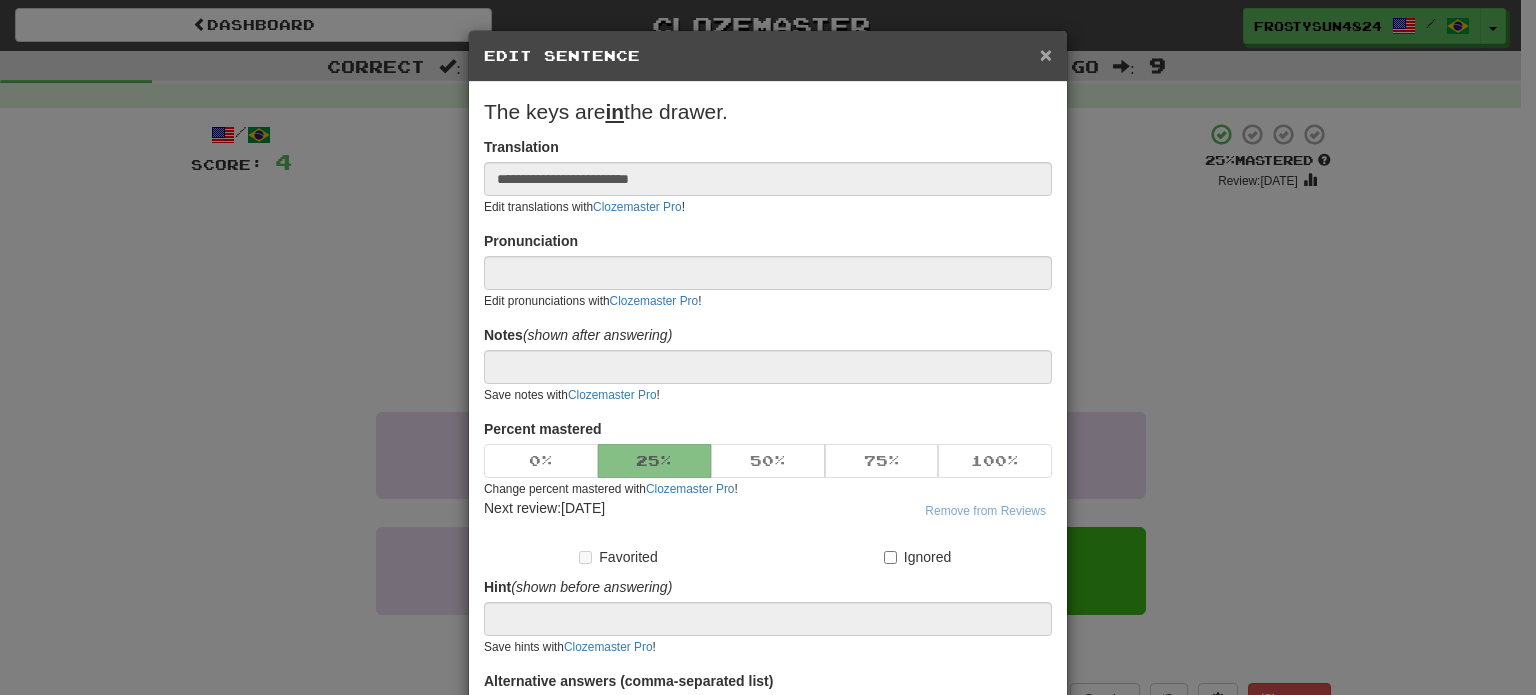 click on "×" at bounding box center [1046, 54] 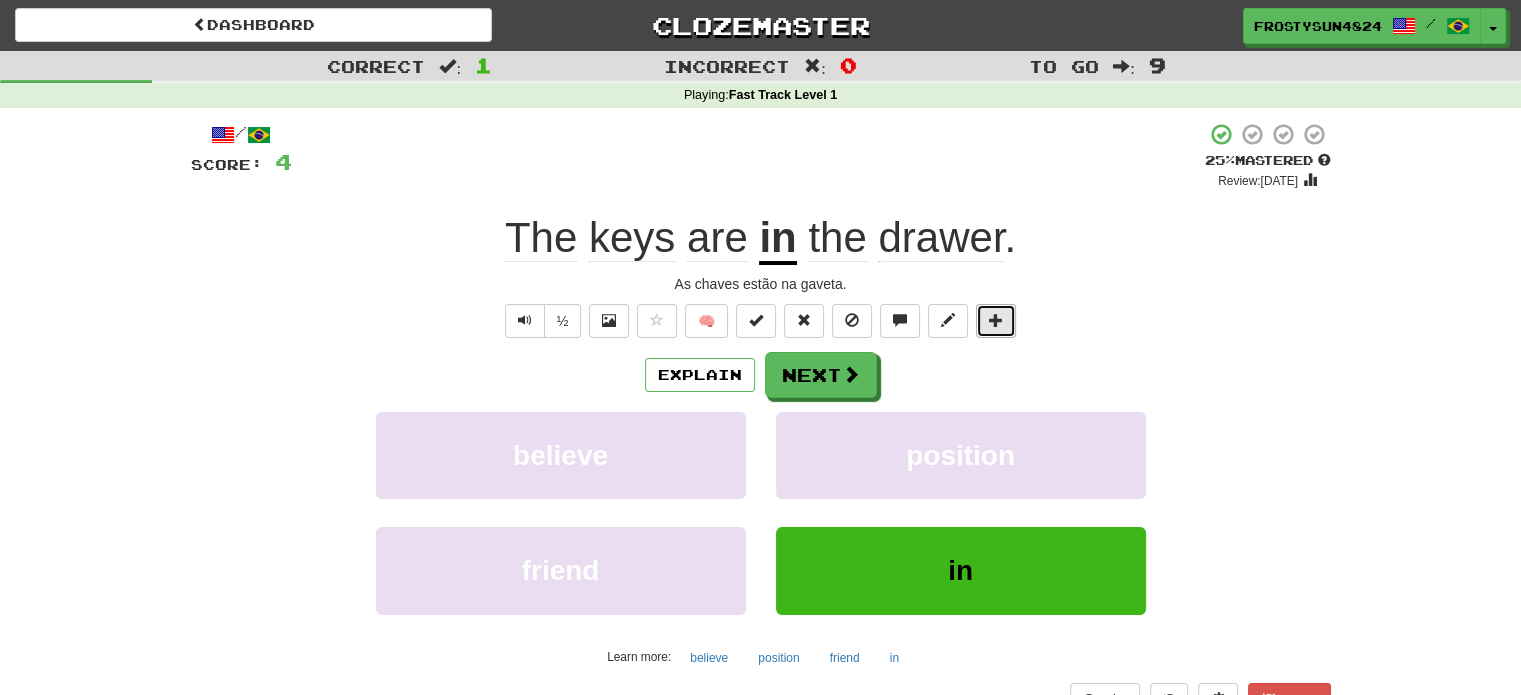 click at bounding box center (996, 320) 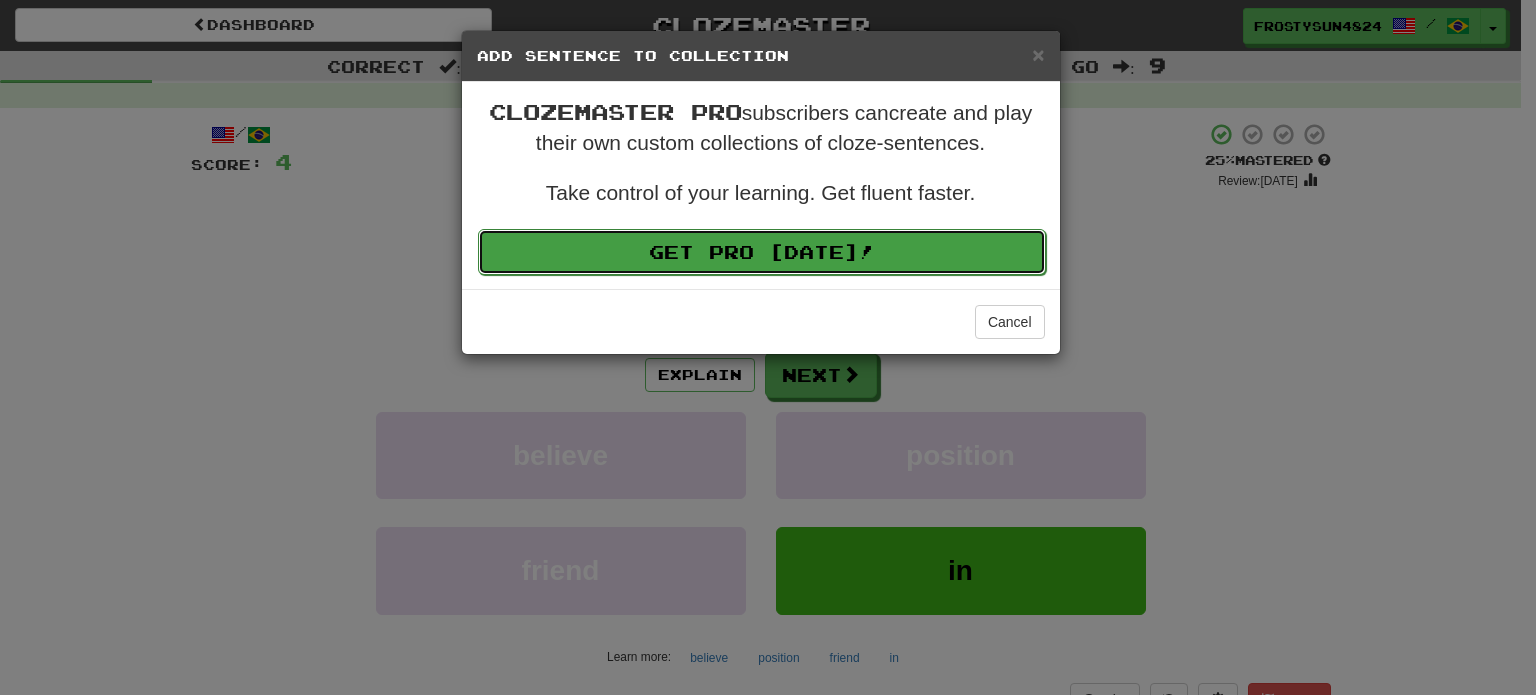 click on "Get Pro [DATE]!" at bounding box center (762, 252) 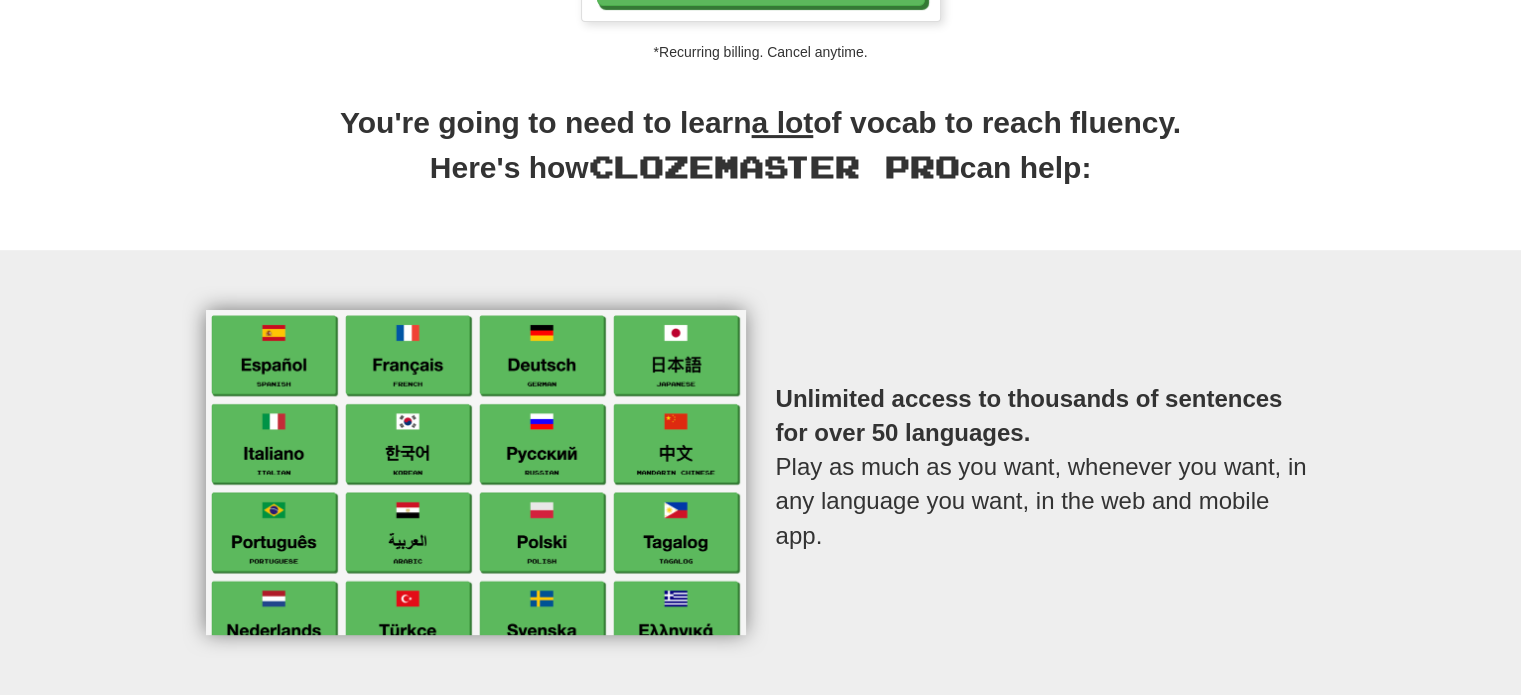scroll, scrollTop: 879, scrollLeft: 0, axis: vertical 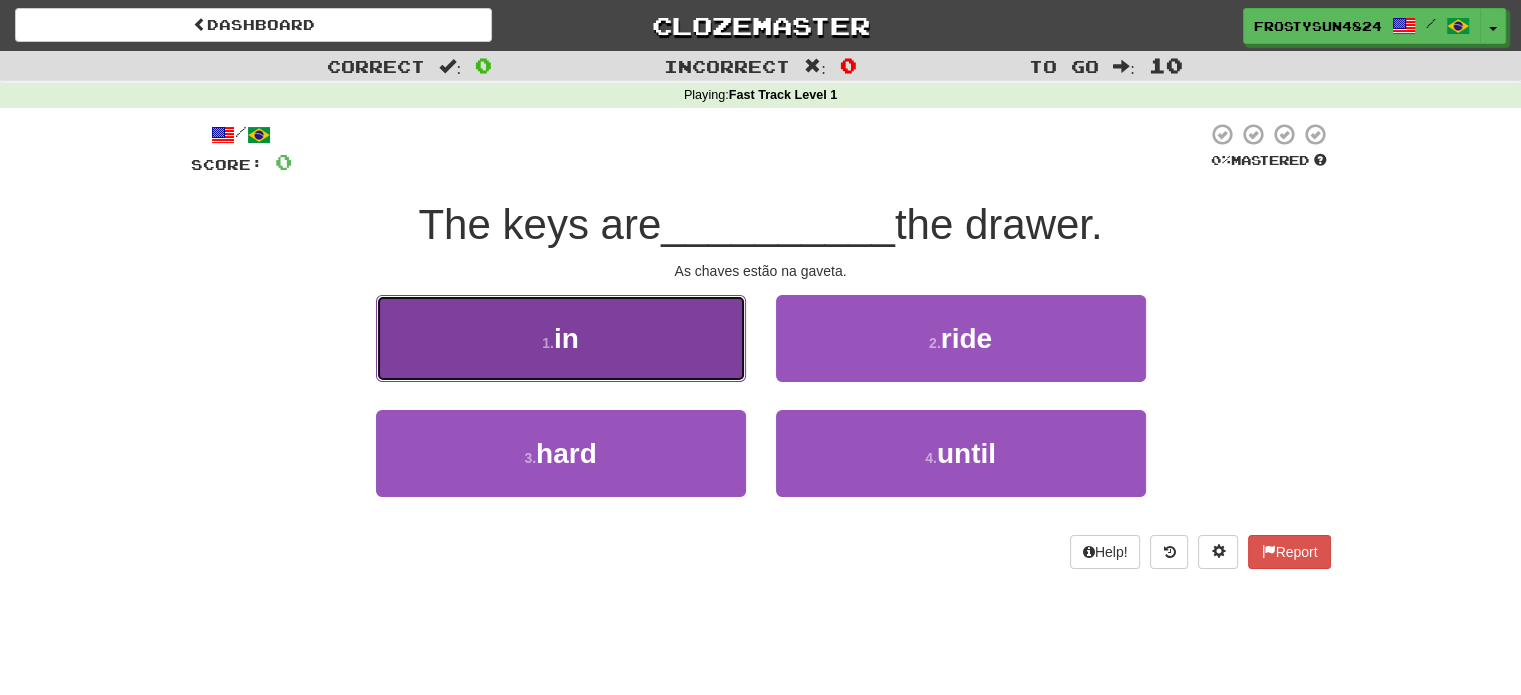 click on "1 .  in" at bounding box center (561, 338) 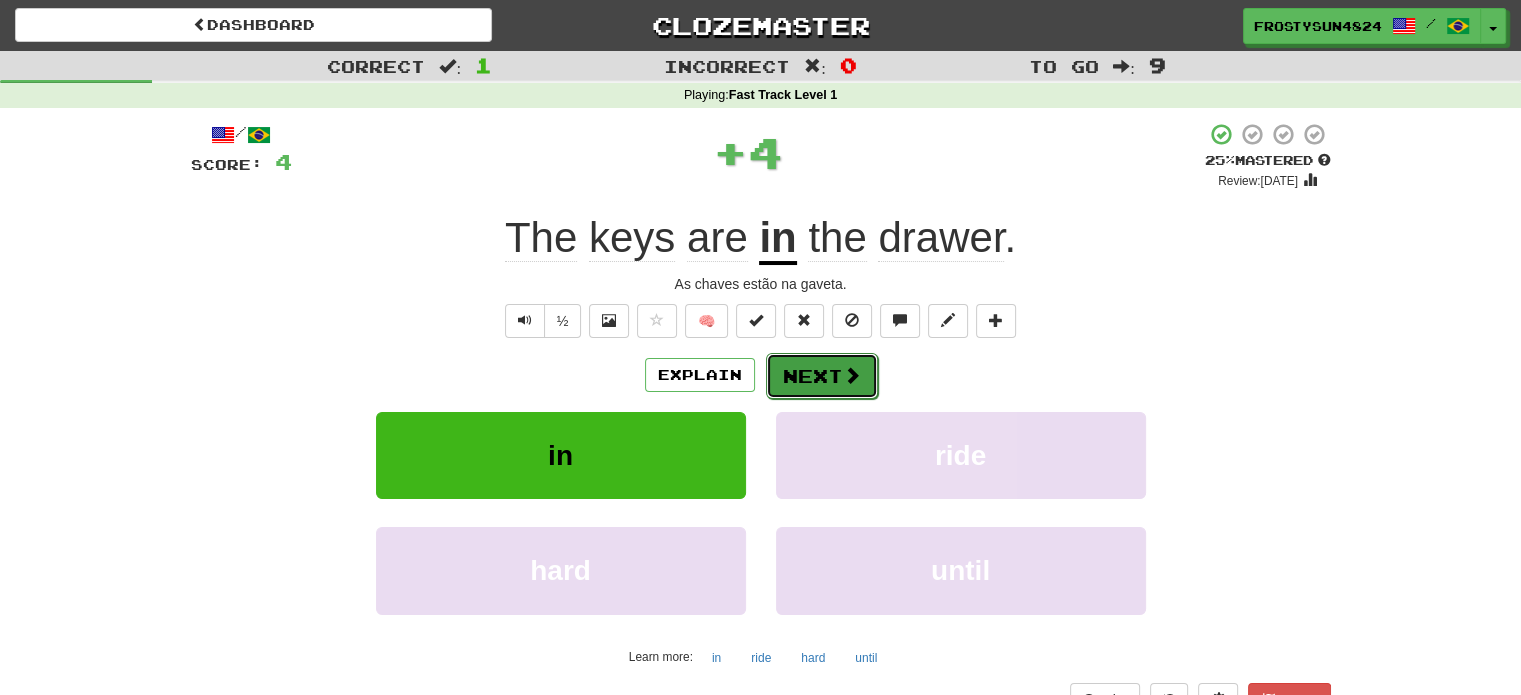 click on "Next" at bounding box center (822, 376) 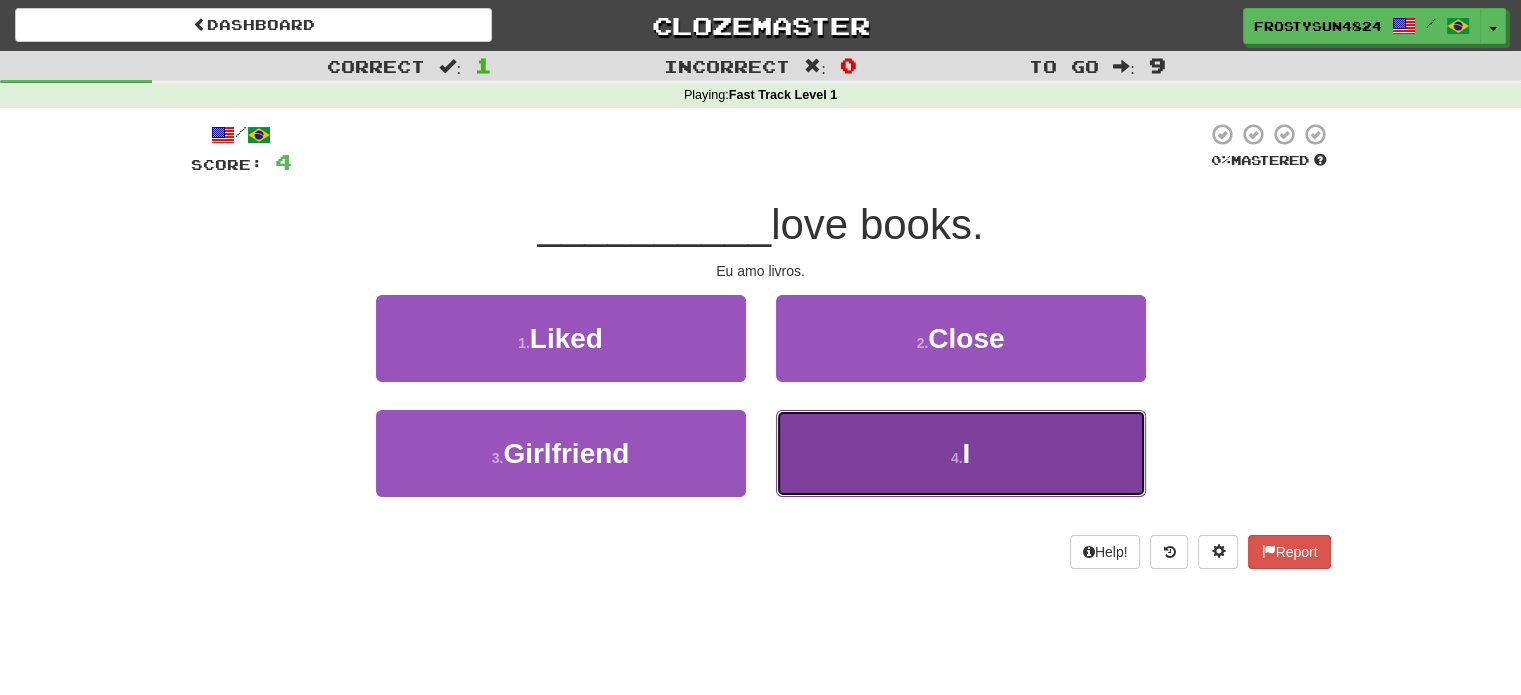 click on "4 .  I" at bounding box center (961, 453) 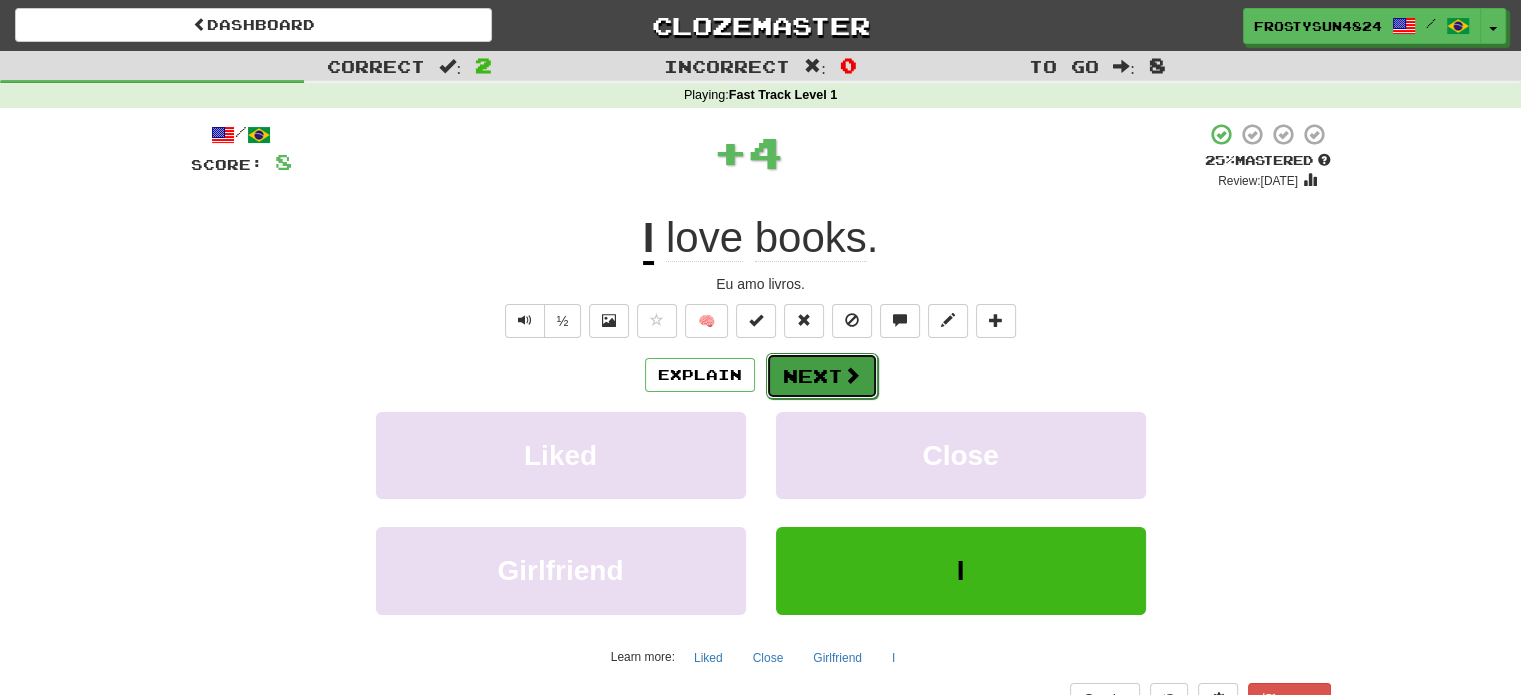 click on "Next" at bounding box center (822, 376) 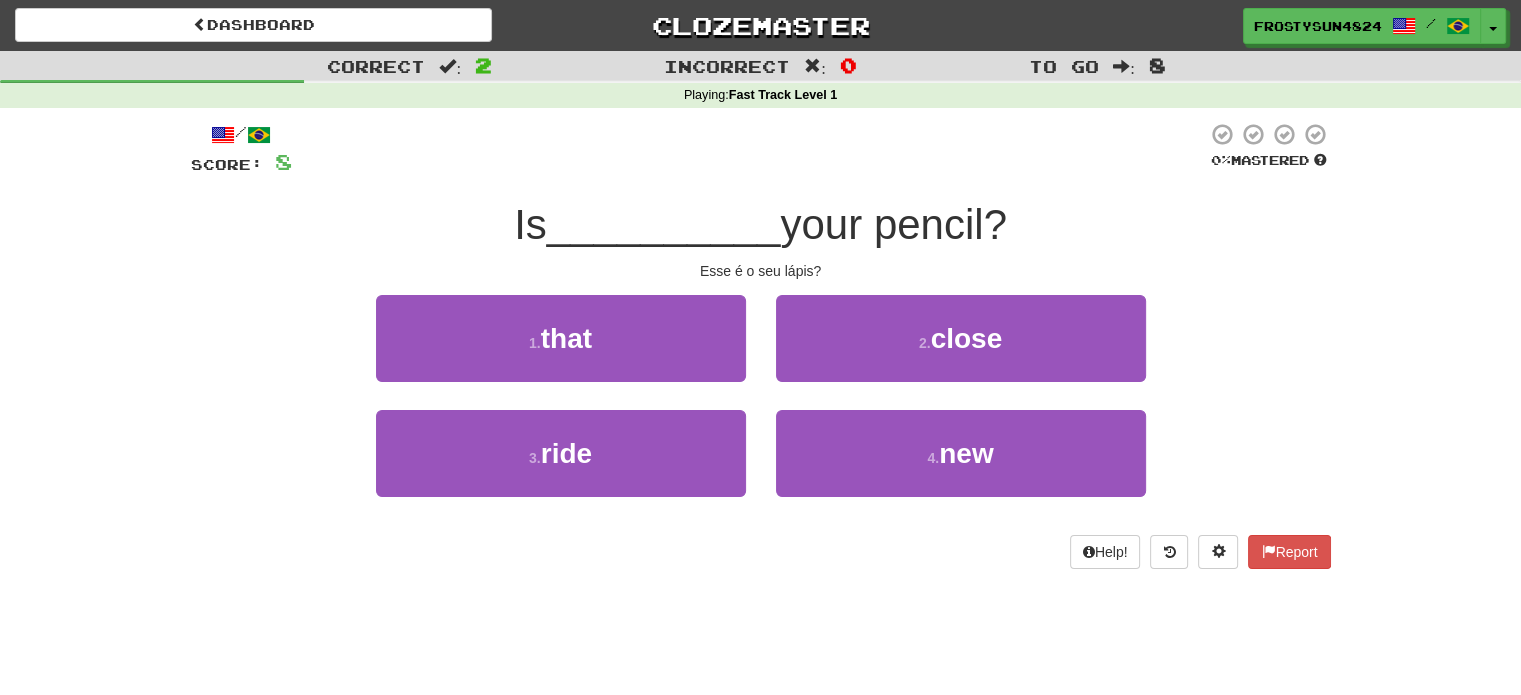 click on "Dashboard
Clozemaster
FrostySun4824
/
Toggle Dropdown
Dashboard
Leaderboard
Activity Feed
Notifications
Profile
Discussions
English
/
Português
Streak:
0
Review:
0
Points [DATE]: 0
Languages
Account
Logout
FrostySun4824
/
Toggle Dropdown
Dashboard
Leaderboard
Activity Feed
Notifications
Profile
Discussions
English
/
Português
Streak:
0
Review:
0
Points [DATE]: 0
Languages
Account
Logout
clozemaster
Correct   :   2 Incorrect   :   0 To go   :   8 Playing :  Fast Track Level 1  /  Score:   8 0 %  Mastered Is  __________  your pencil? Esse é o seu lápis? 1 .  that 2 .  close 3 .  ride 4 .  new  Help!  Report" at bounding box center (760, 347) 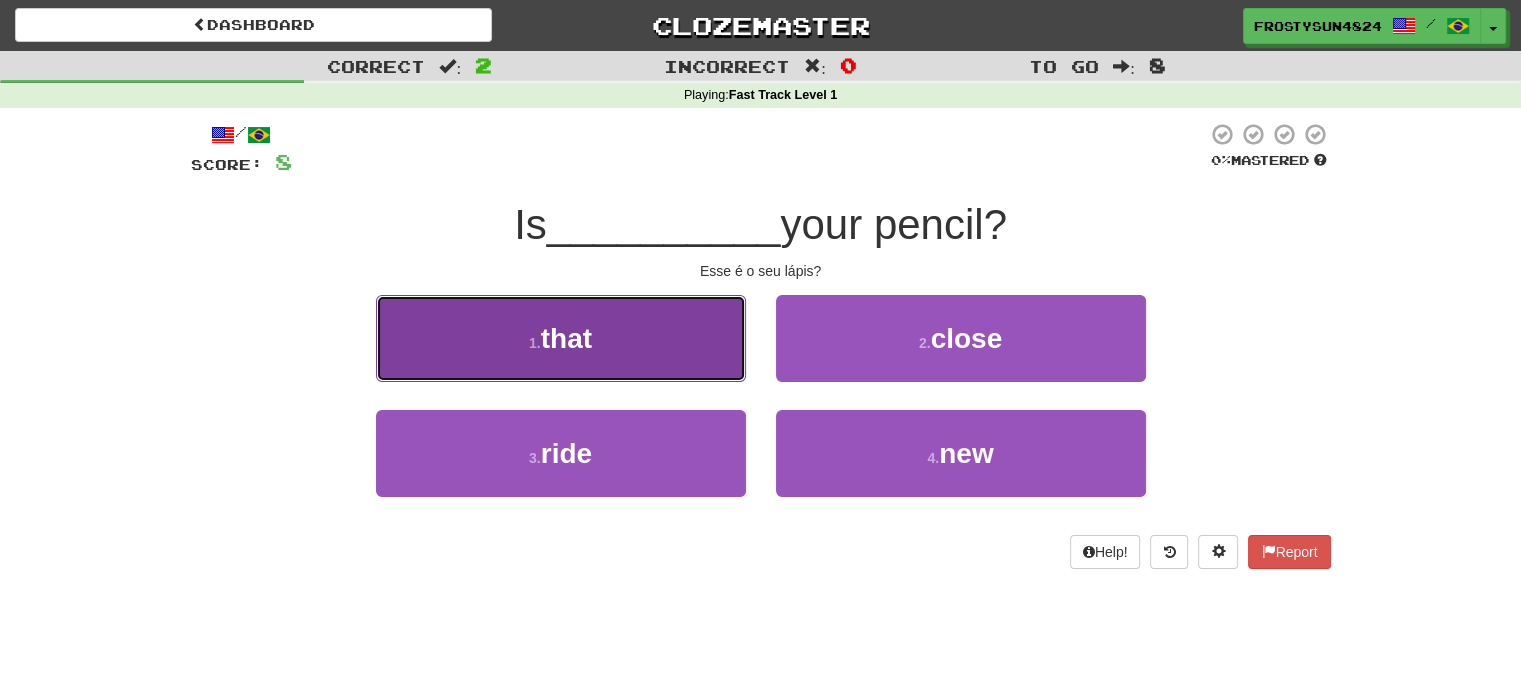 click on "1 .  that" at bounding box center [561, 338] 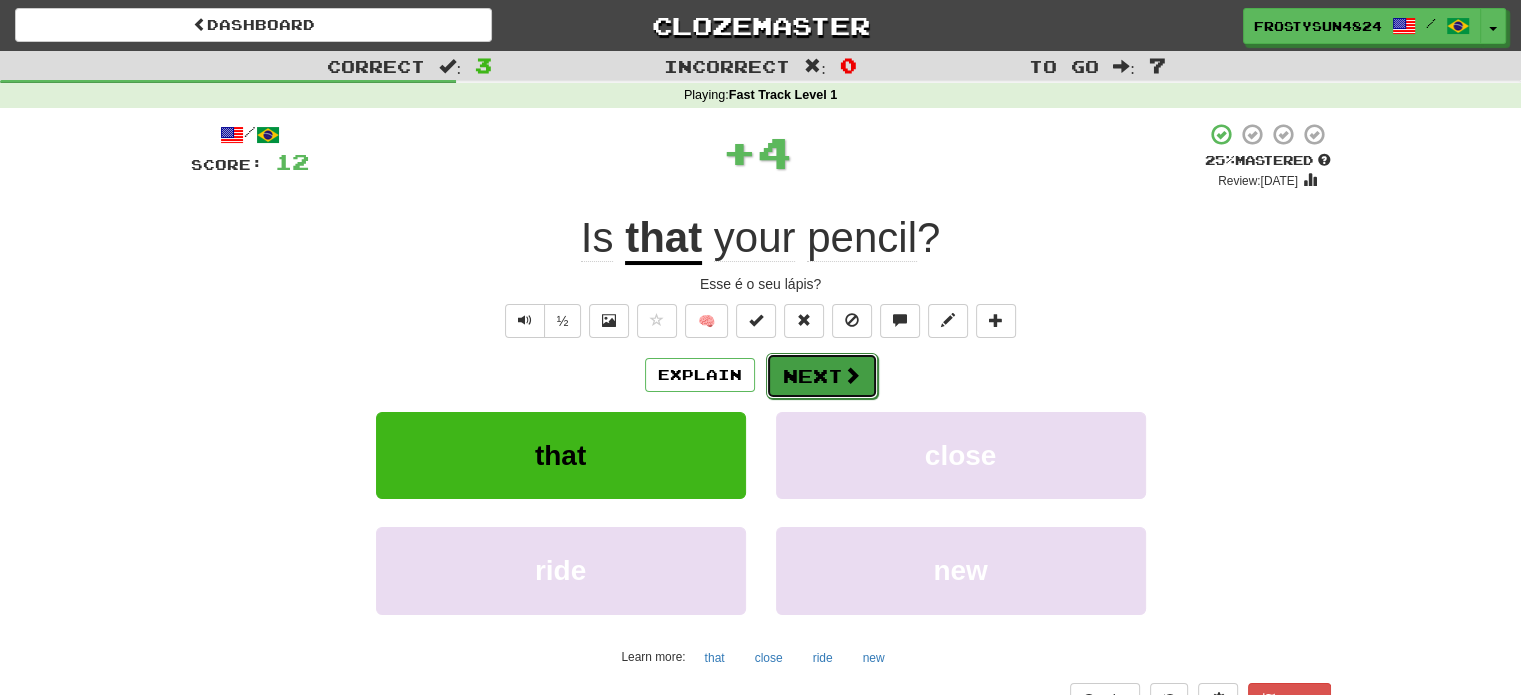 click on "Next" at bounding box center [822, 376] 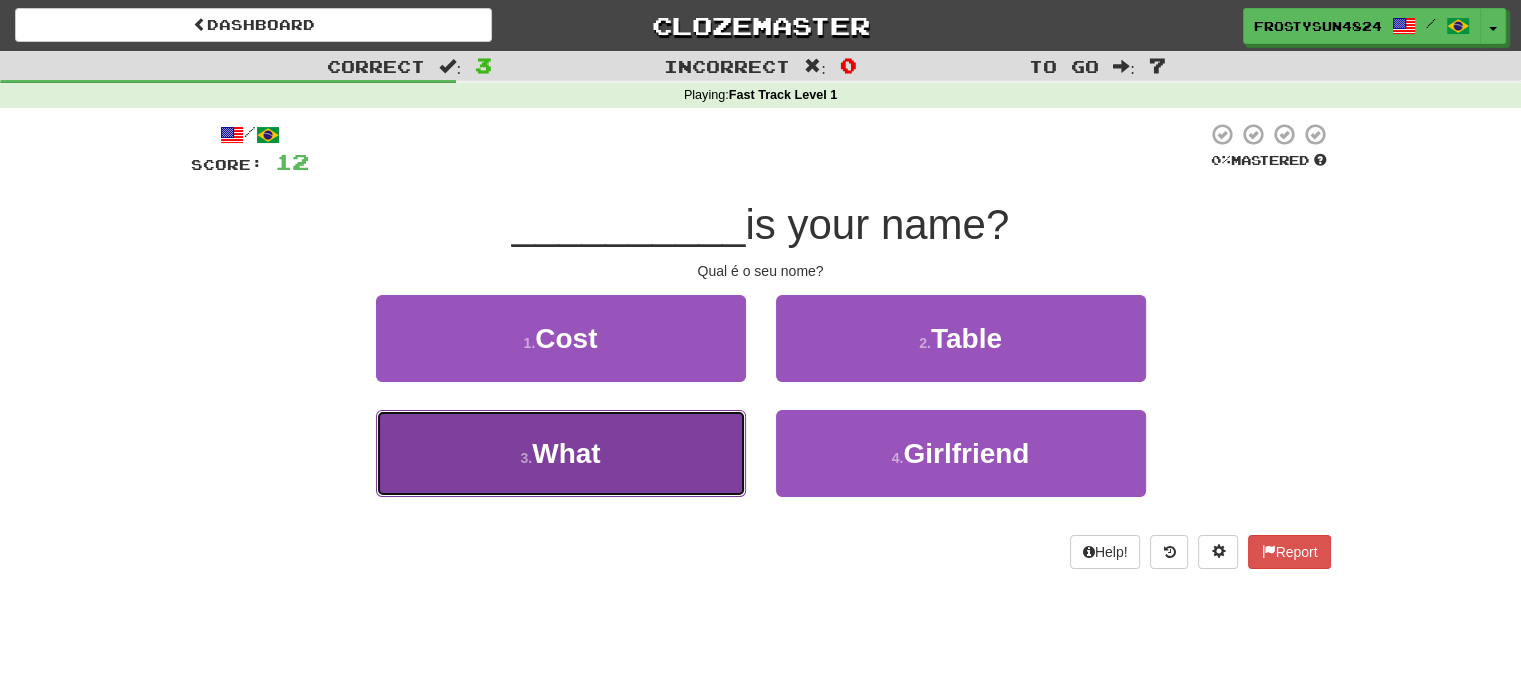 click on "3 .  What" at bounding box center [561, 453] 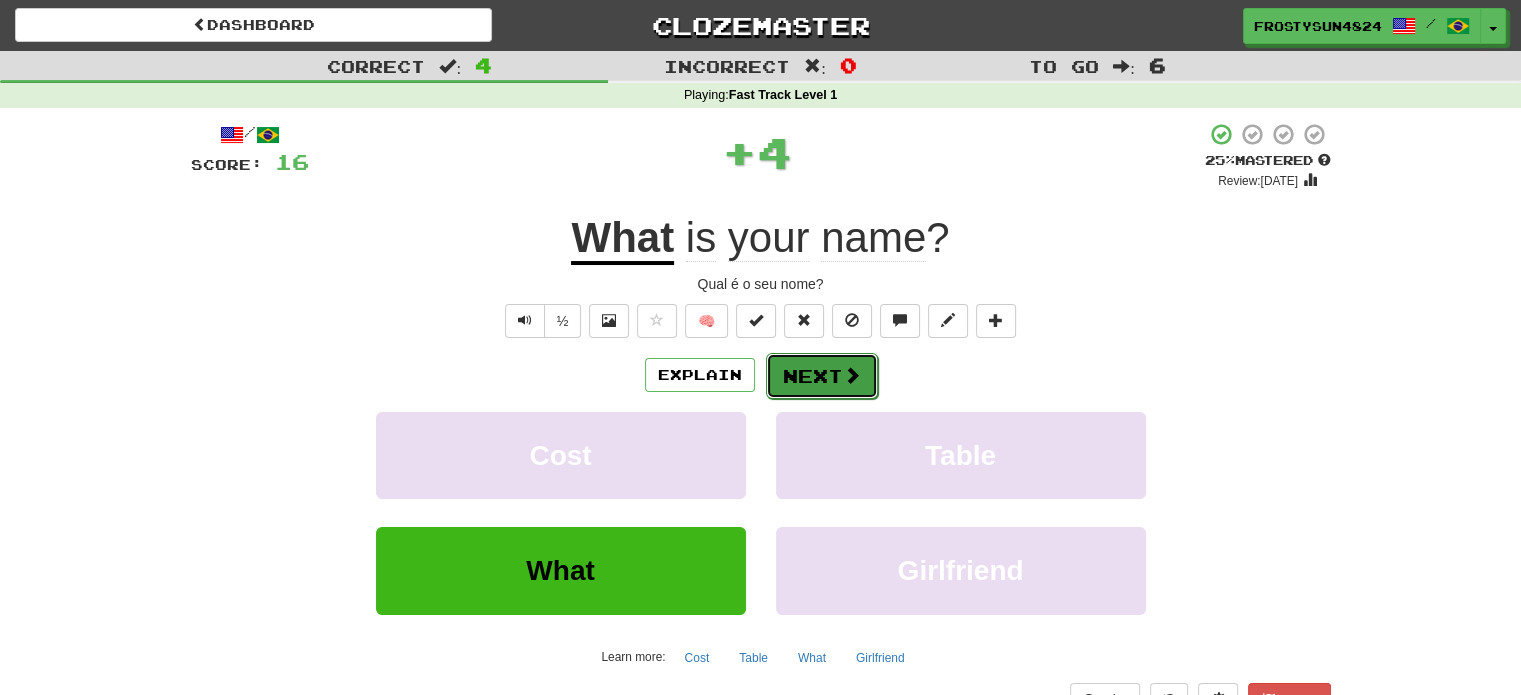 click on "Next" at bounding box center [822, 376] 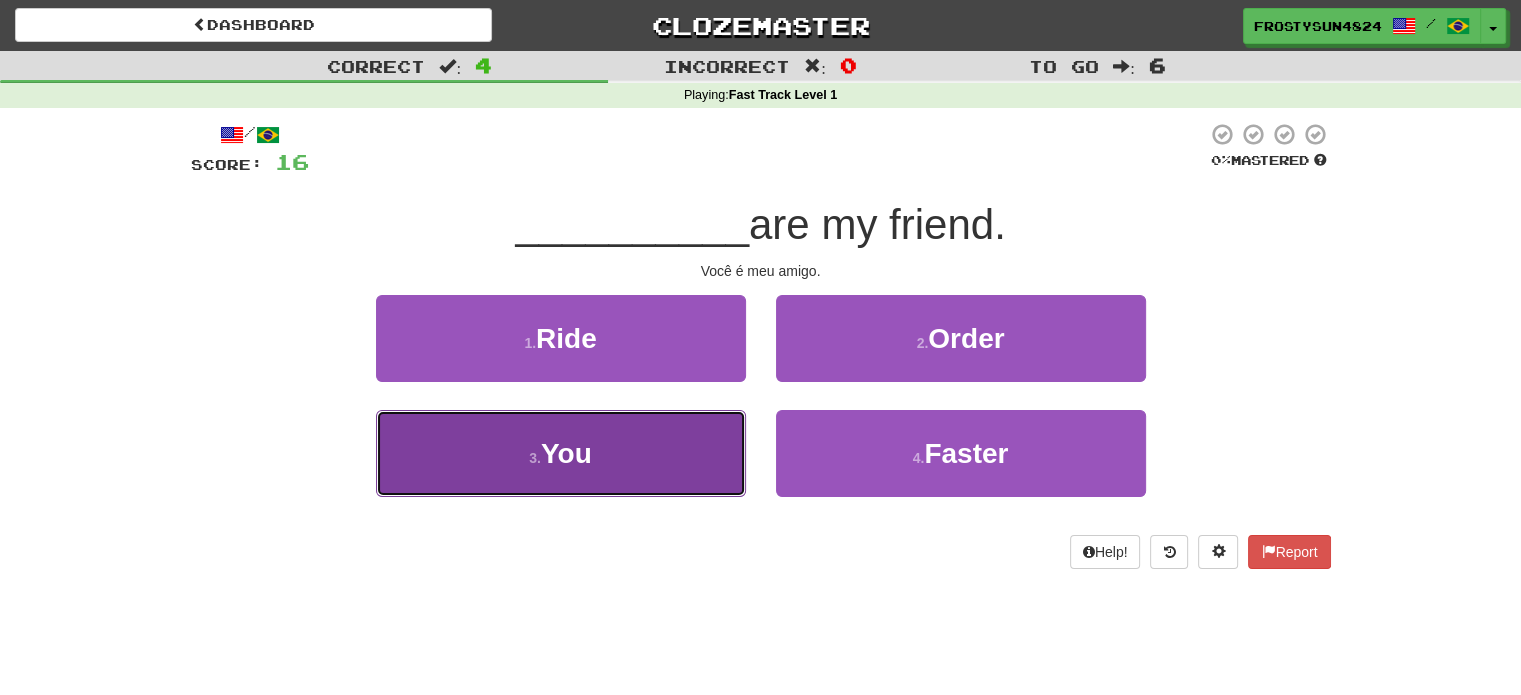 click on "3 .  You" at bounding box center [561, 453] 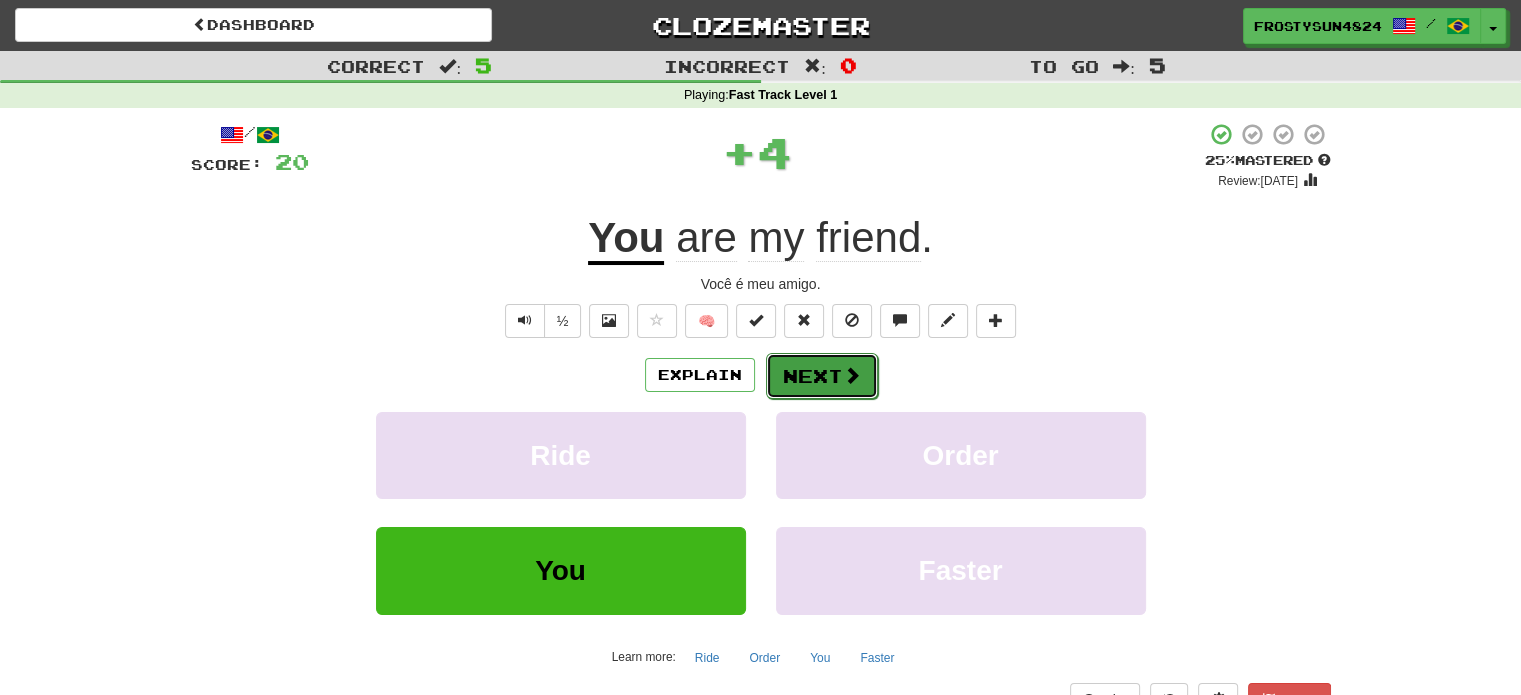 click at bounding box center (852, 375) 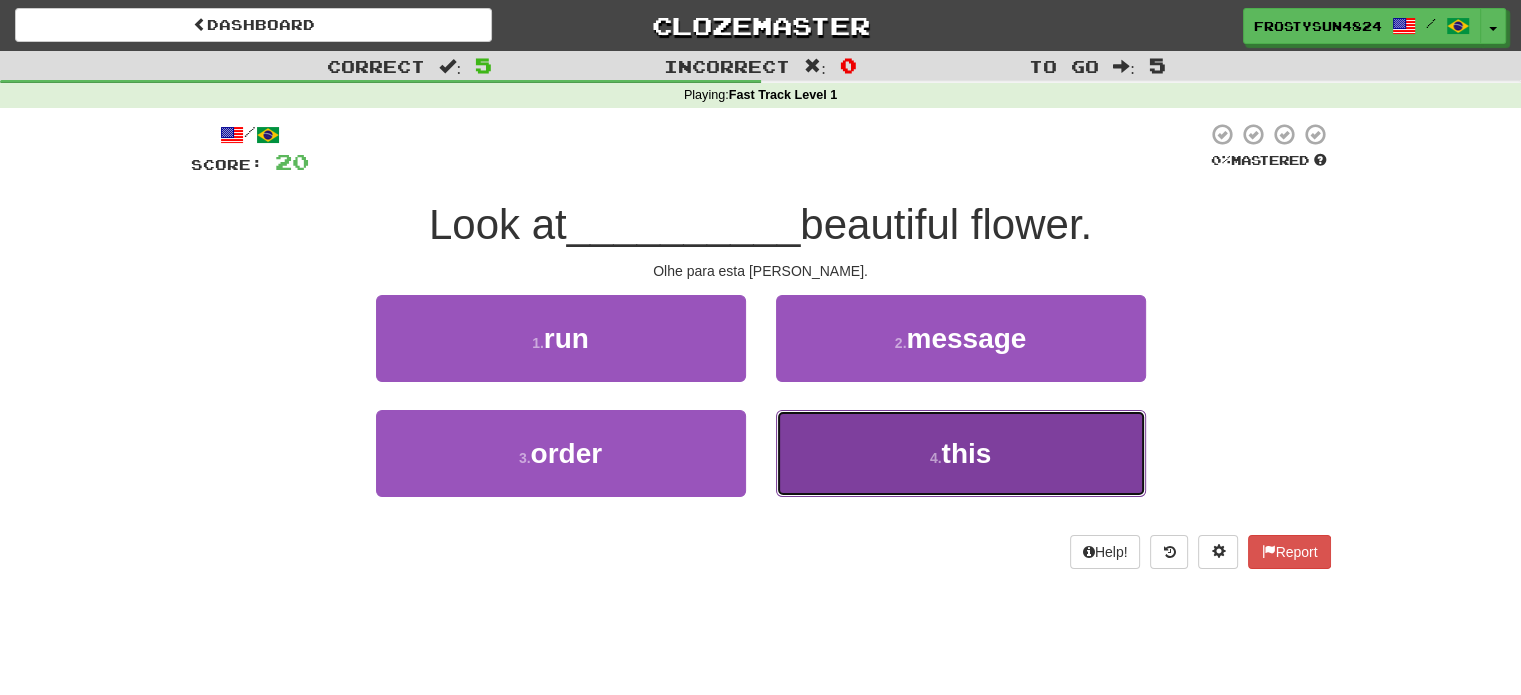 click on "4 .  this" at bounding box center (961, 453) 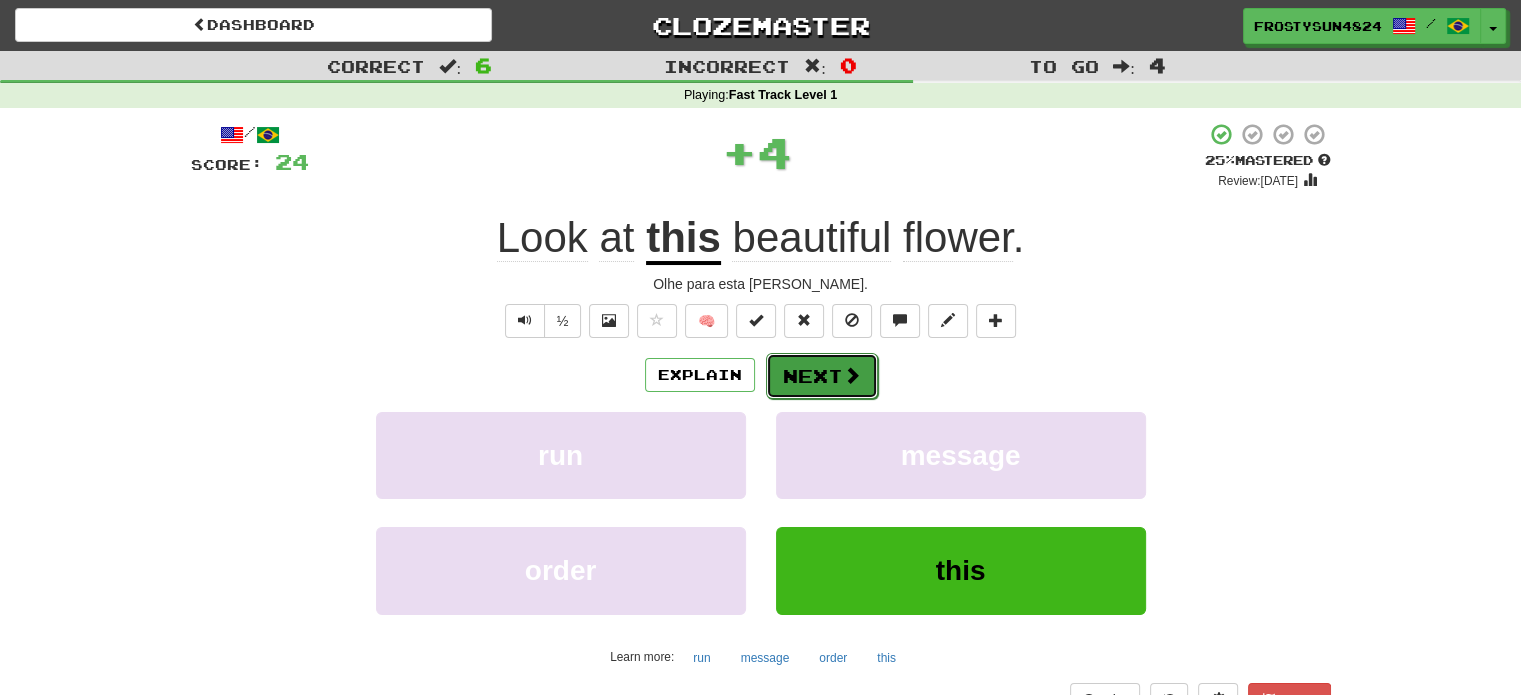 click on "Next" at bounding box center (822, 376) 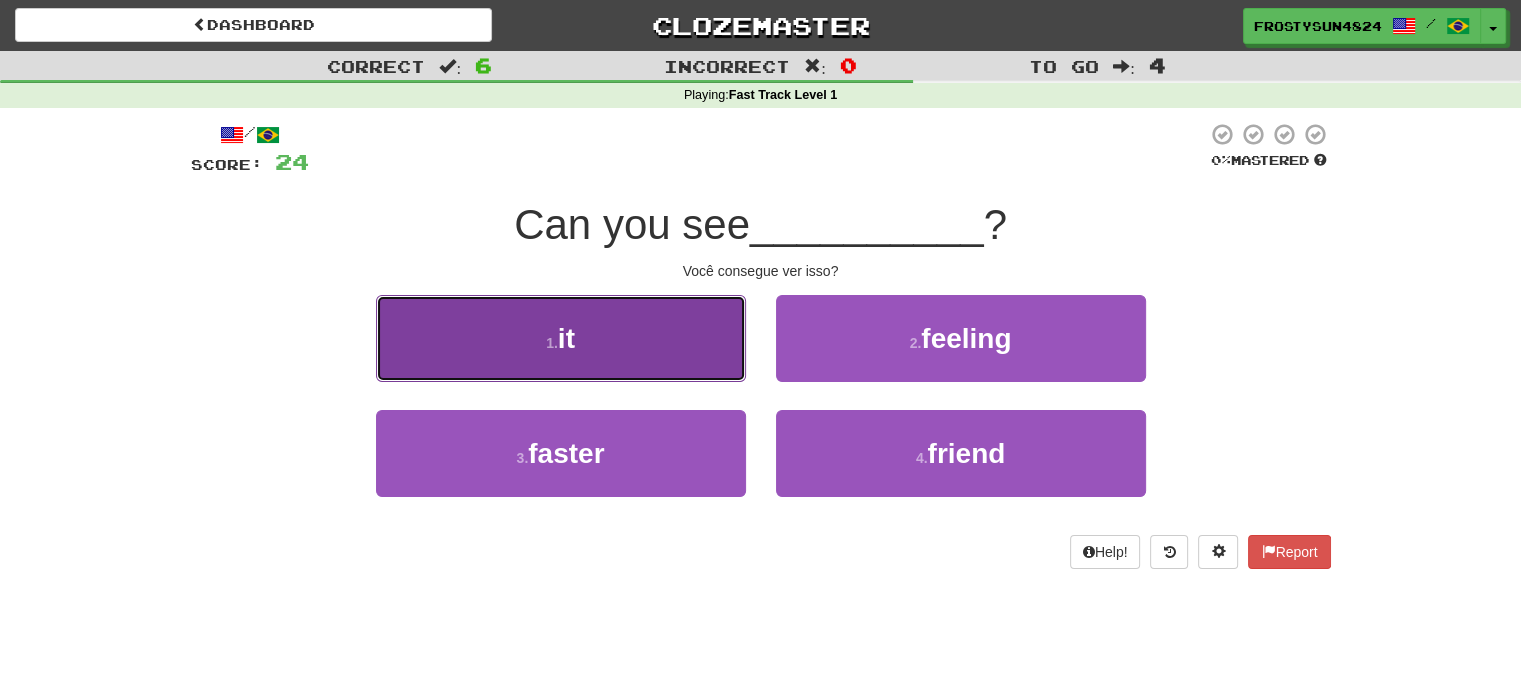 click on "1 .  it" at bounding box center [561, 338] 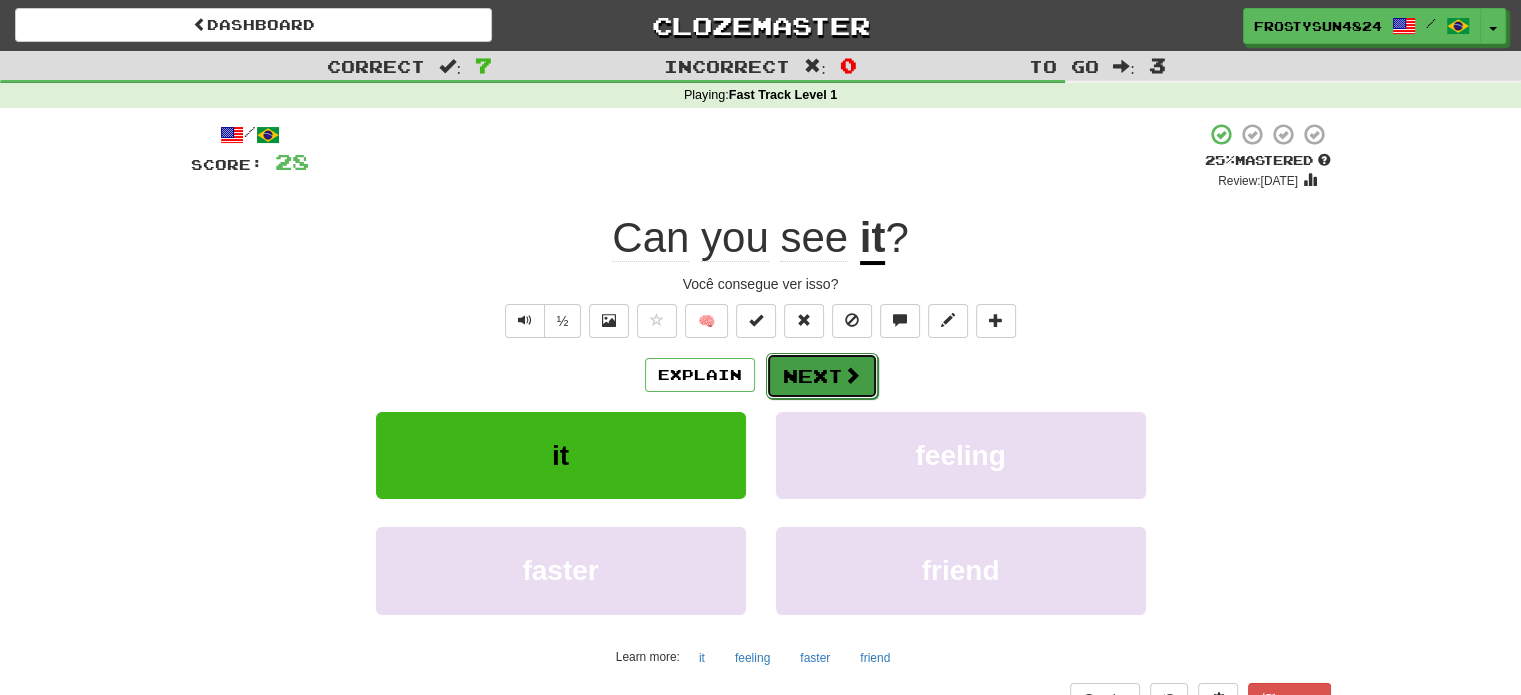 click on "Next" at bounding box center [822, 376] 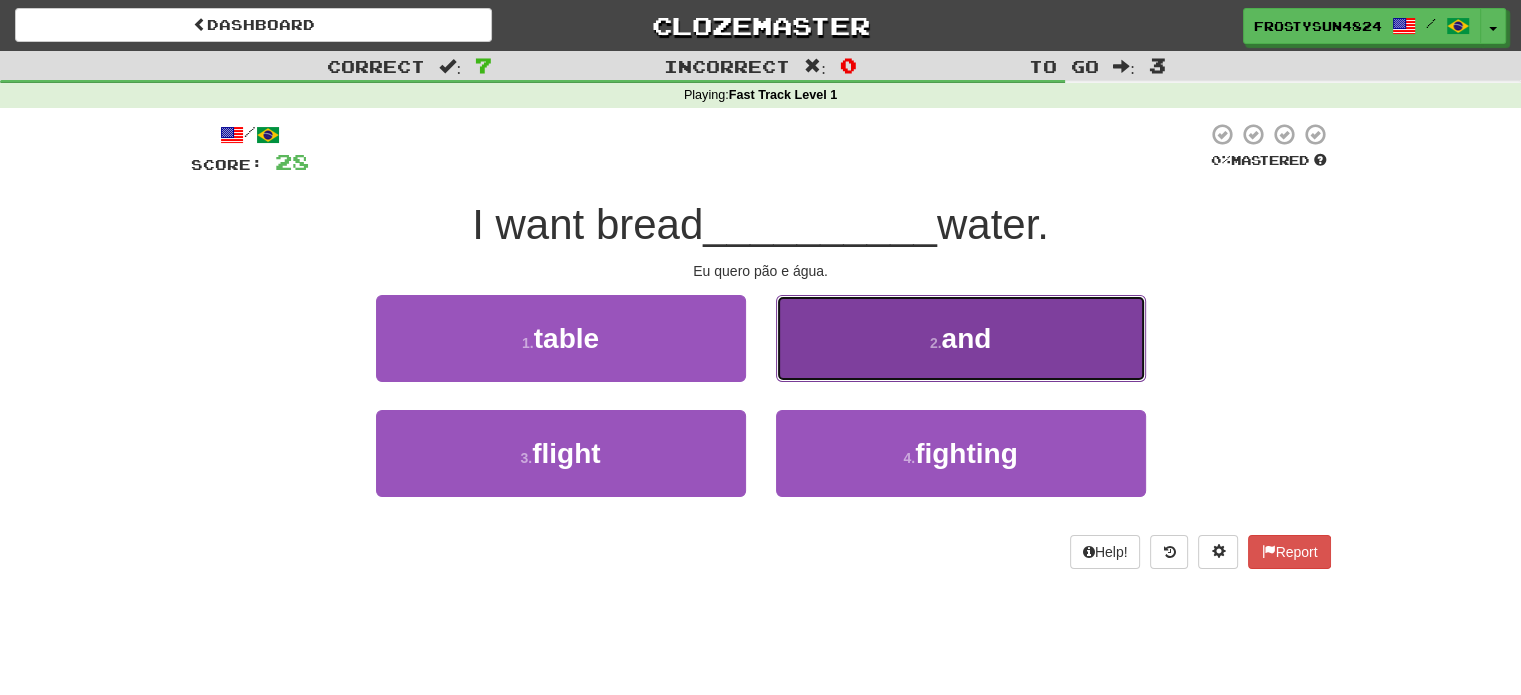 click on "2 .  and" at bounding box center (961, 338) 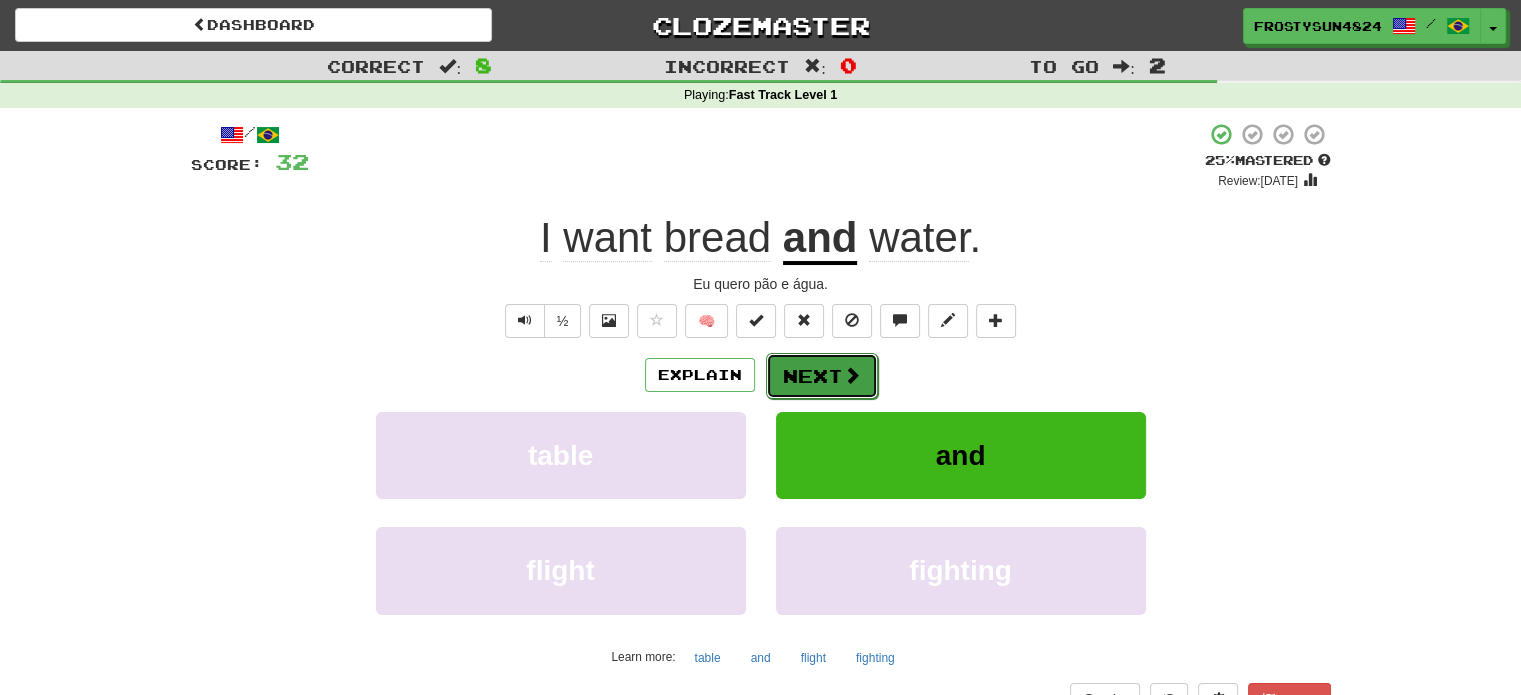 click on "Next" at bounding box center [822, 376] 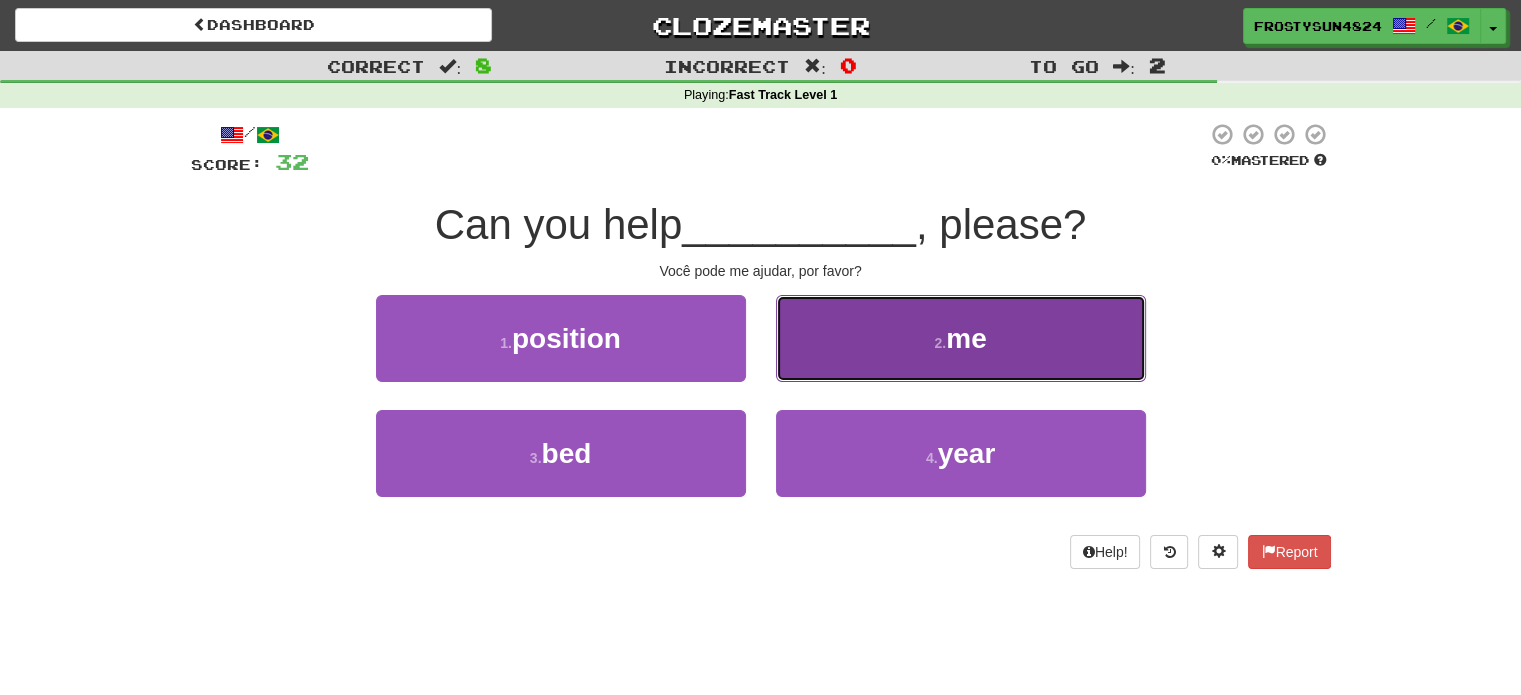click on "2 .  me" at bounding box center (961, 338) 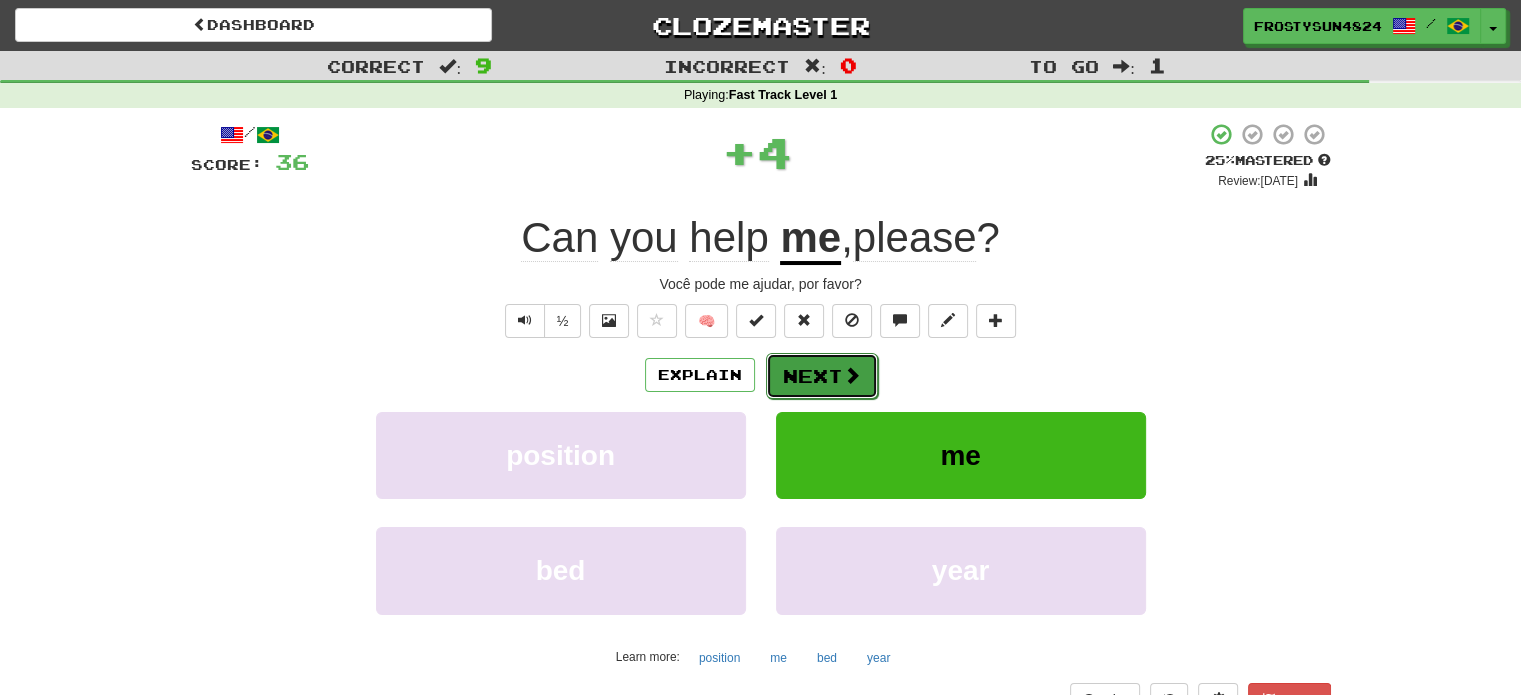 click on "Next" at bounding box center (822, 376) 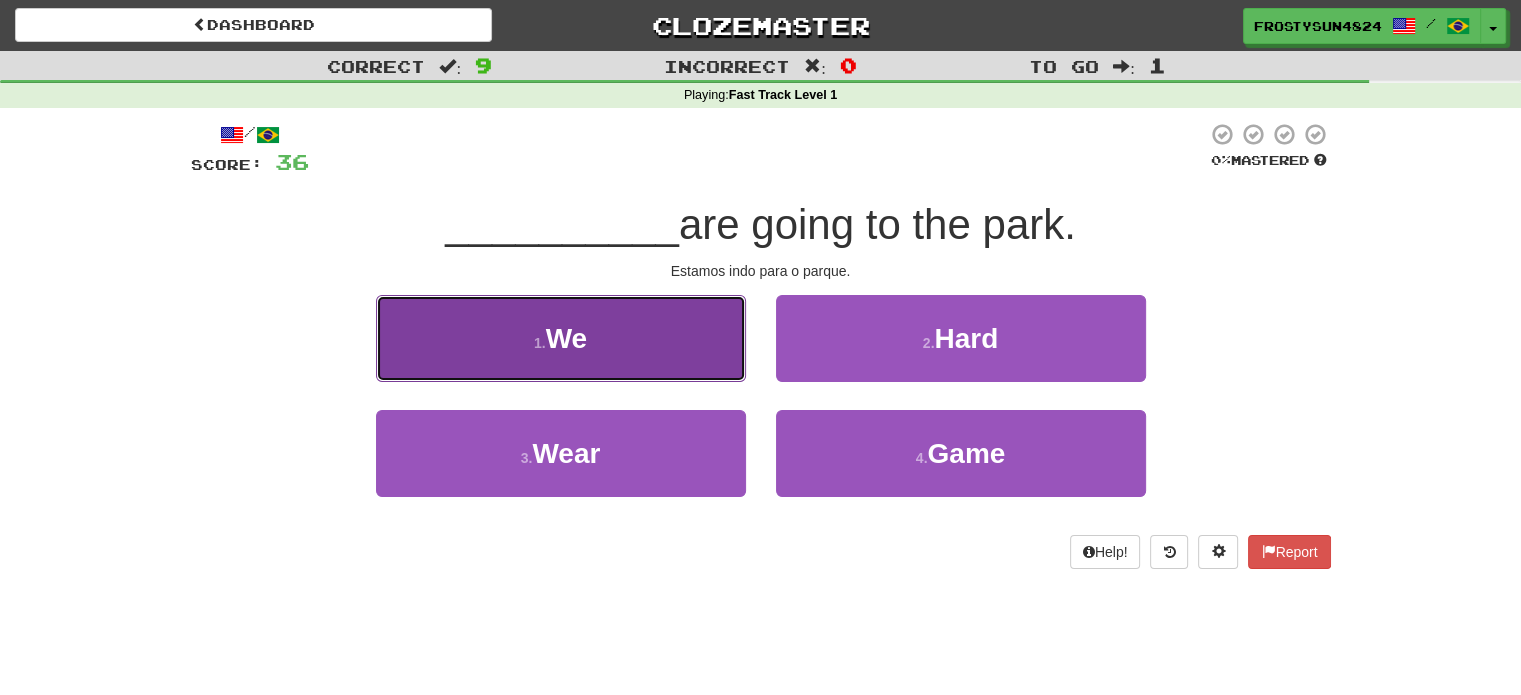 click on "1 .  We" at bounding box center (561, 338) 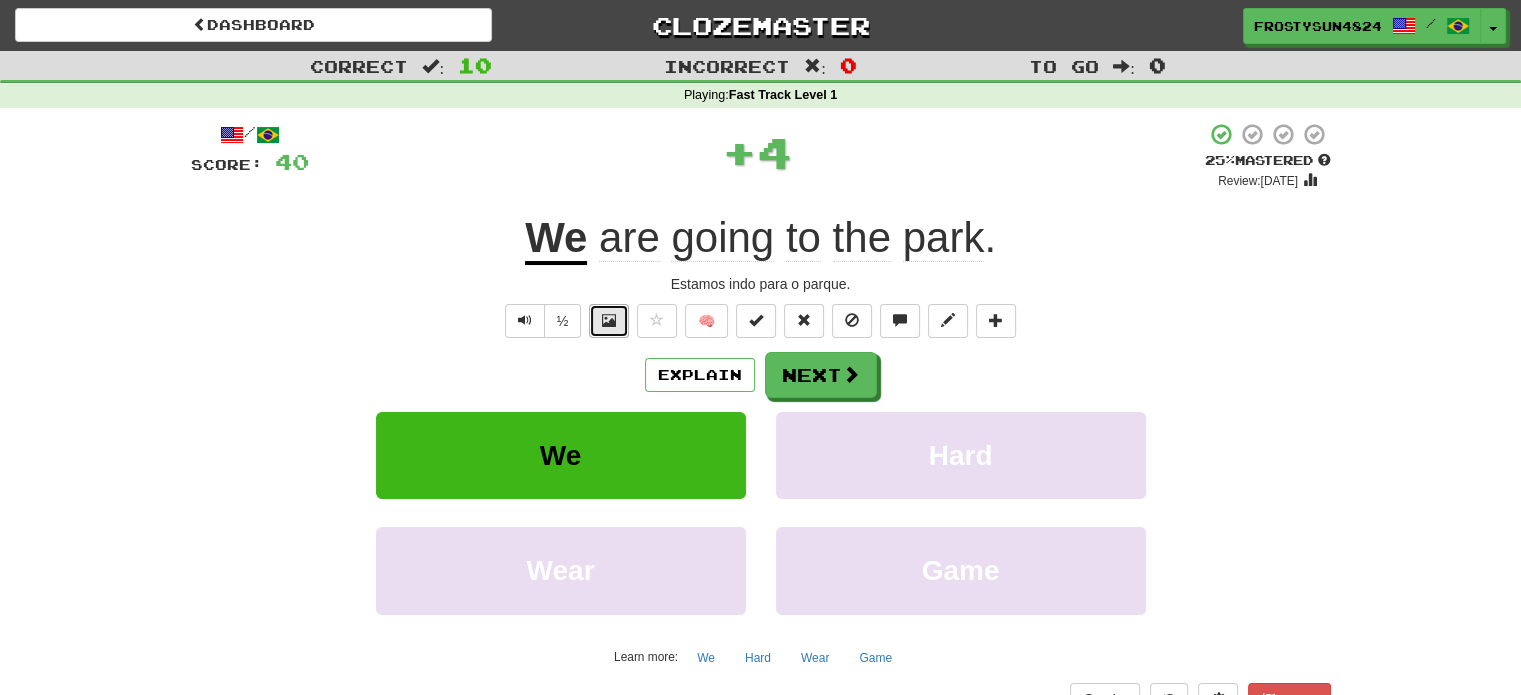 click at bounding box center [609, 321] 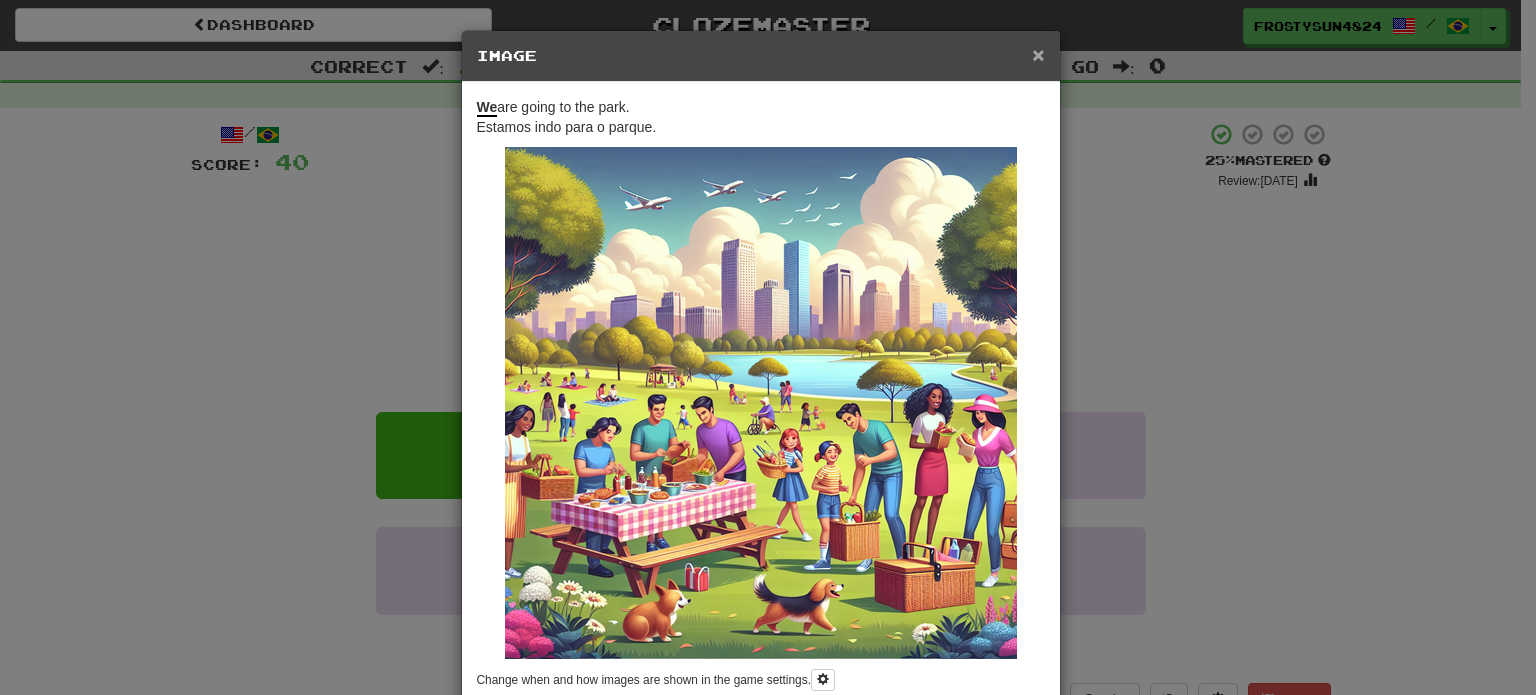 click on "×" at bounding box center [1038, 54] 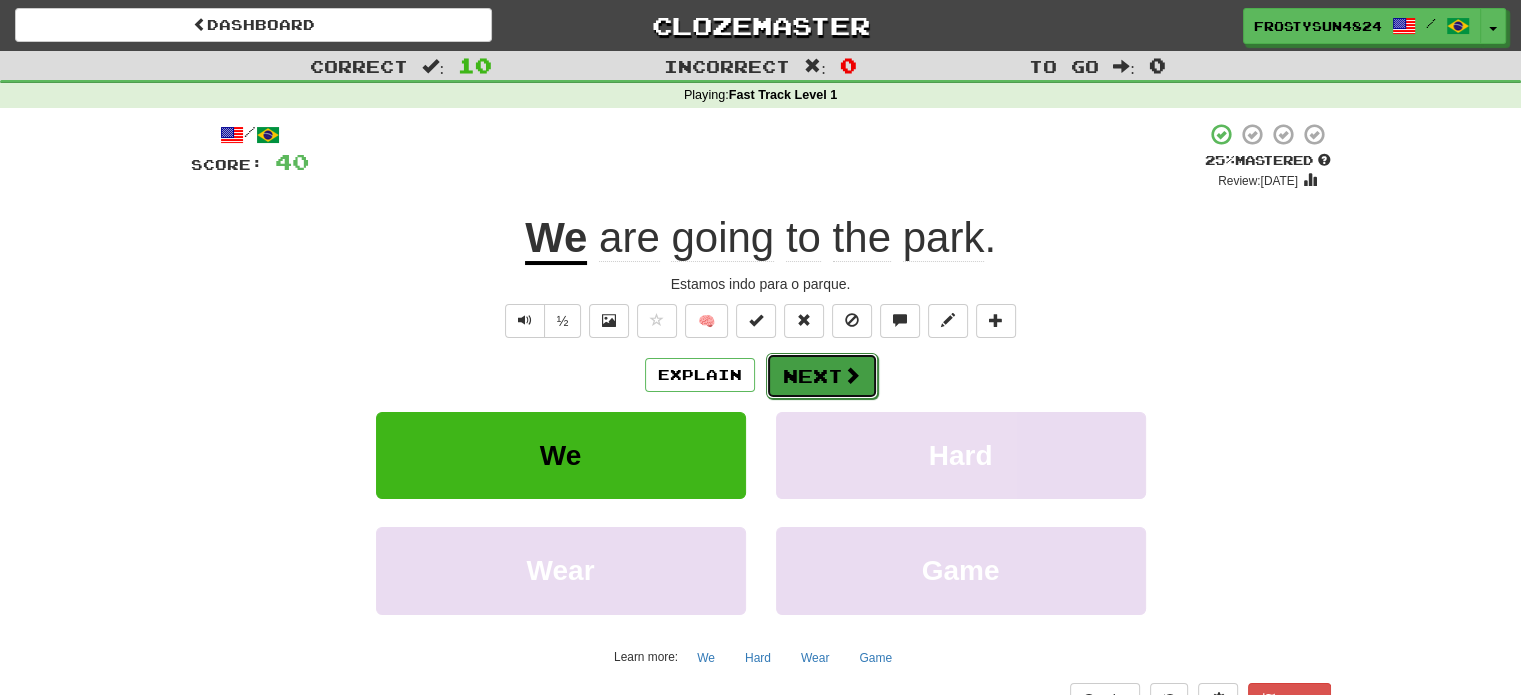 click on "Next" at bounding box center (822, 376) 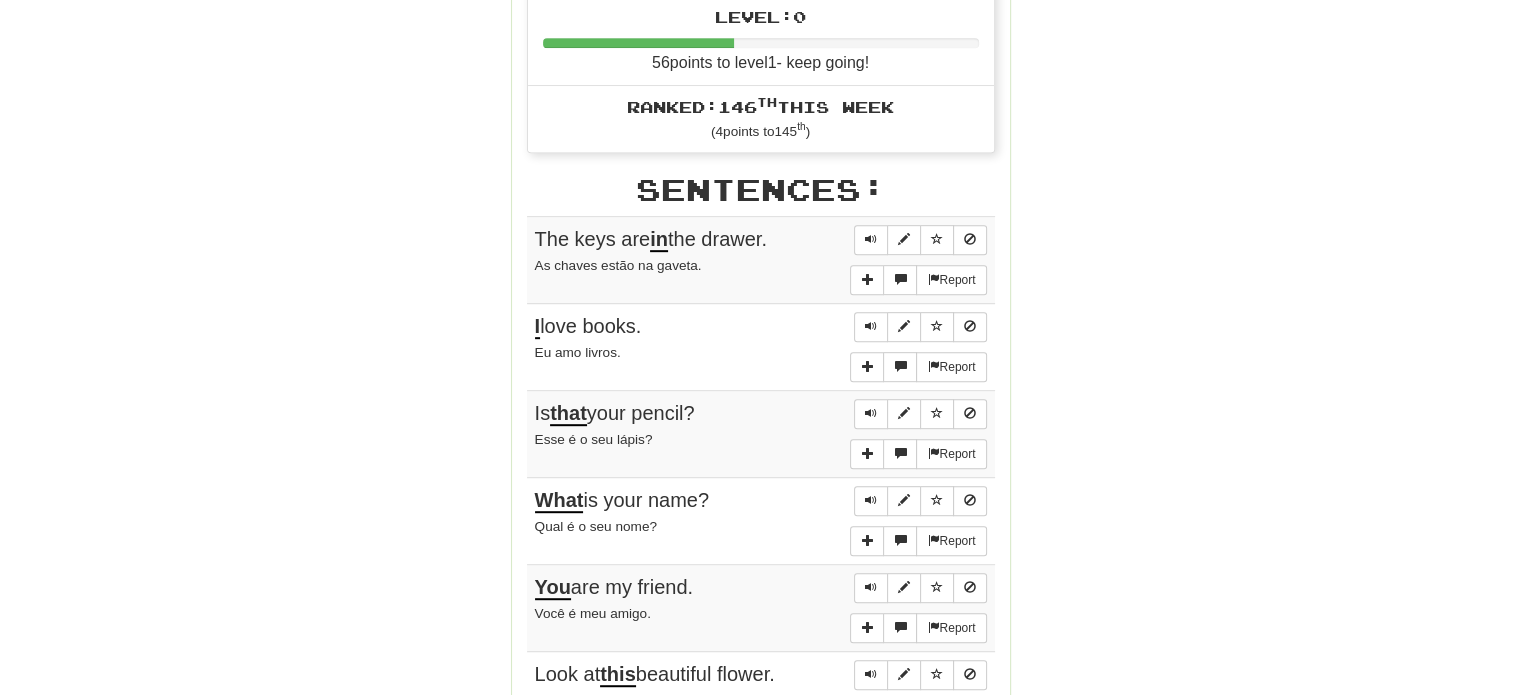 scroll, scrollTop: 1008, scrollLeft: 0, axis: vertical 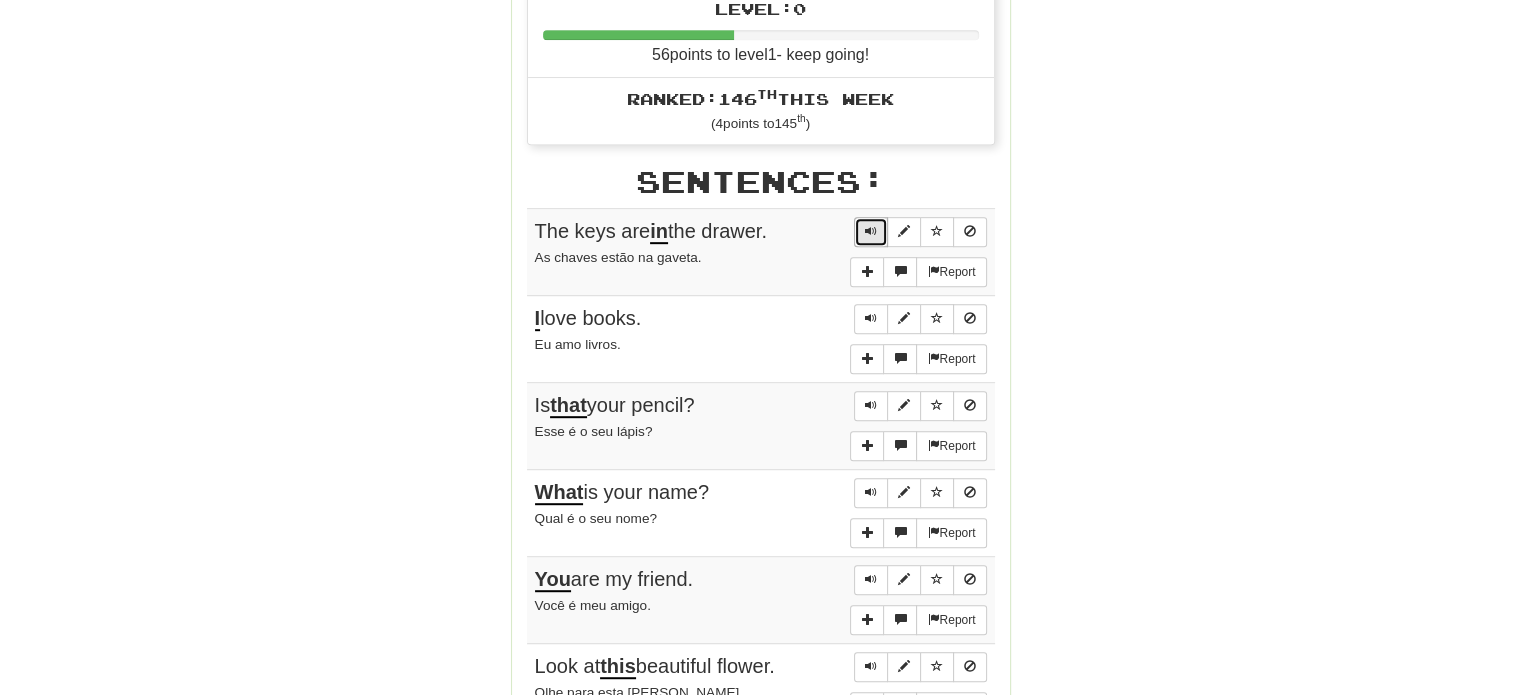 click at bounding box center (871, 232) 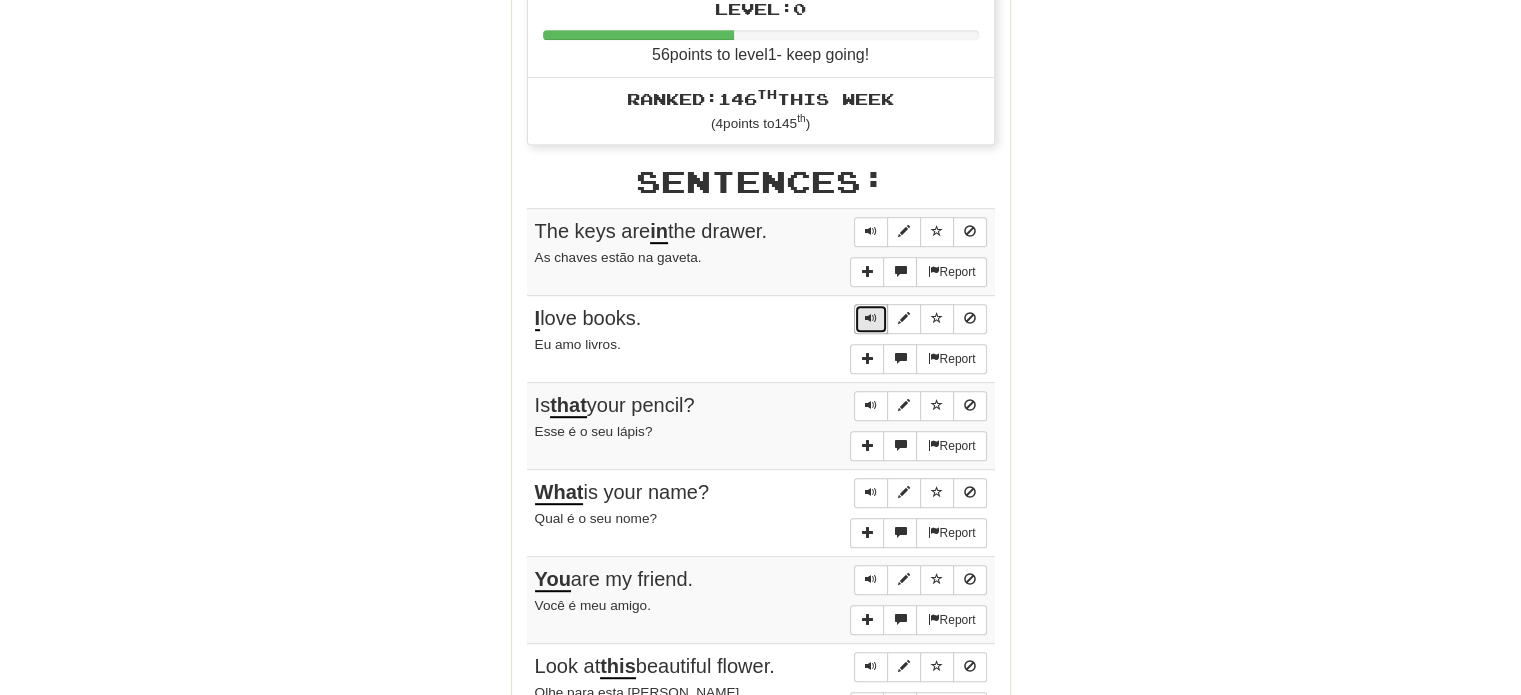 click at bounding box center (871, 319) 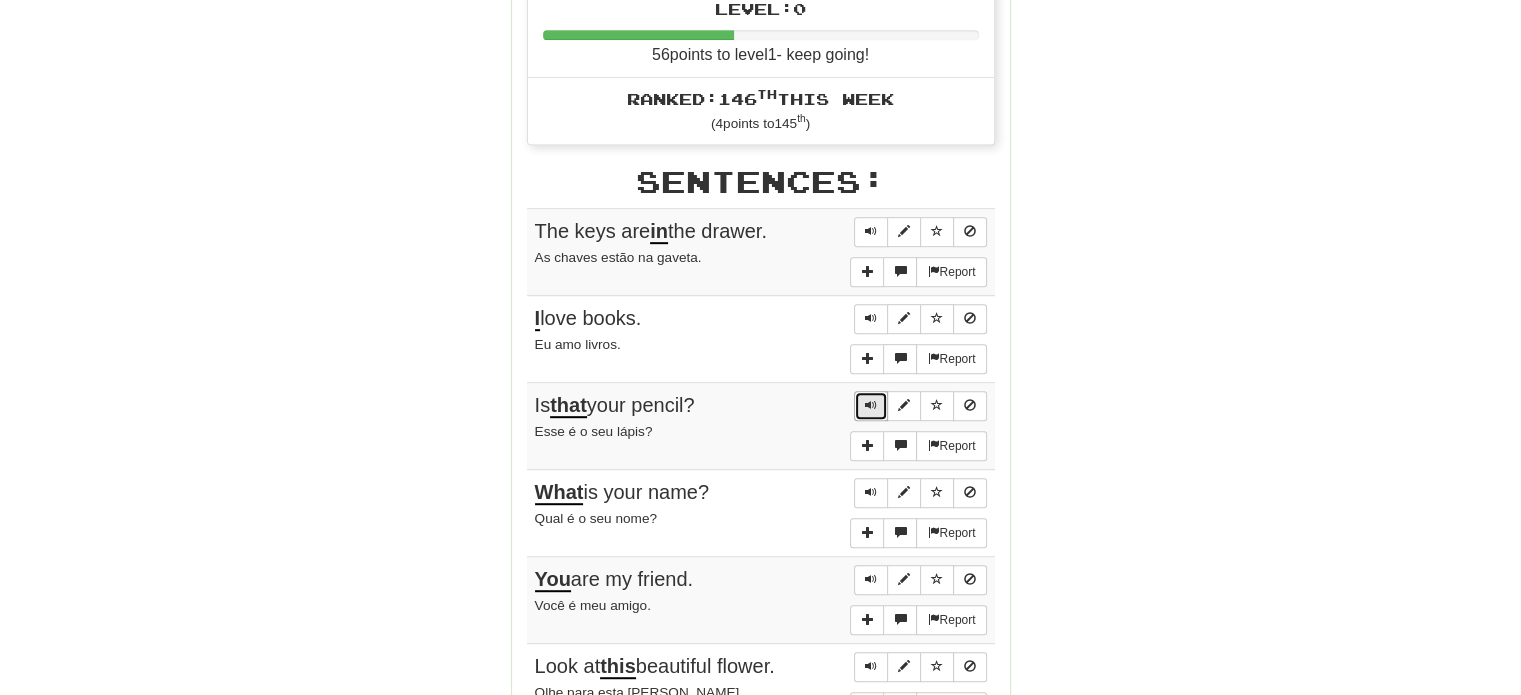 click at bounding box center [871, 405] 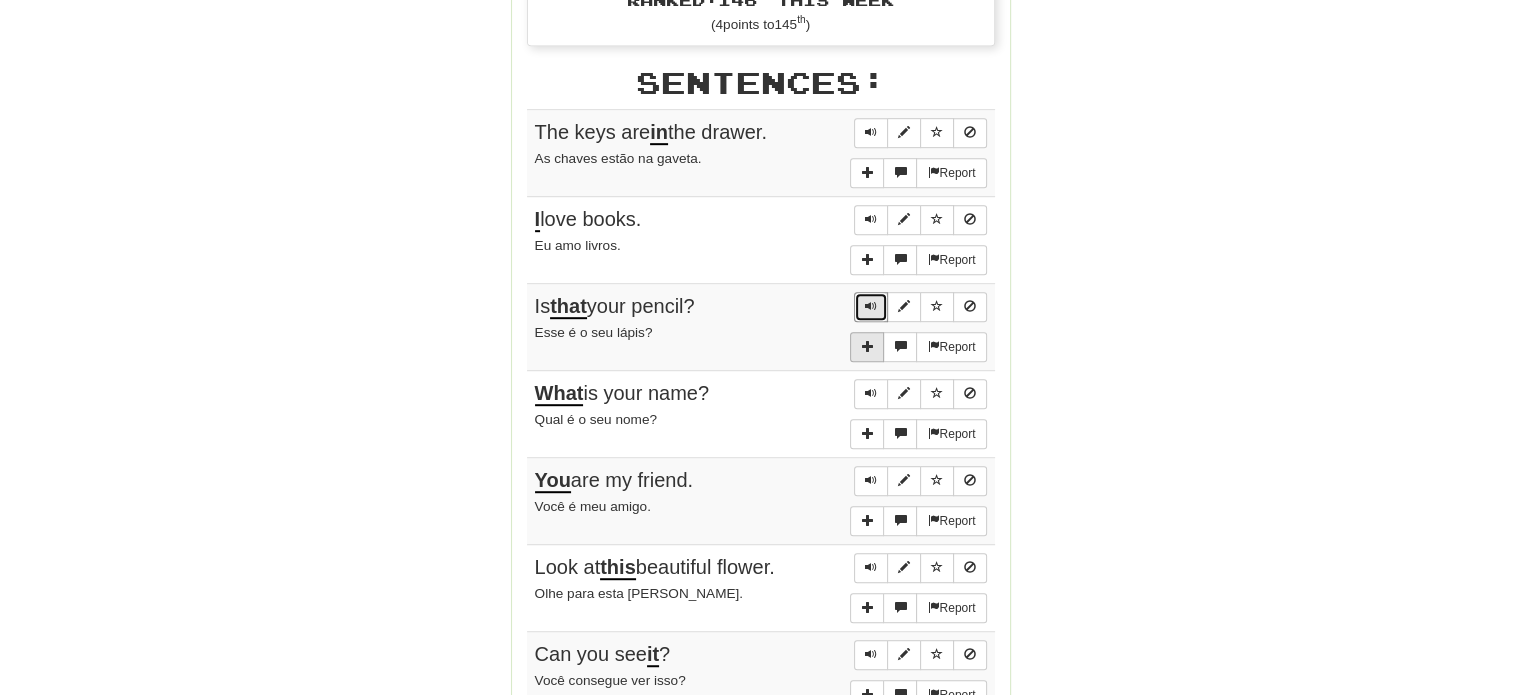 scroll, scrollTop: 1112, scrollLeft: 0, axis: vertical 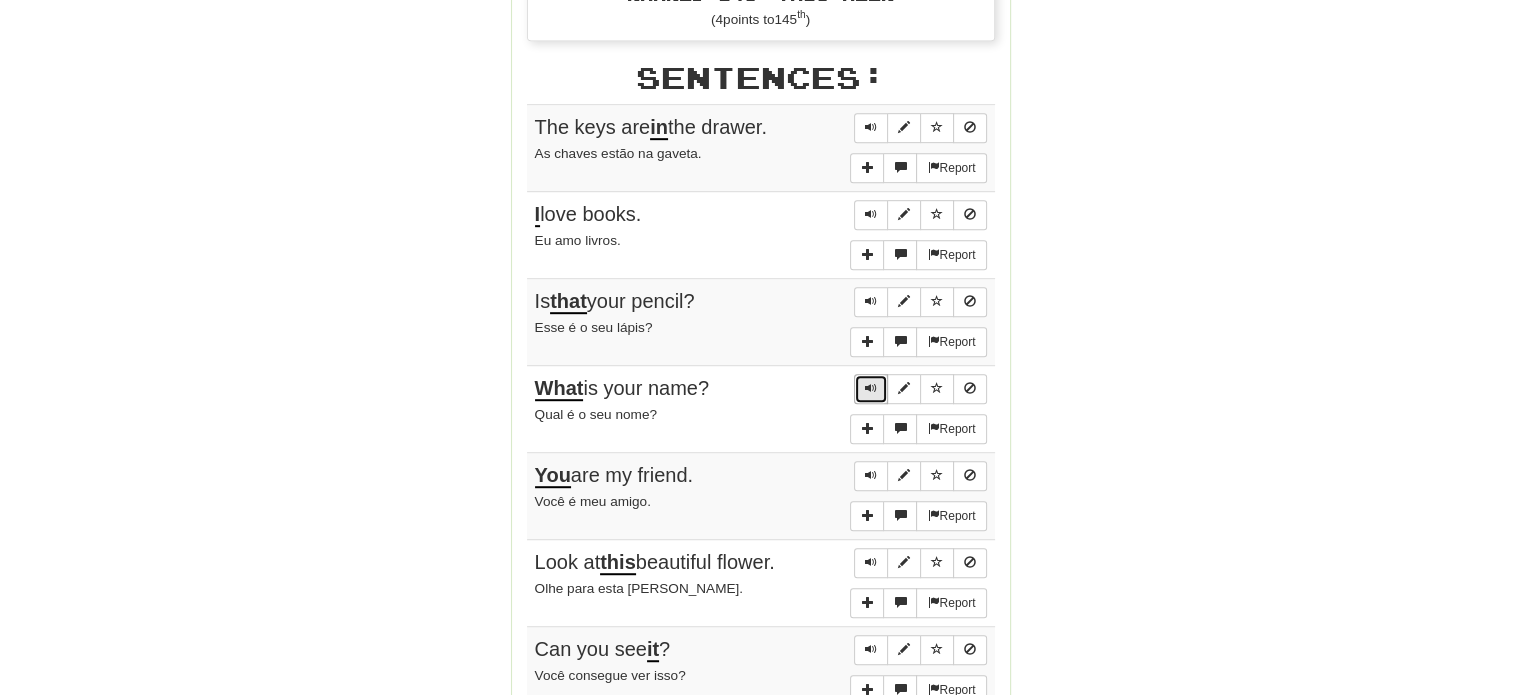 click at bounding box center [871, 389] 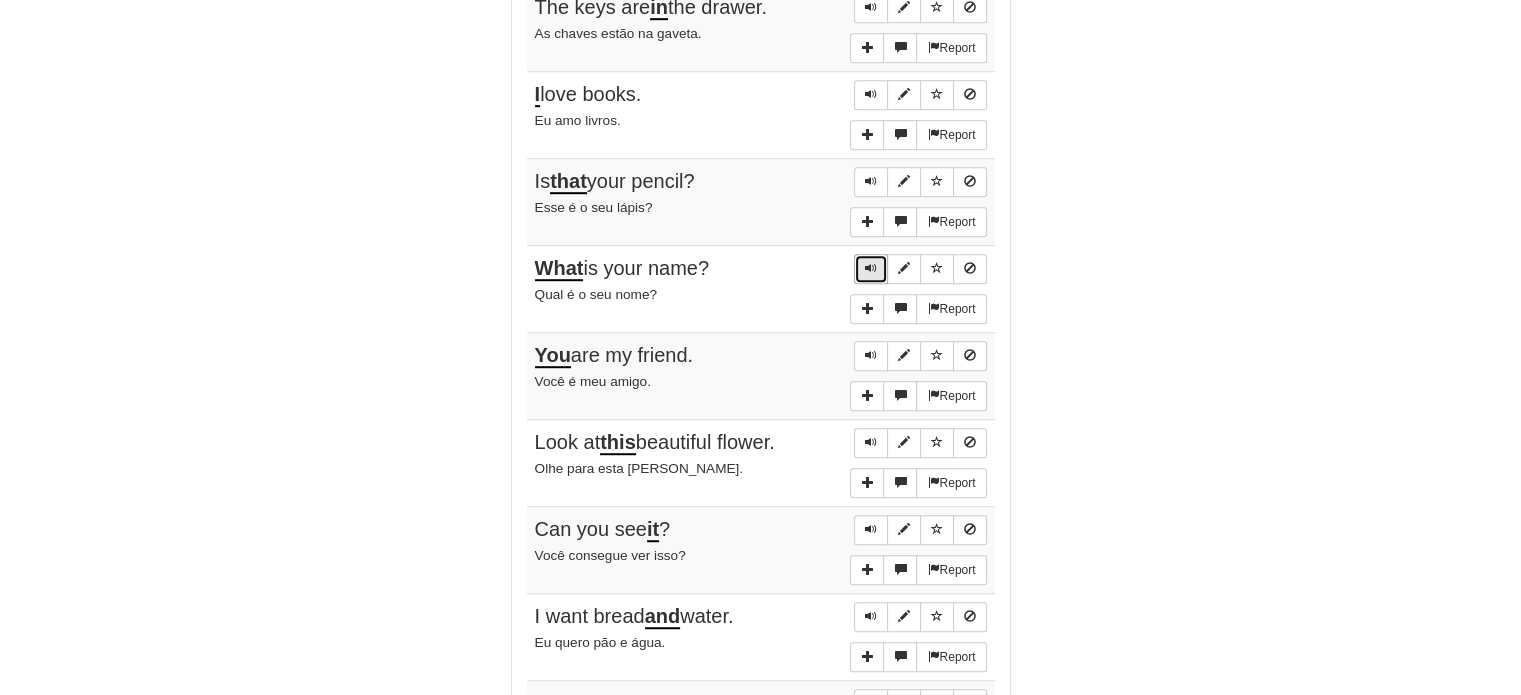 scroll, scrollTop: 1232, scrollLeft: 0, axis: vertical 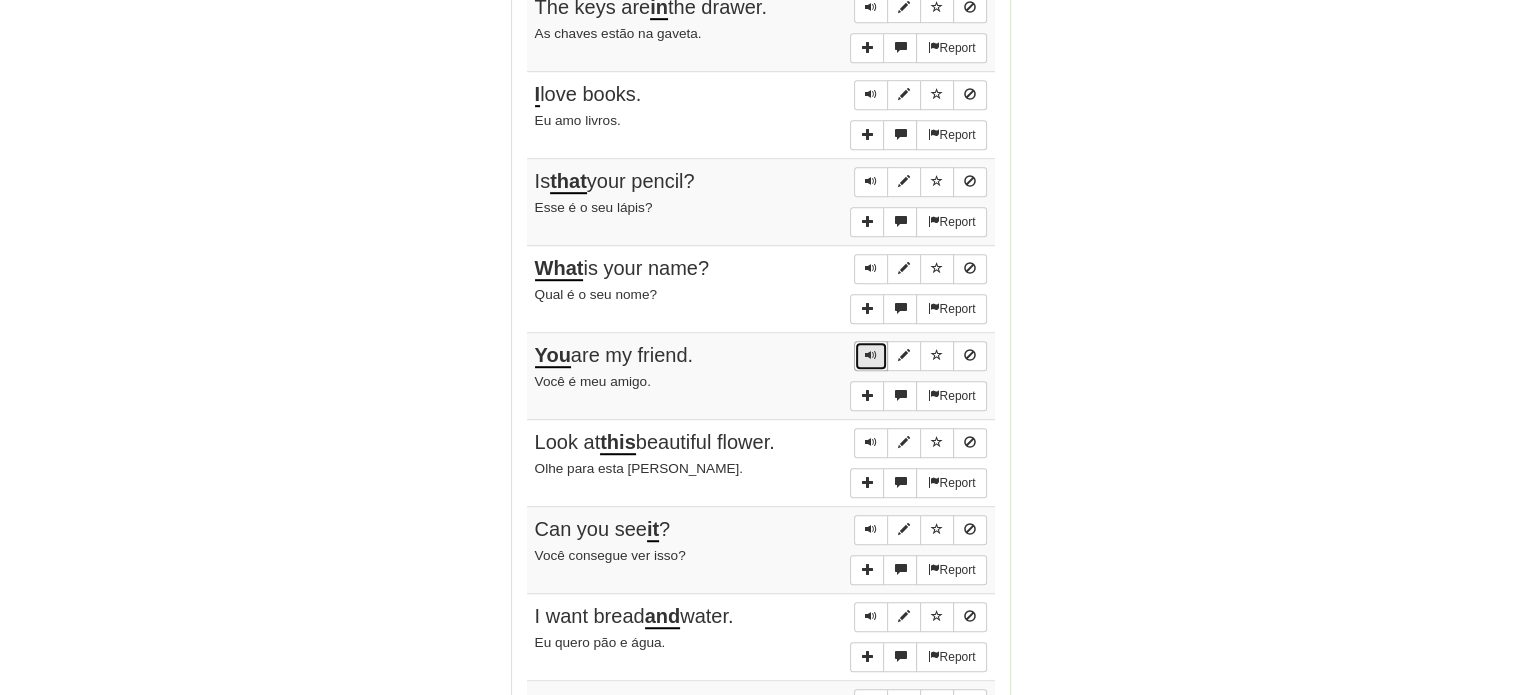 click at bounding box center (871, 356) 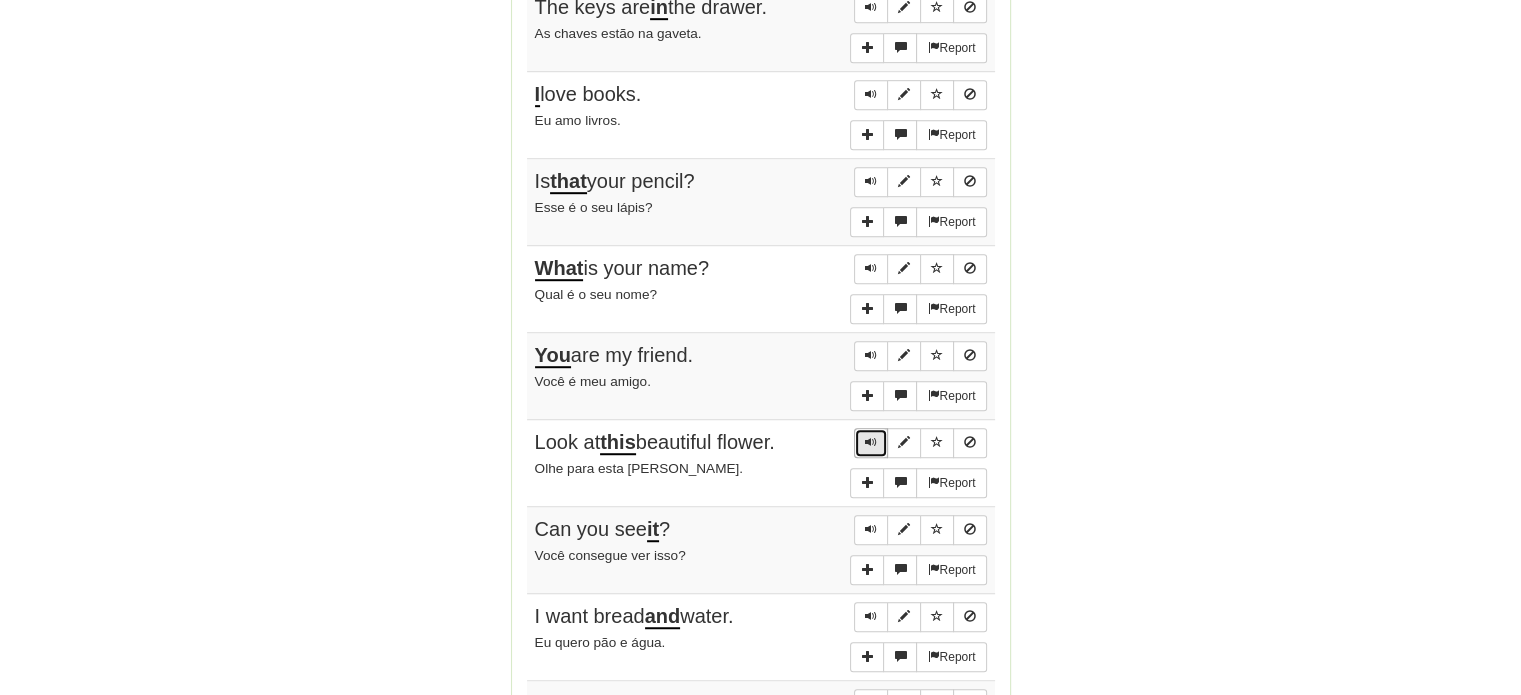 click at bounding box center (871, 443) 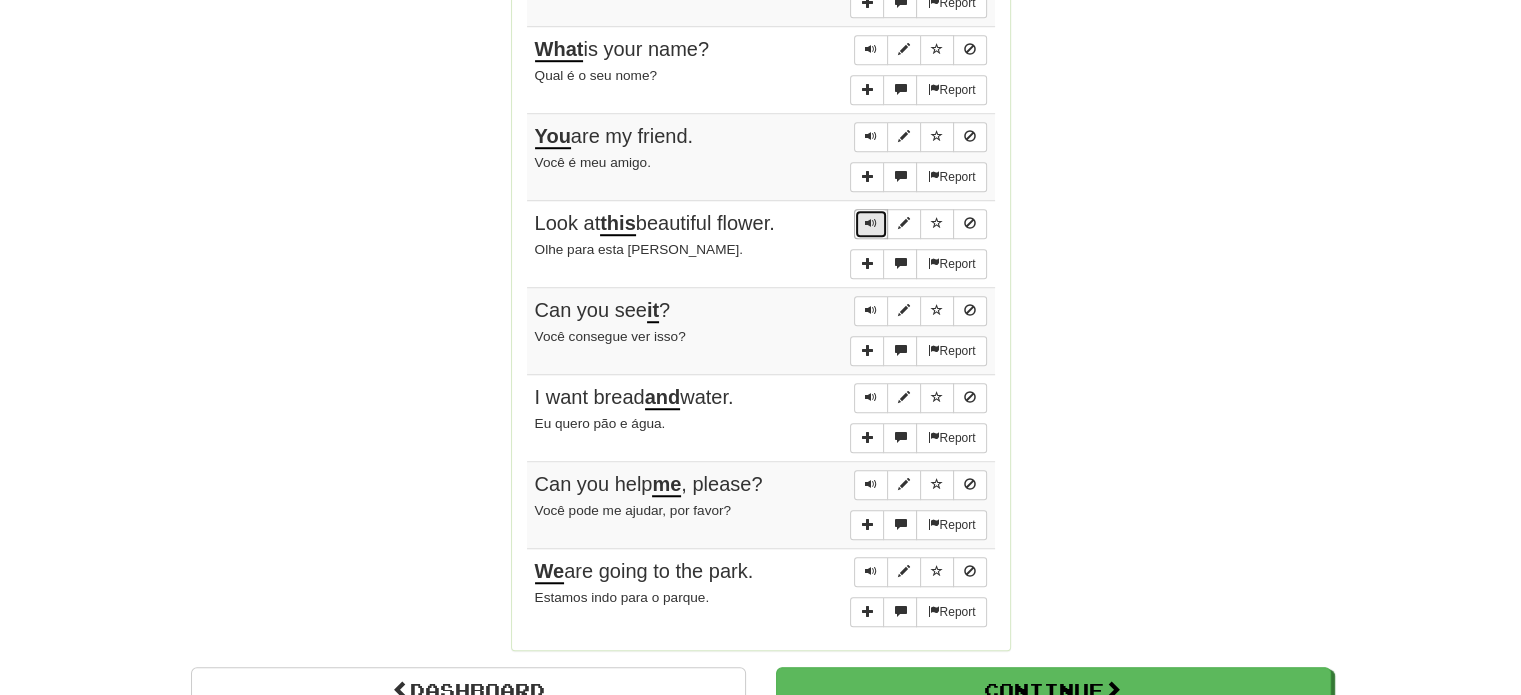 scroll, scrollTop: 1452, scrollLeft: 0, axis: vertical 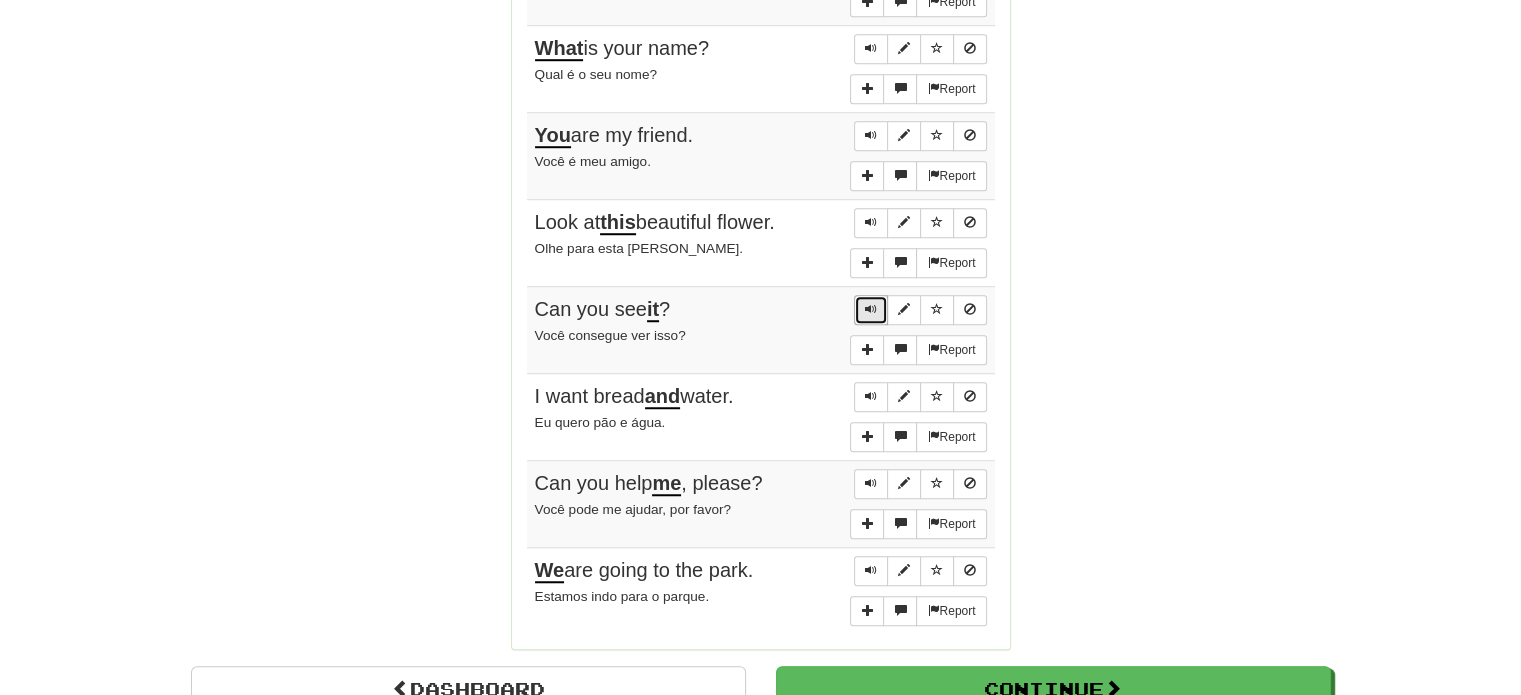 click at bounding box center (871, 309) 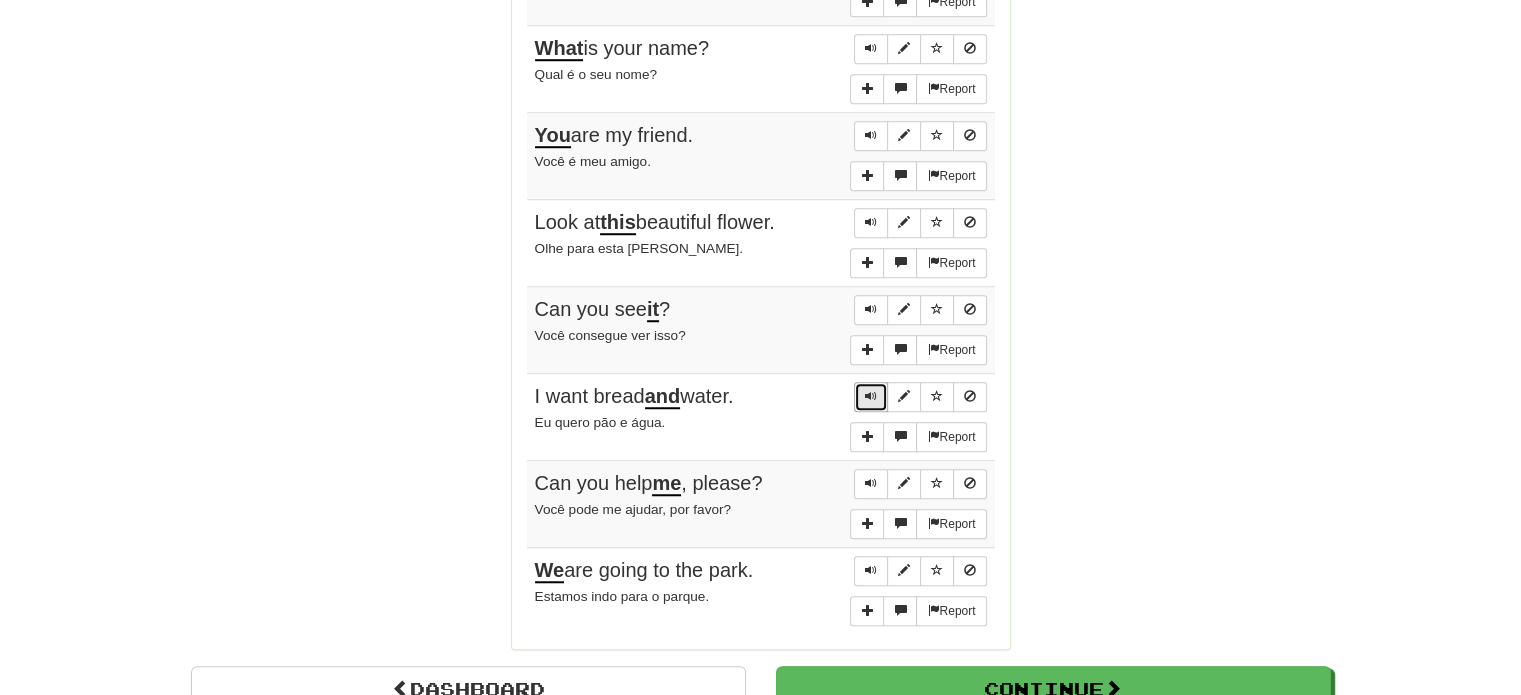 click at bounding box center (871, 397) 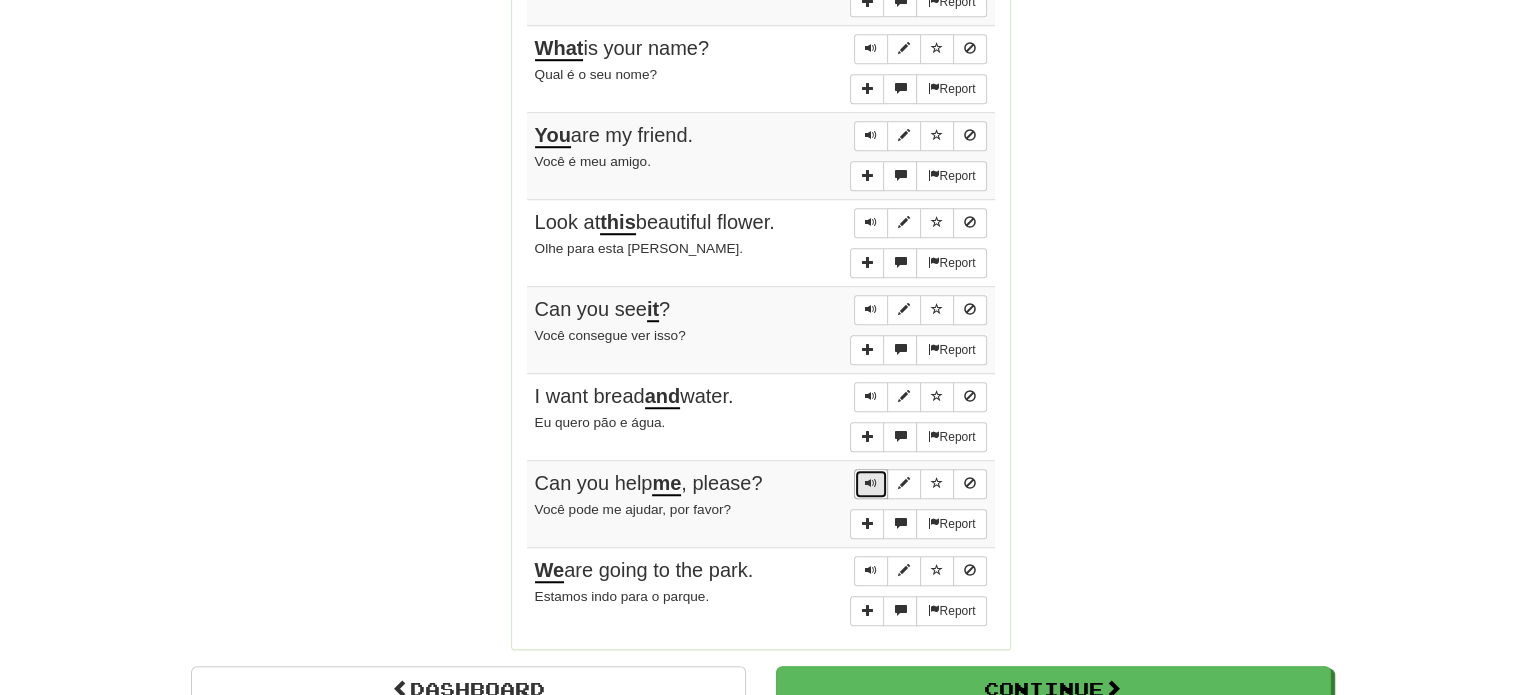 click at bounding box center [871, 484] 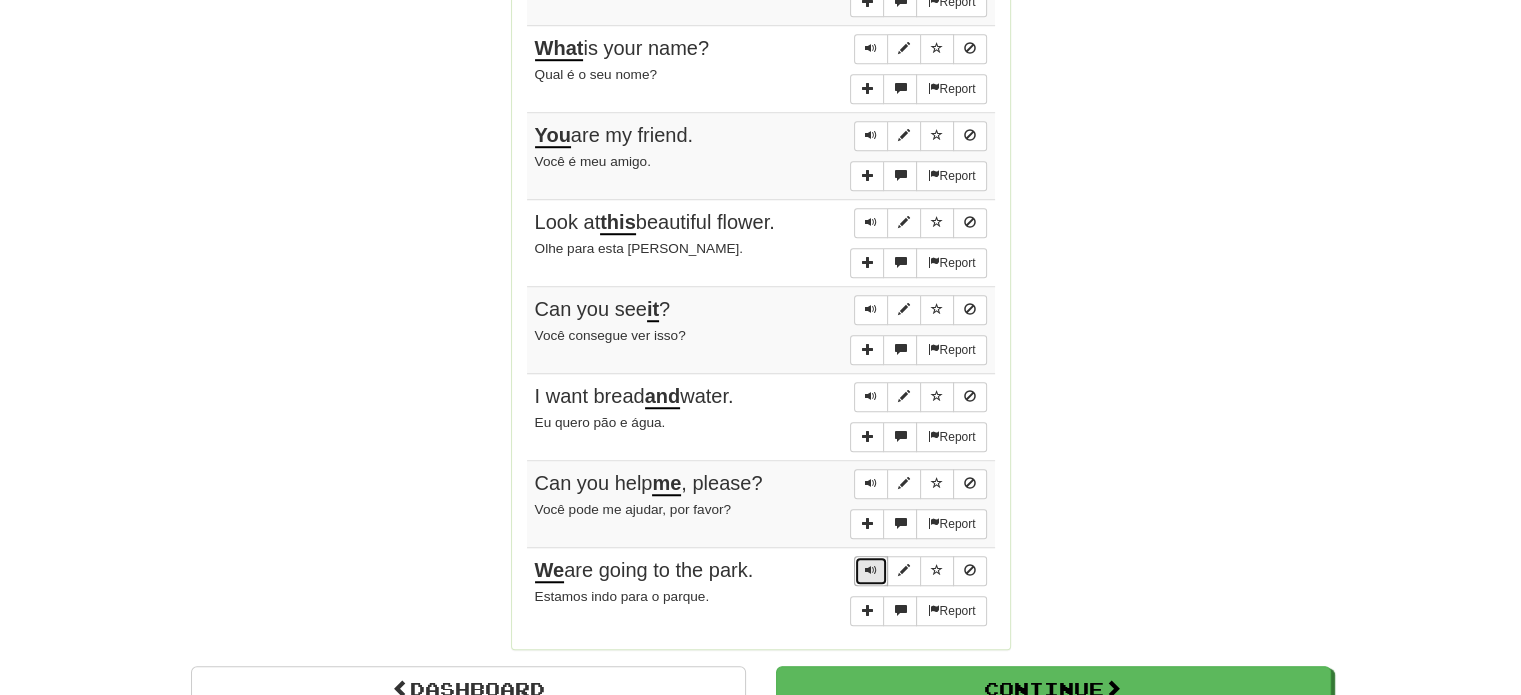 click at bounding box center [871, 570] 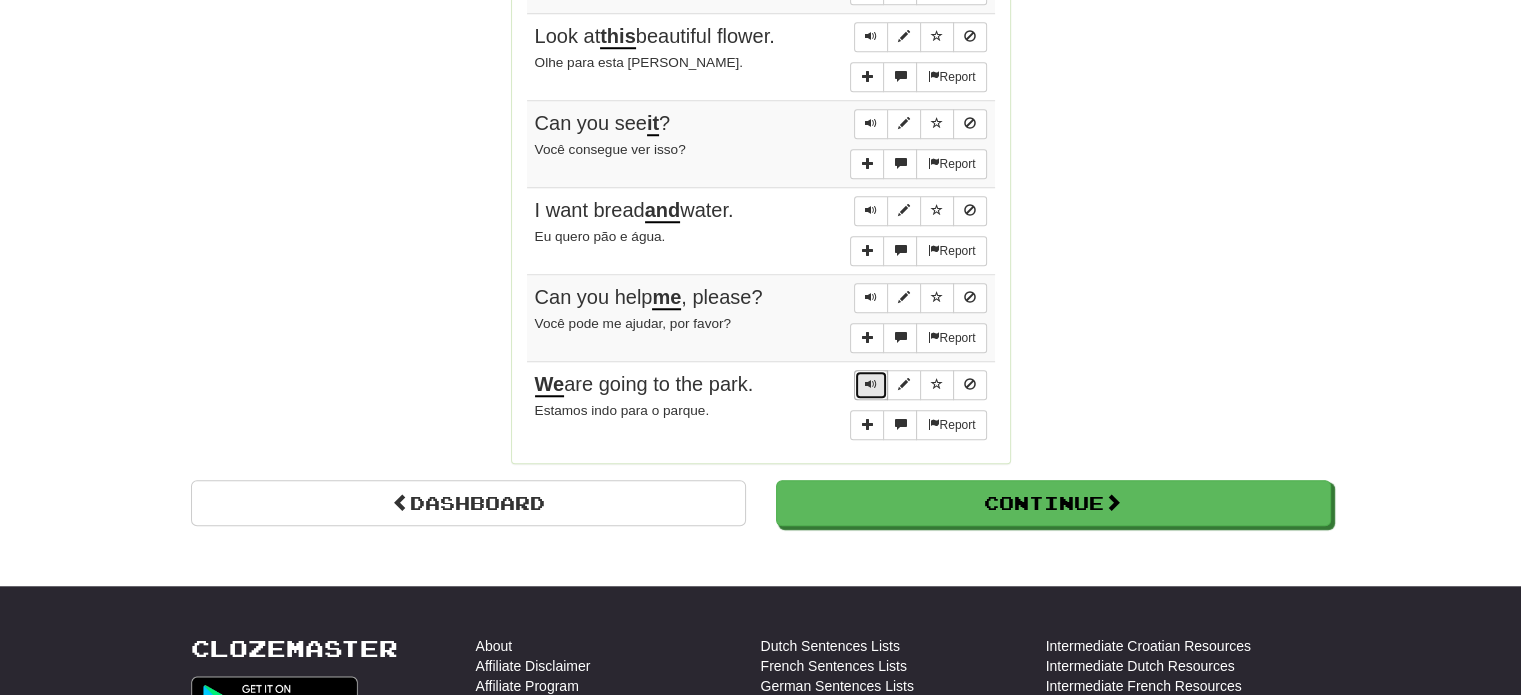 scroll, scrollTop: 1648, scrollLeft: 0, axis: vertical 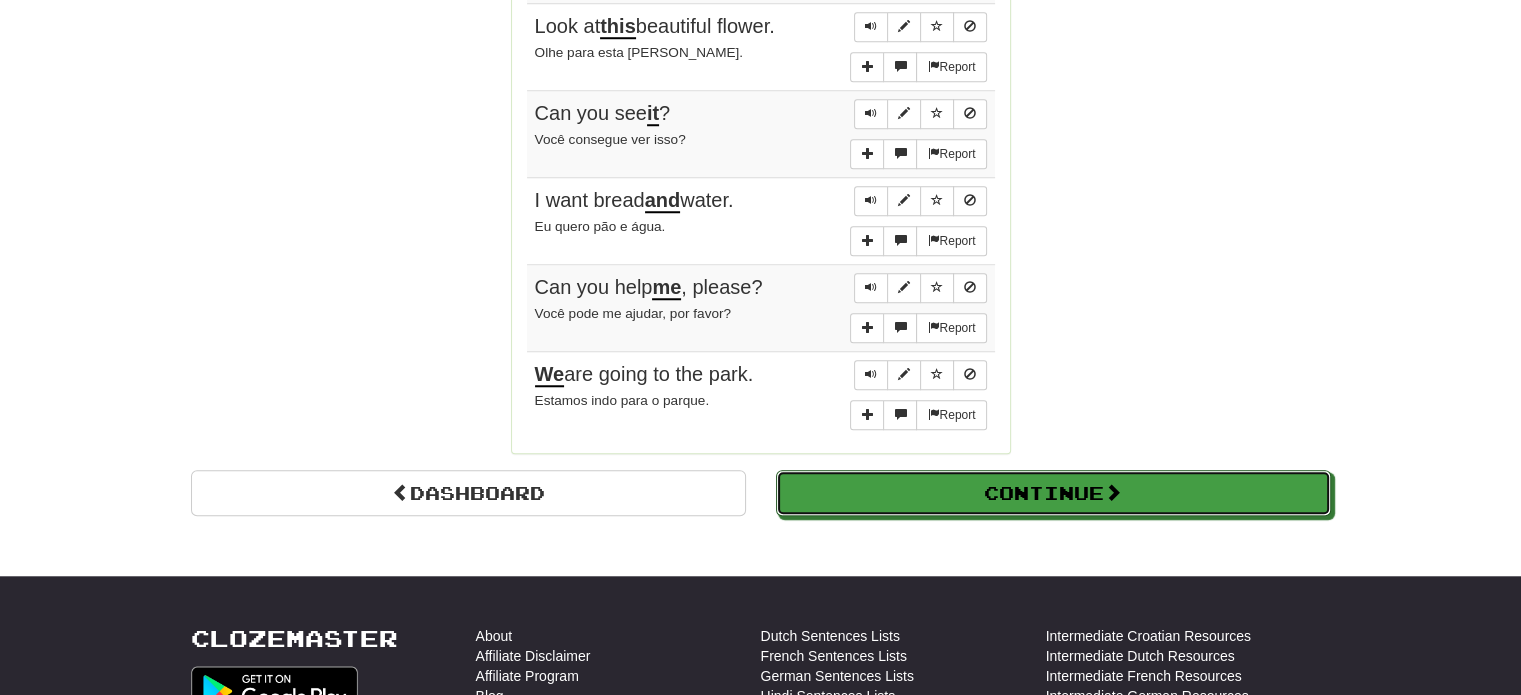 click on "Continue" at bounding box center (1053, 493) 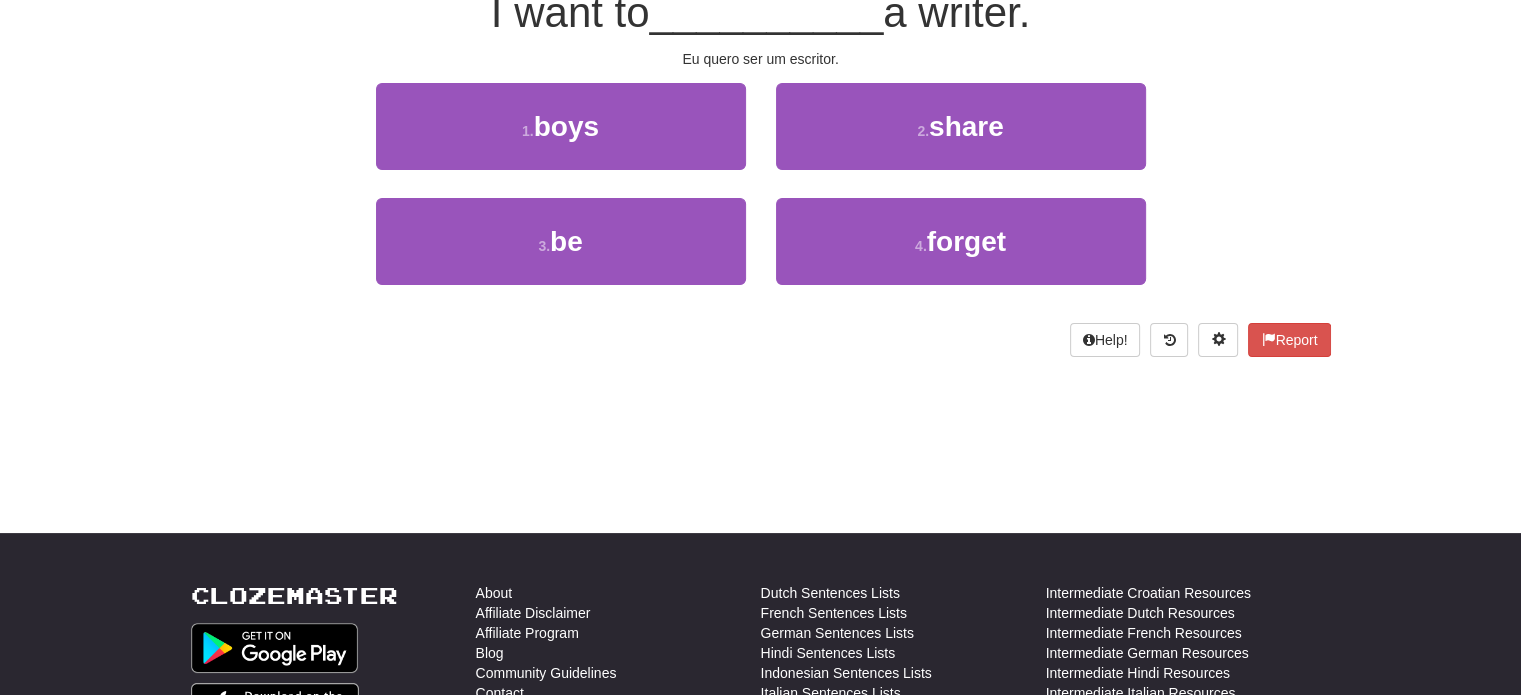 scroll, scrollTop: 0, scrollLeft: 0, axis: both 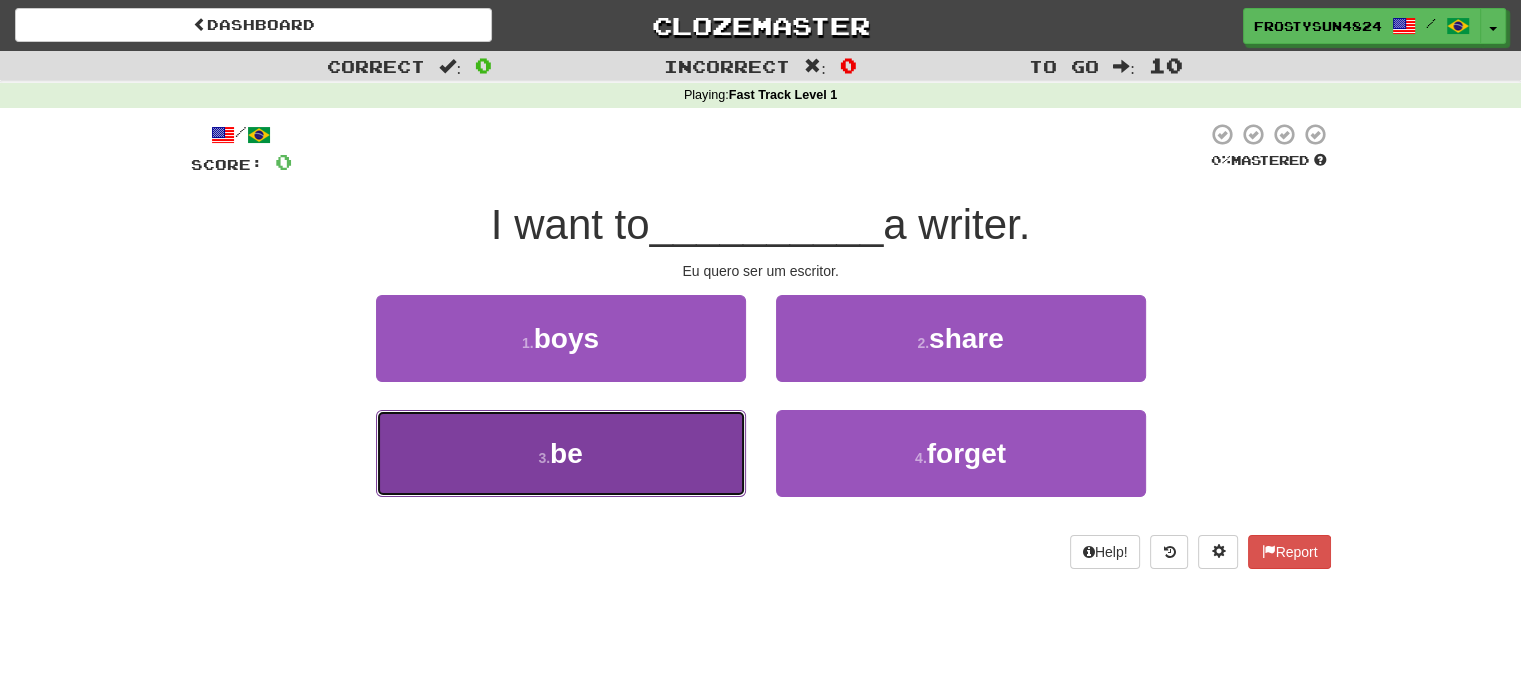click on "3 .  be" at bounding box center [561, 453] 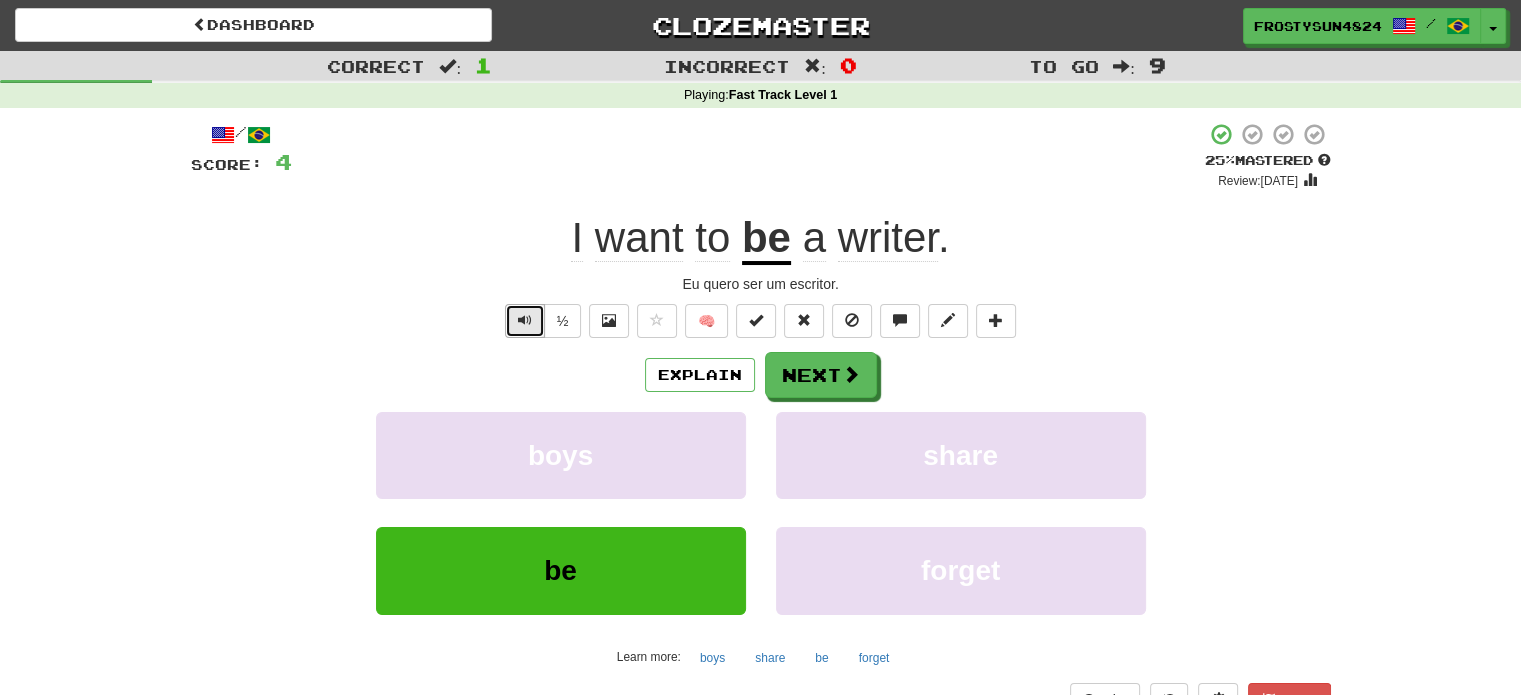 click at bounding box center (525, 320) 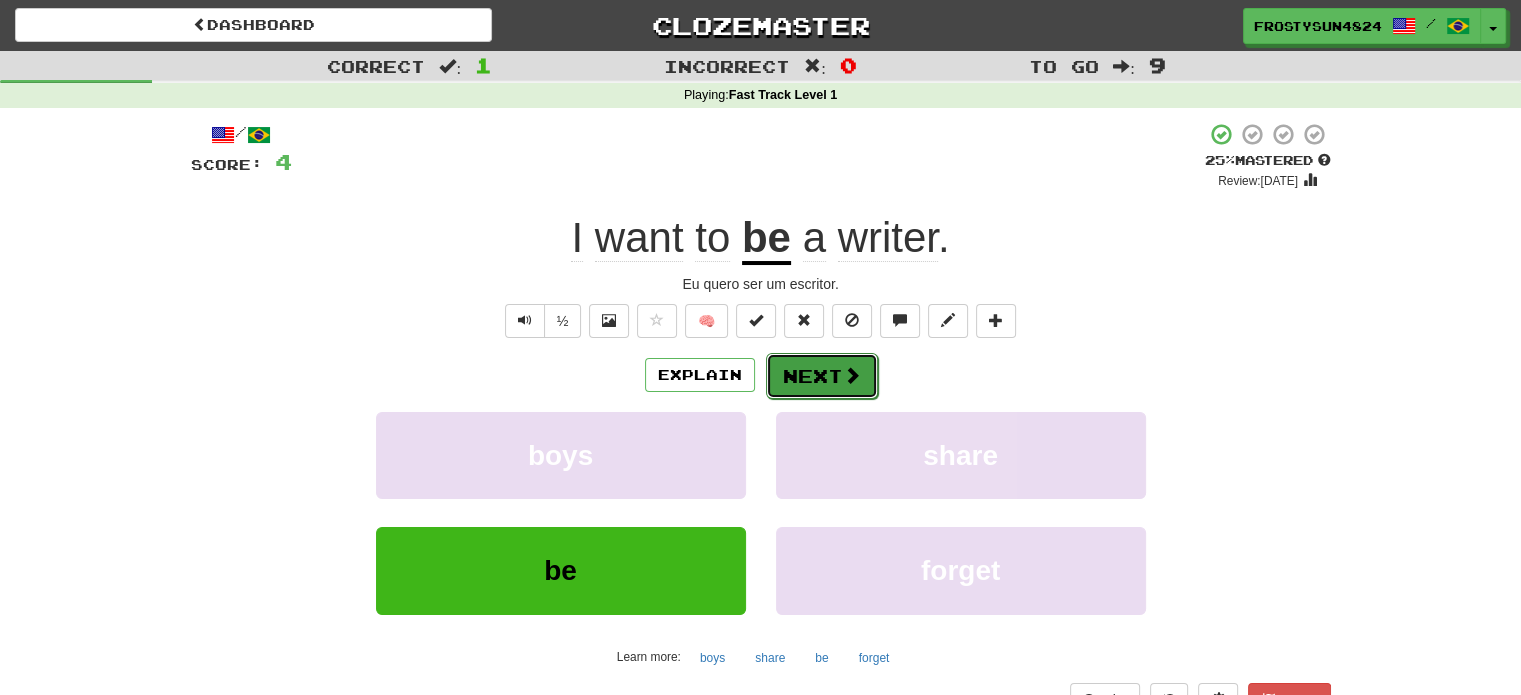 click on "Next" at bounding box center [822, 376] 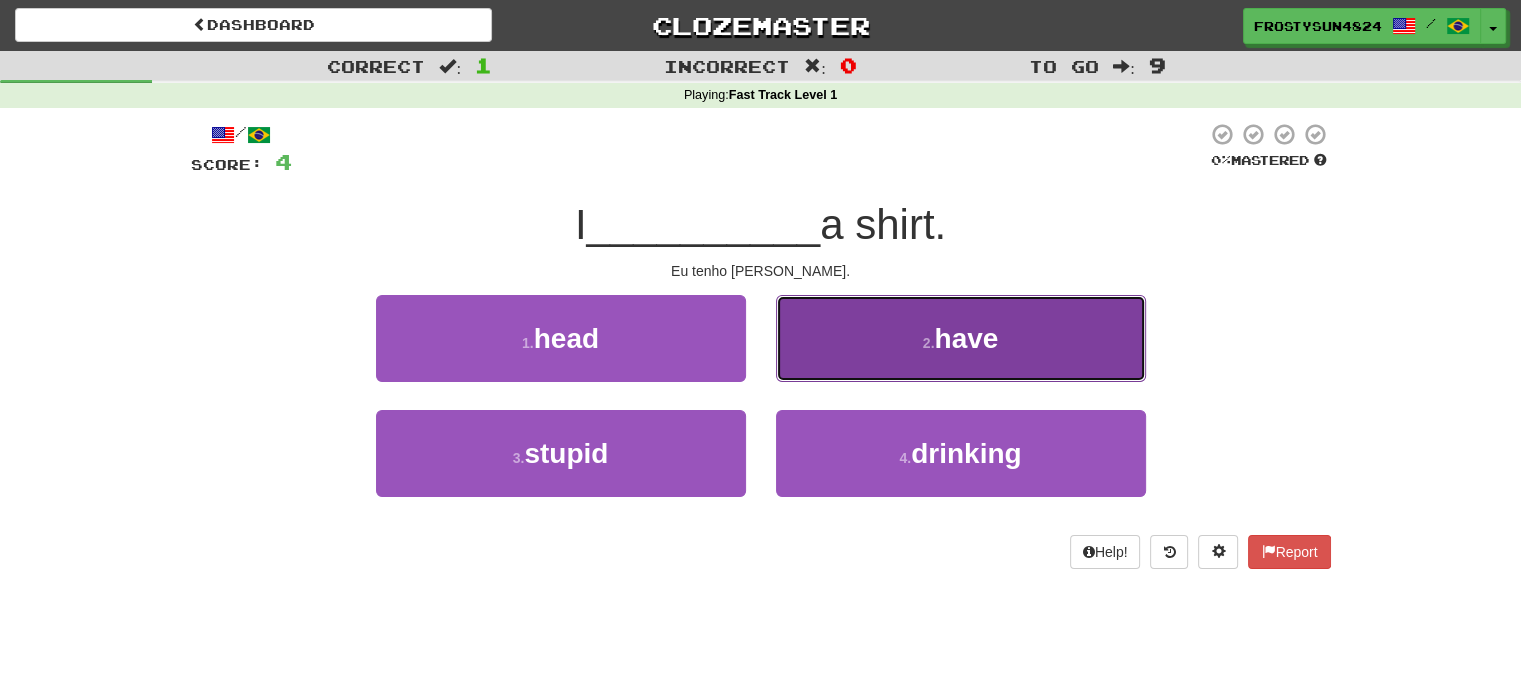 click on "2 .  have" at bounding box center (961, 338) 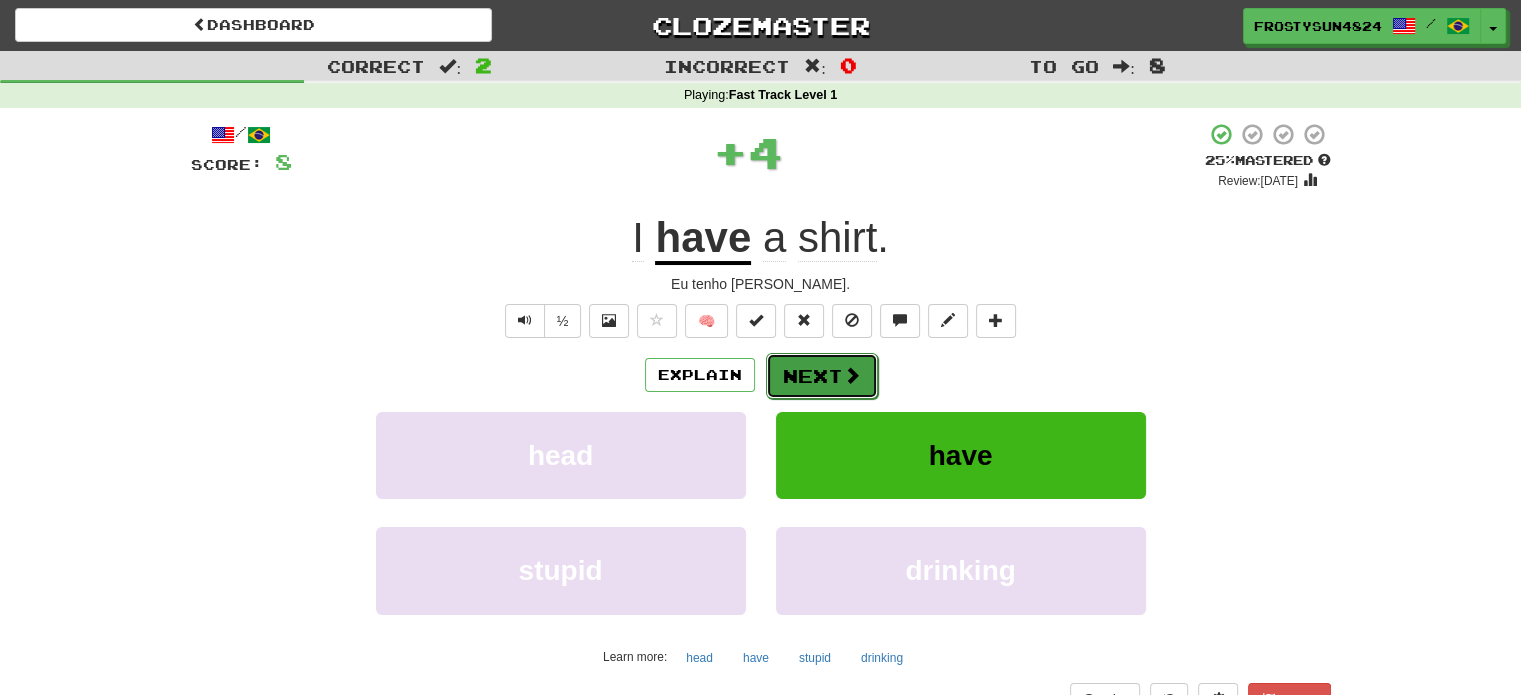 click at bounding box center (852, 375) 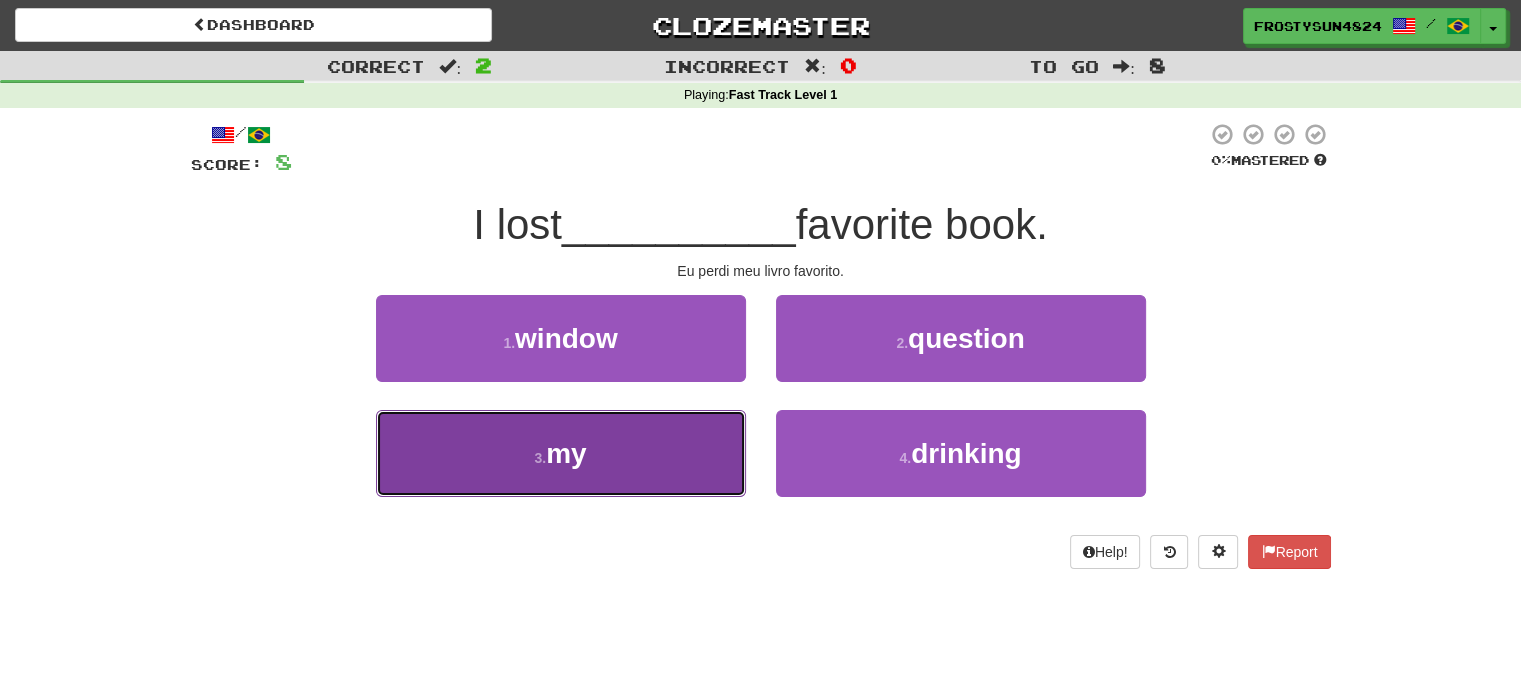 click on "3 .  my" at bounding box center (561, 453) 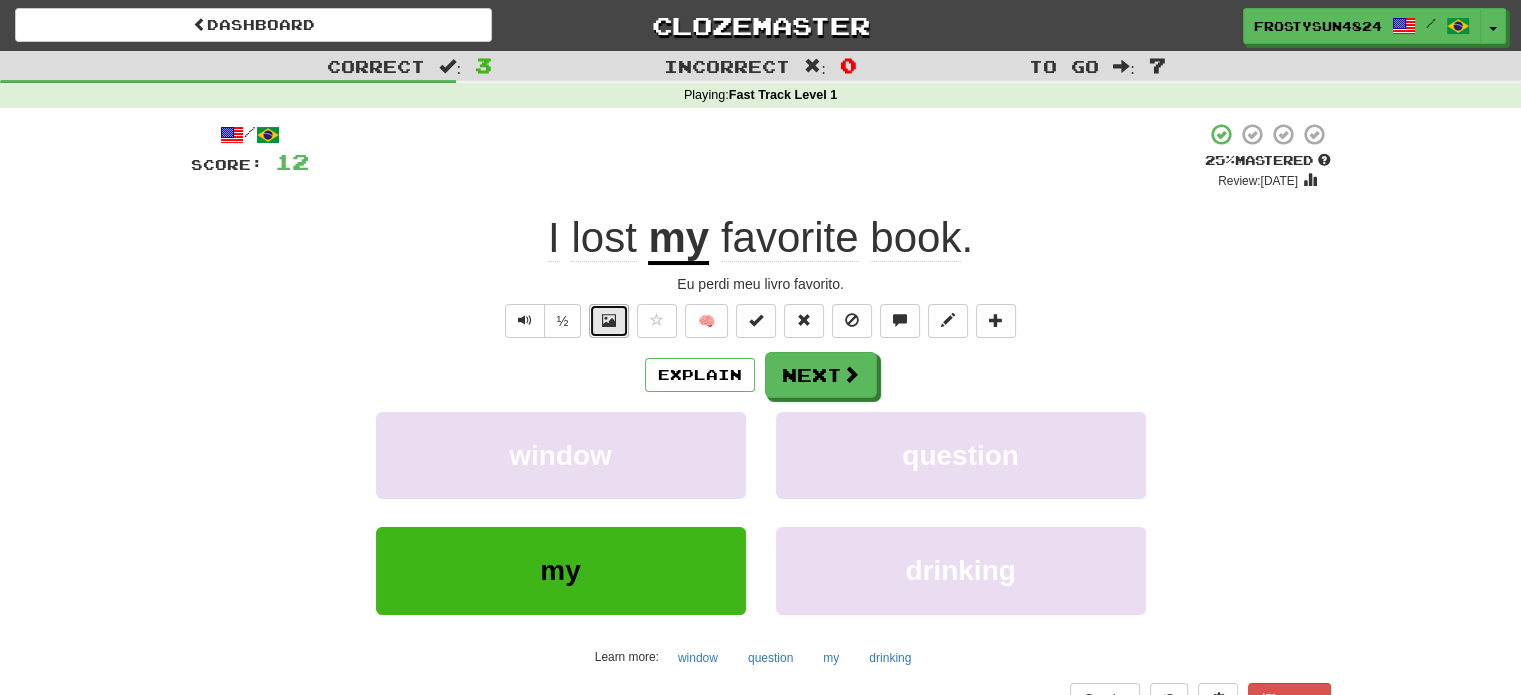 click at bounding box center [609, 321] 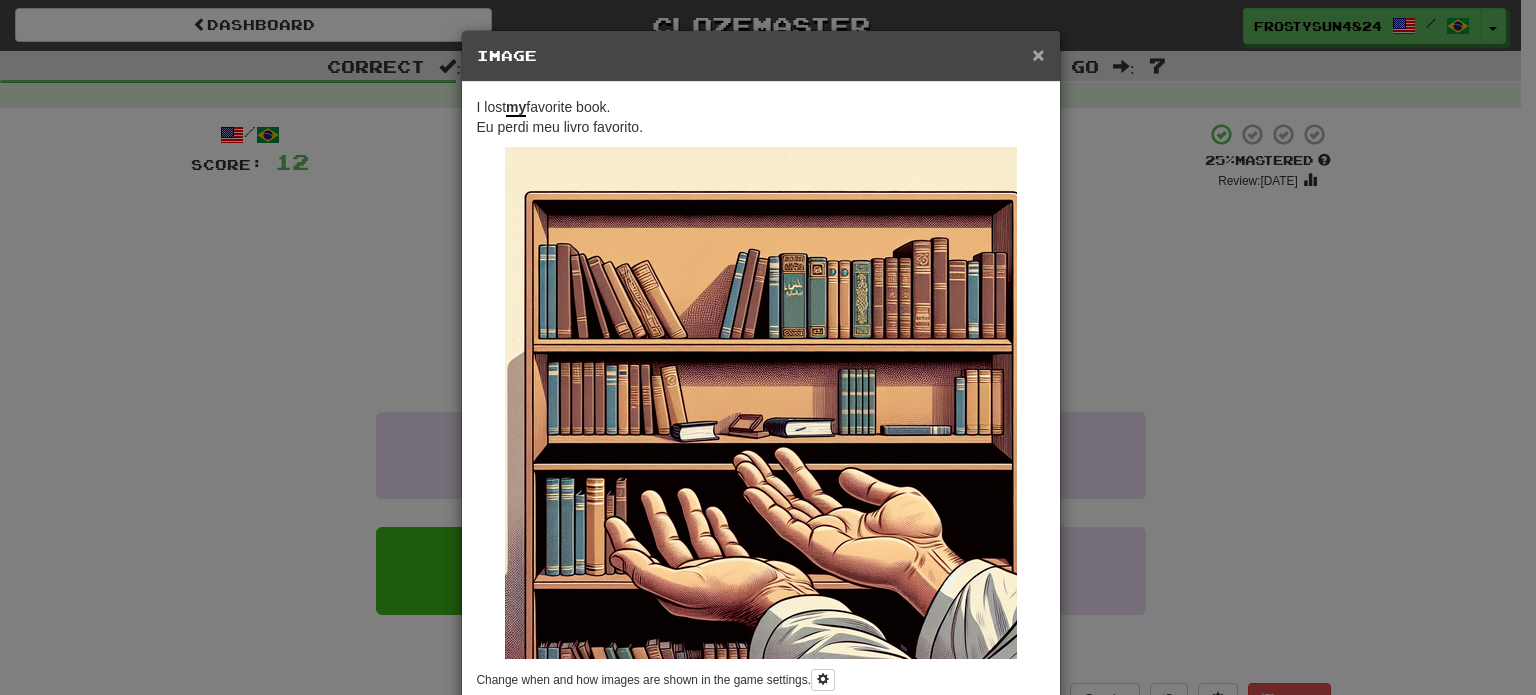 click on "×" at bounding box center (1038, 54) 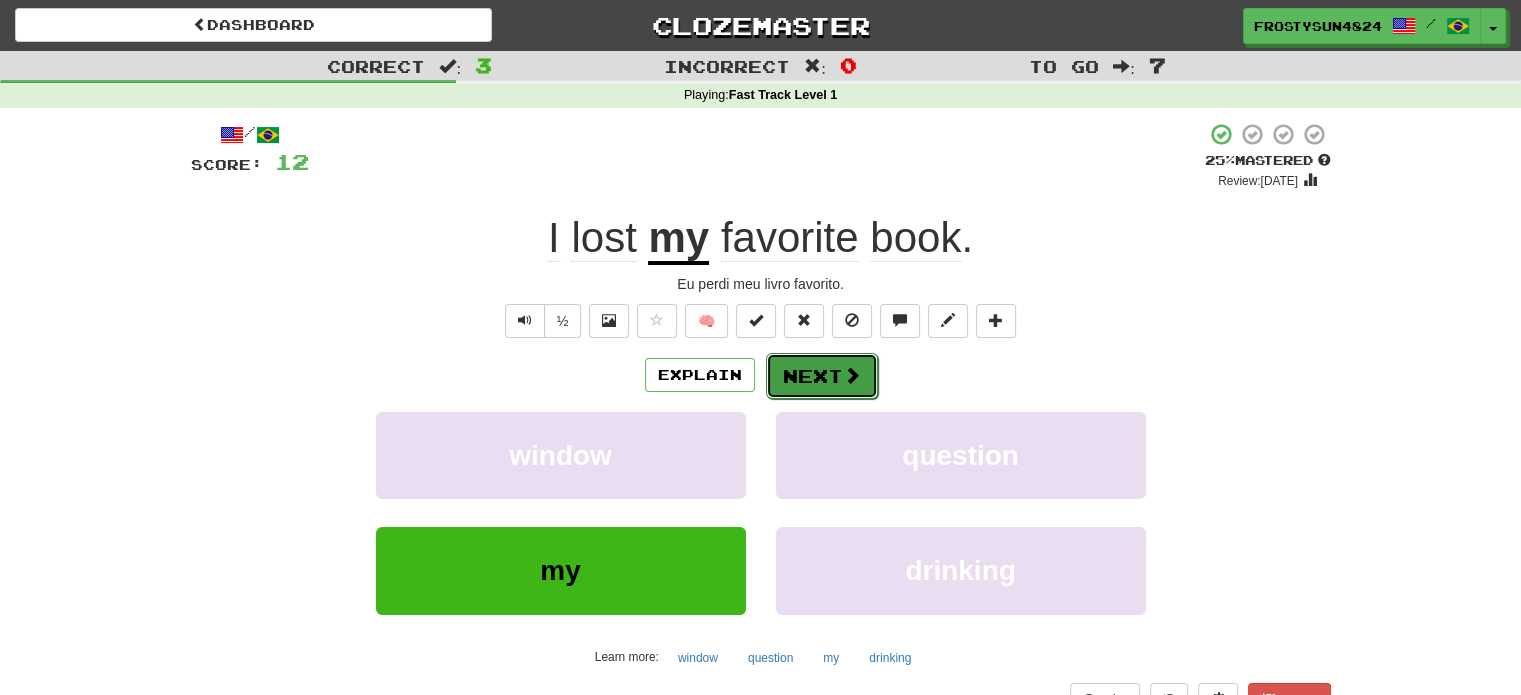 click on "Next" at bounding box center [822, 376] 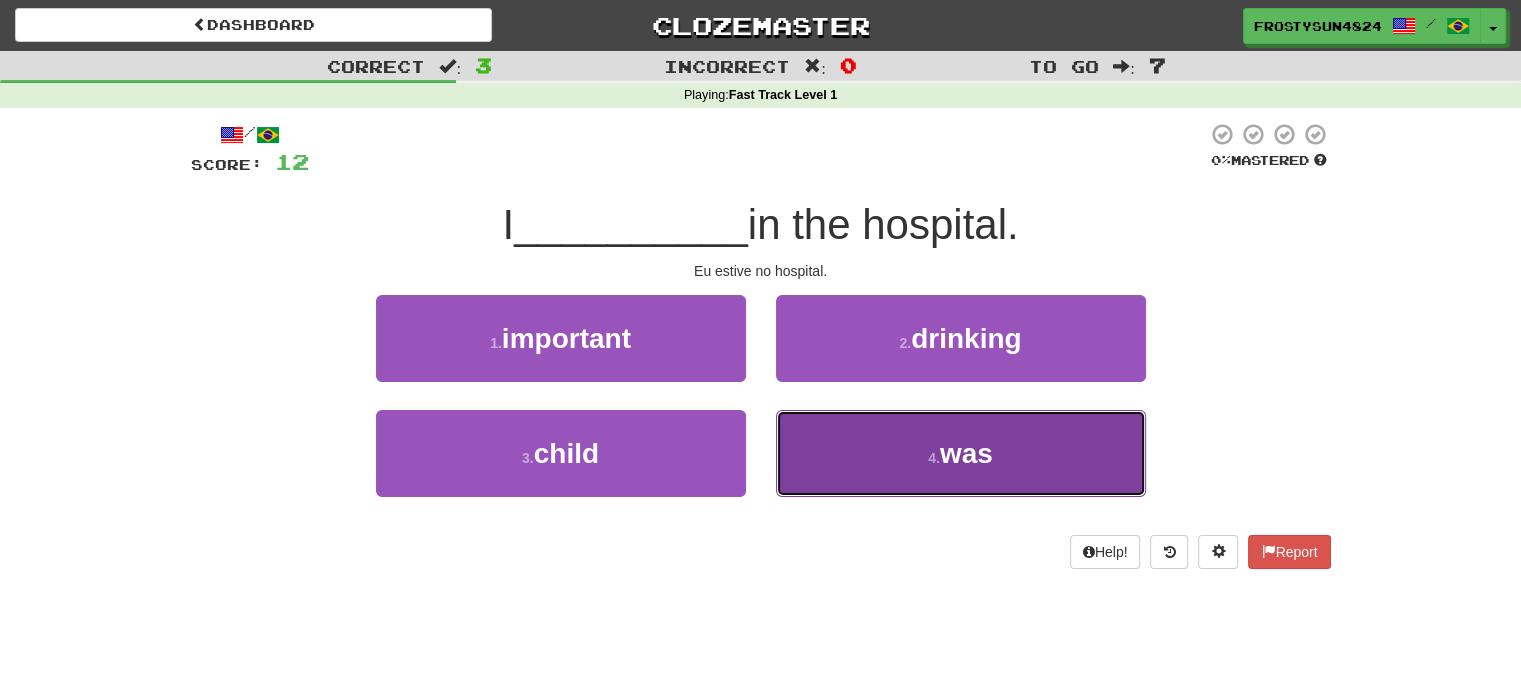 click on "4 .  was" at bounding box center (961, 453) 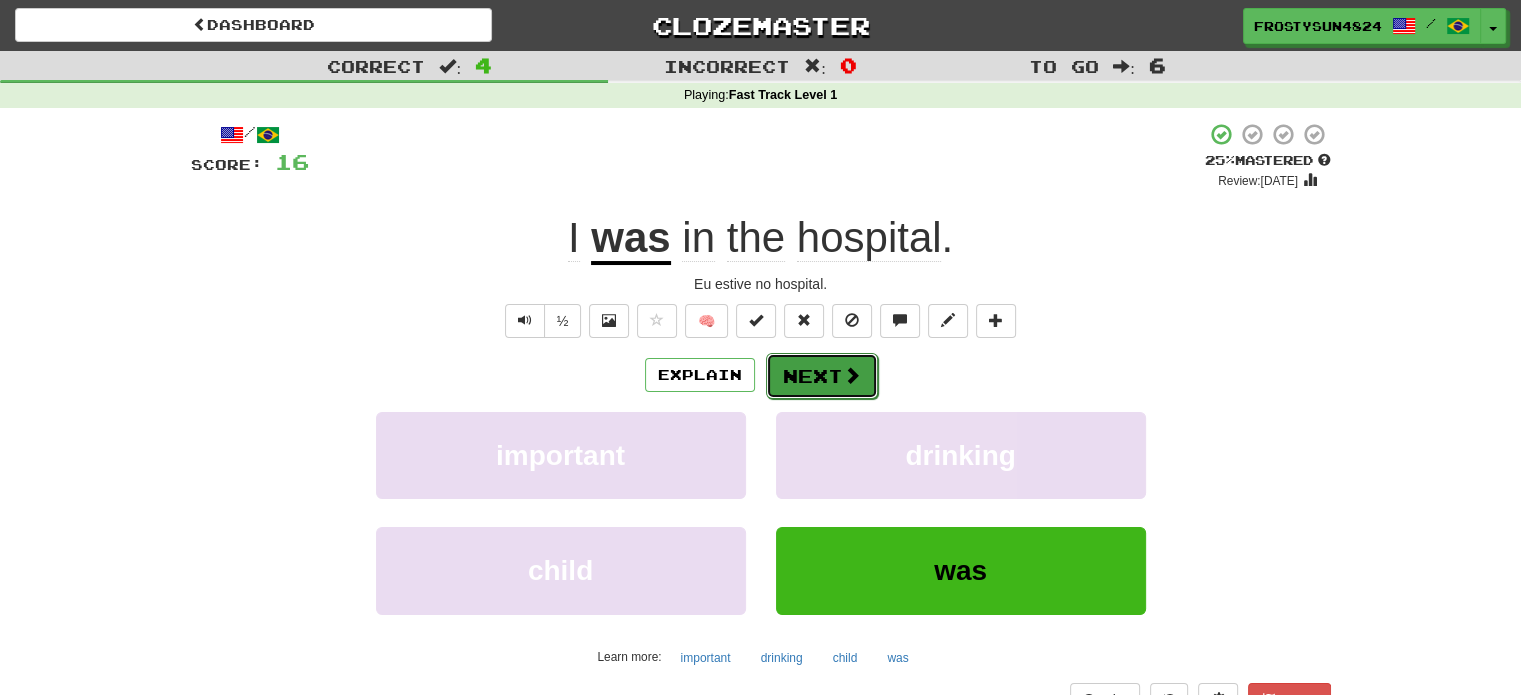 click on "Next" at bounding box center (822, 376) 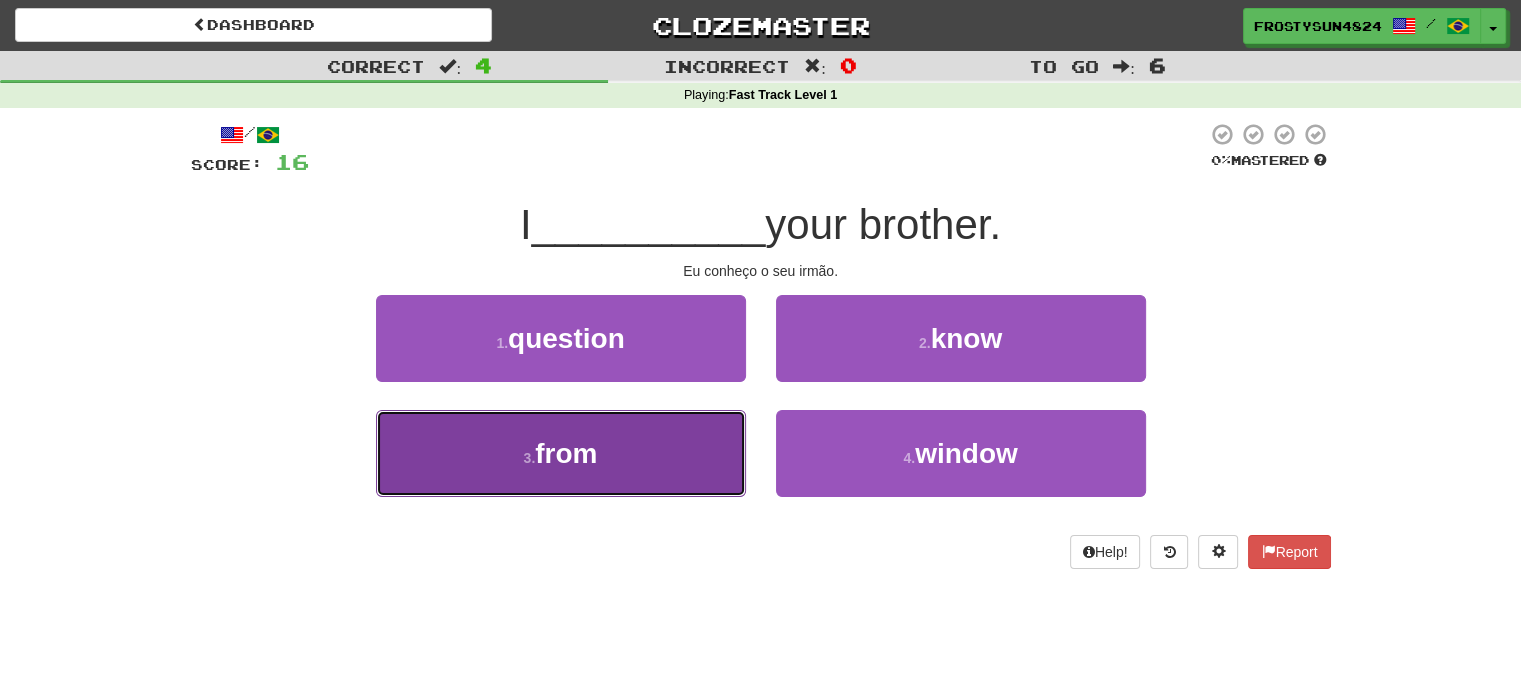 click on "3 .  from" at bounding box center [561, 453] 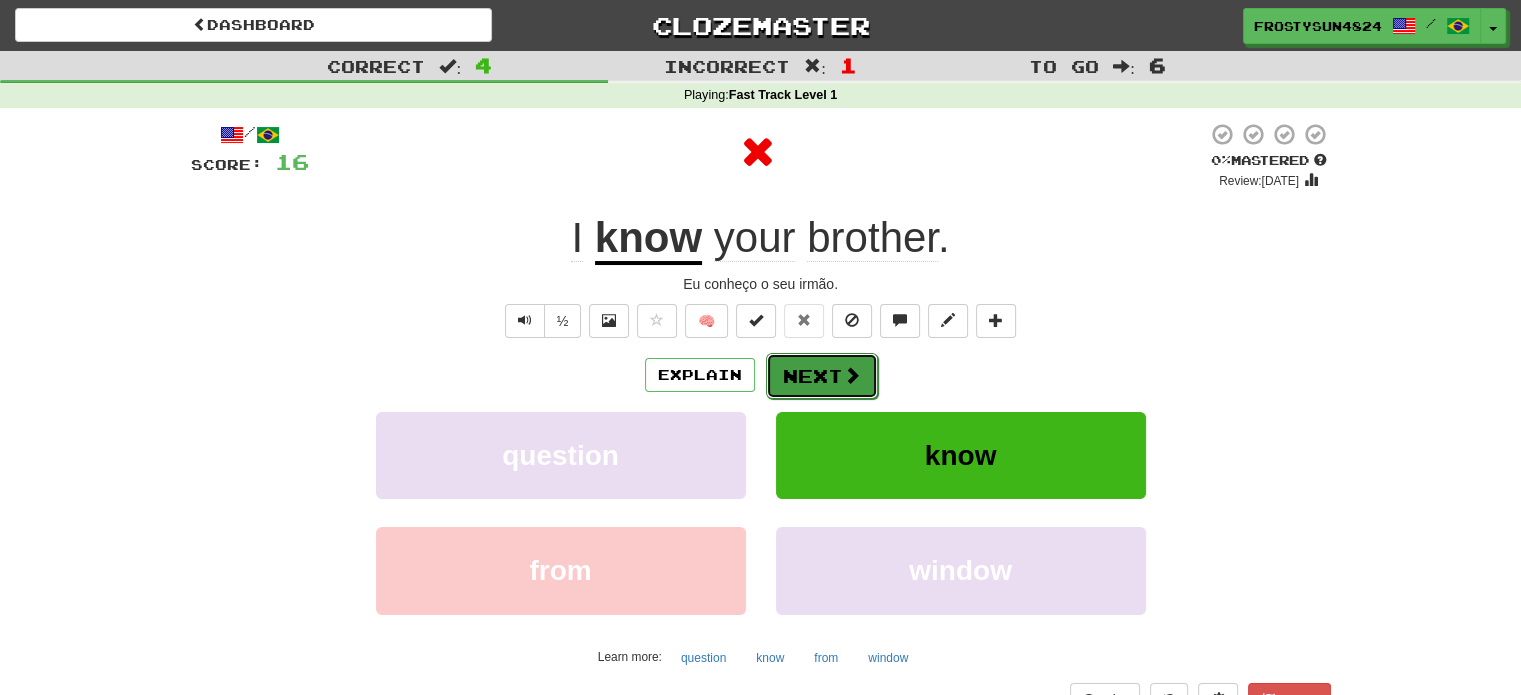 click at bounding box center [852, 375] 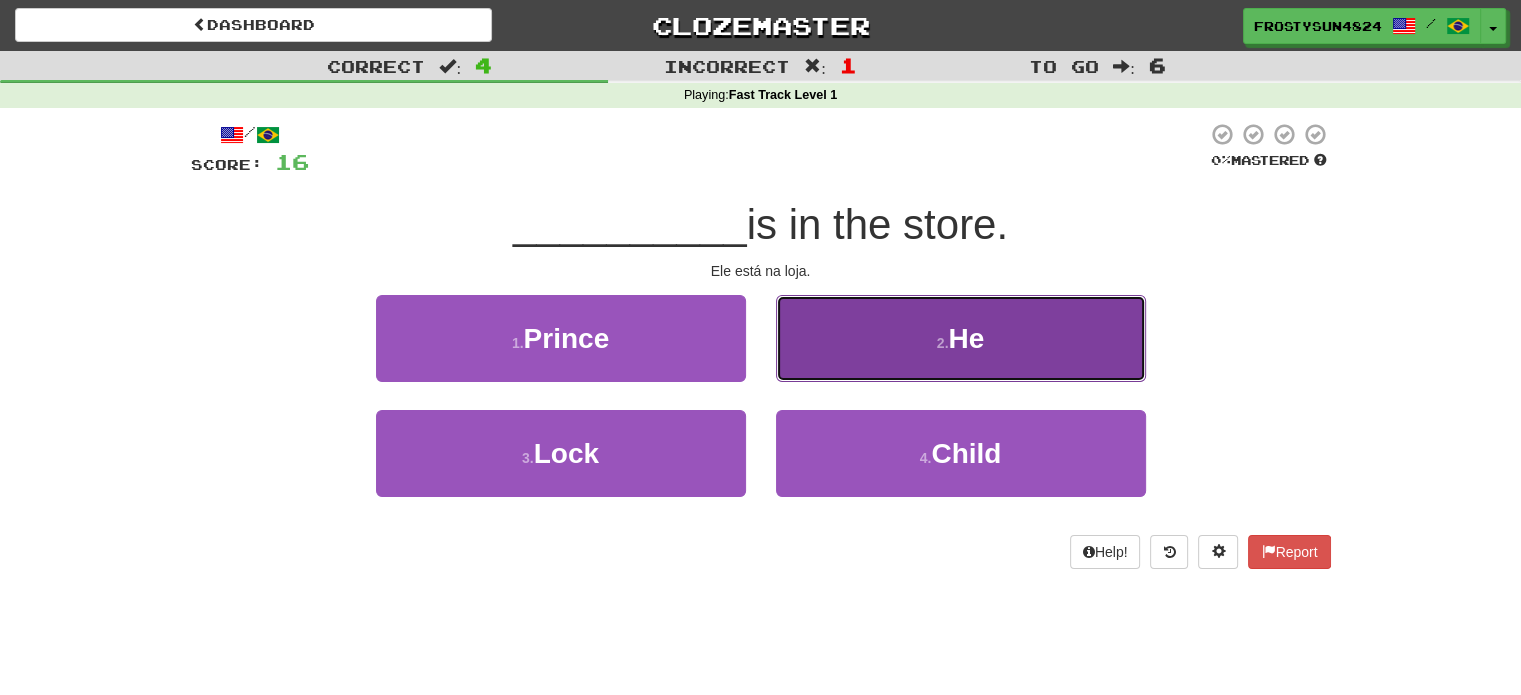 click on "2 .  He" at bounding box center [961, 338] 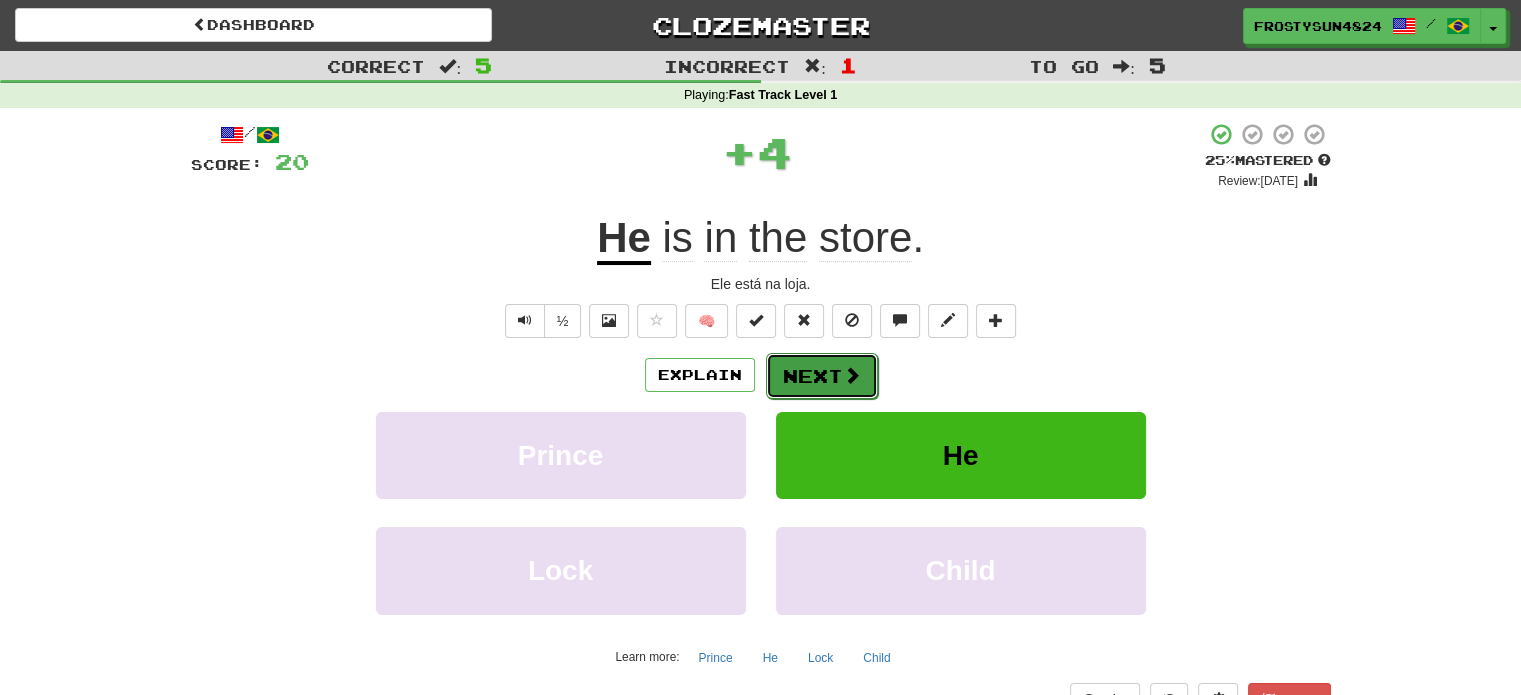 click at bounding box center [852, 375] 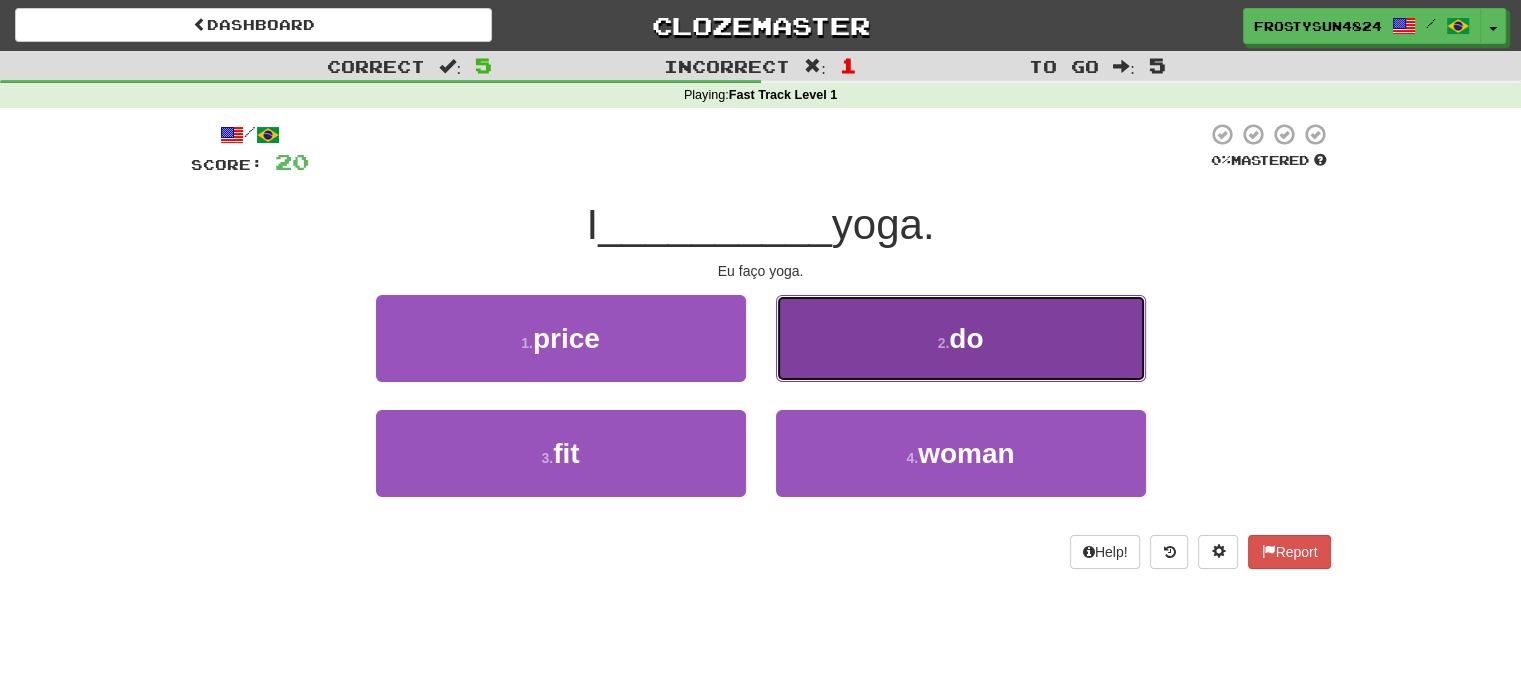 click on "2 .  do" at bounding box center [961, 338] 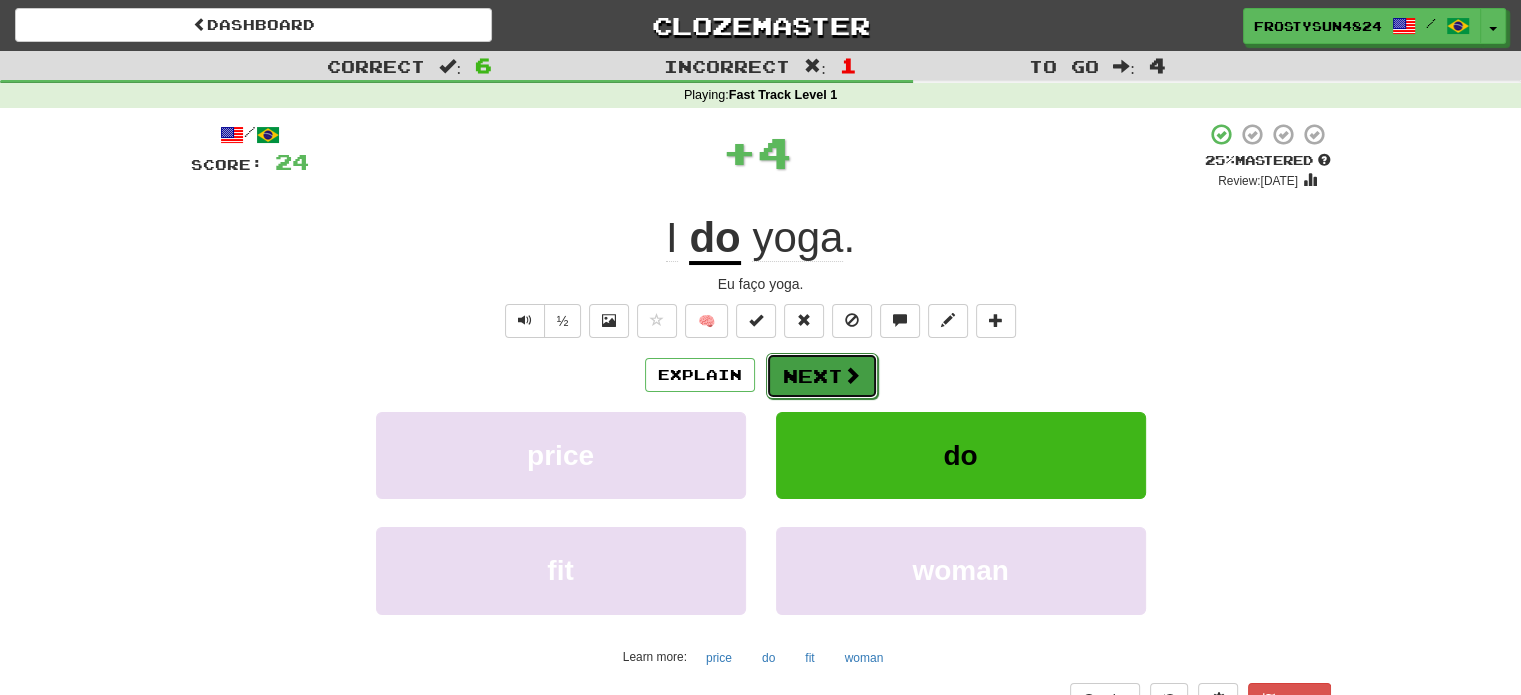click on "Next" at bounding box center [822, 376] 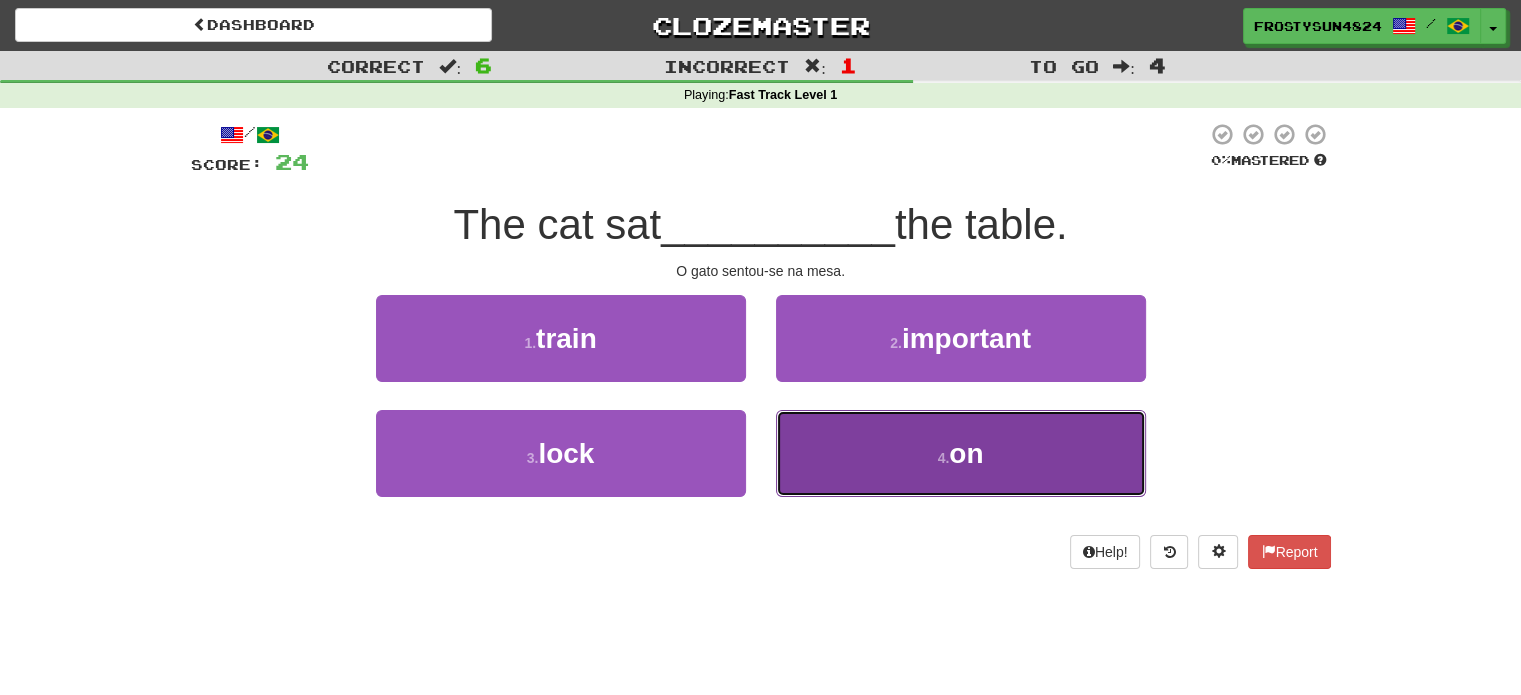 click on "4 .  on" at bounding box center (961, 453) 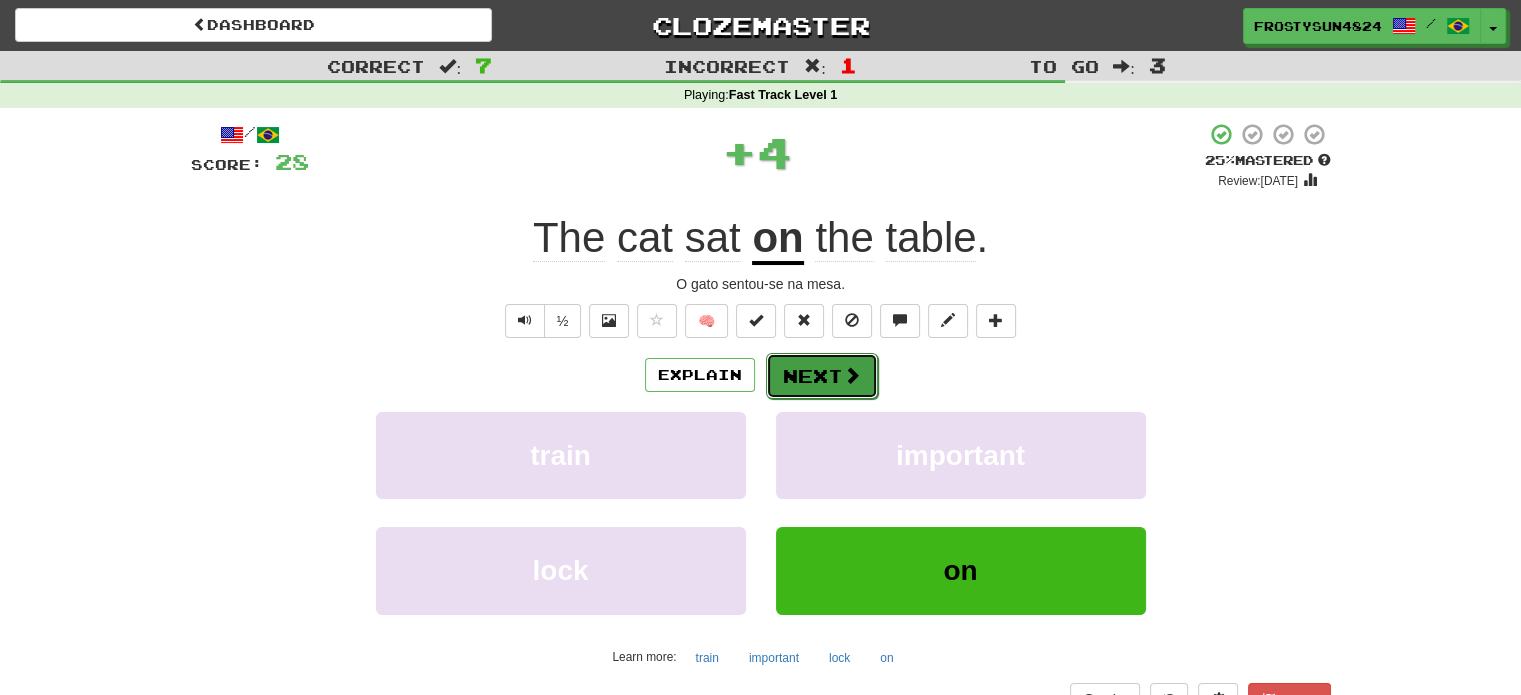 click at bounding box center [852, 375] 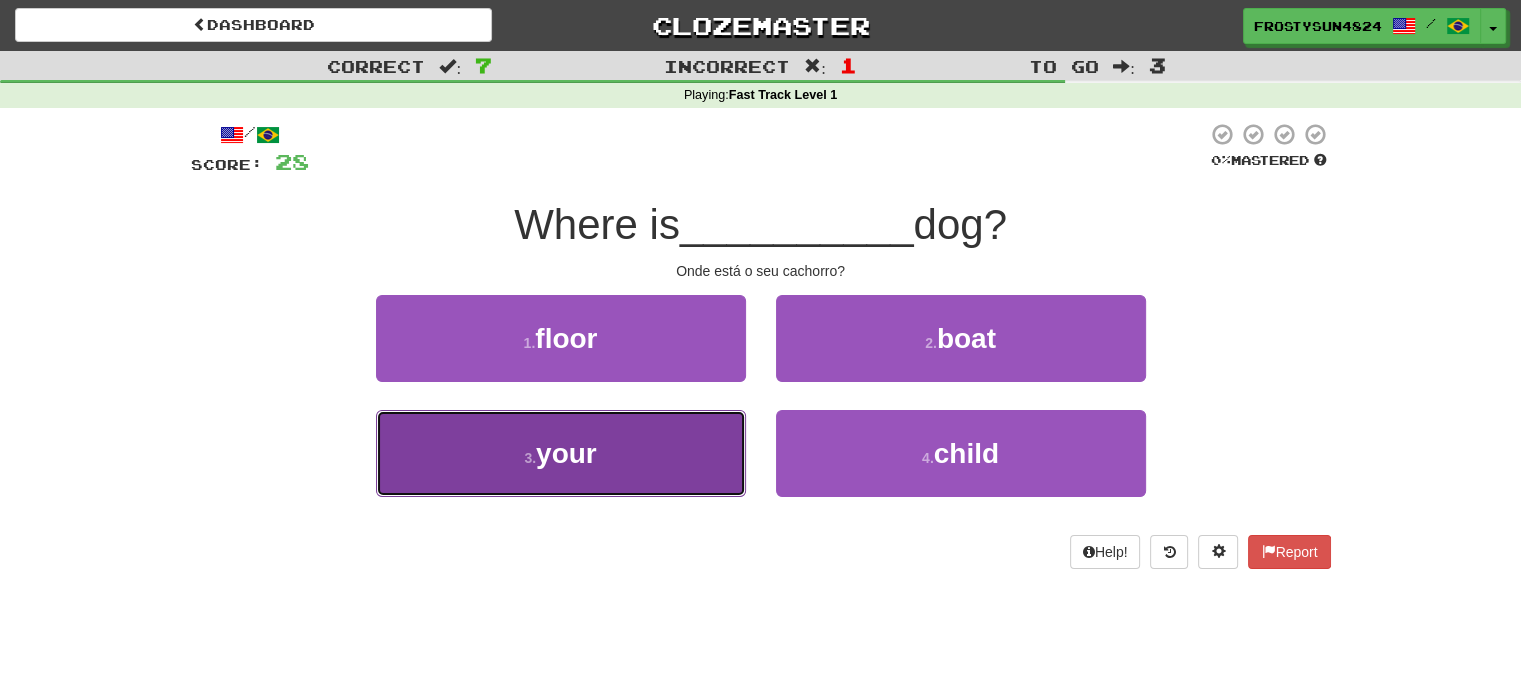 click on "3 .  your" at bounding box center [561, 453] 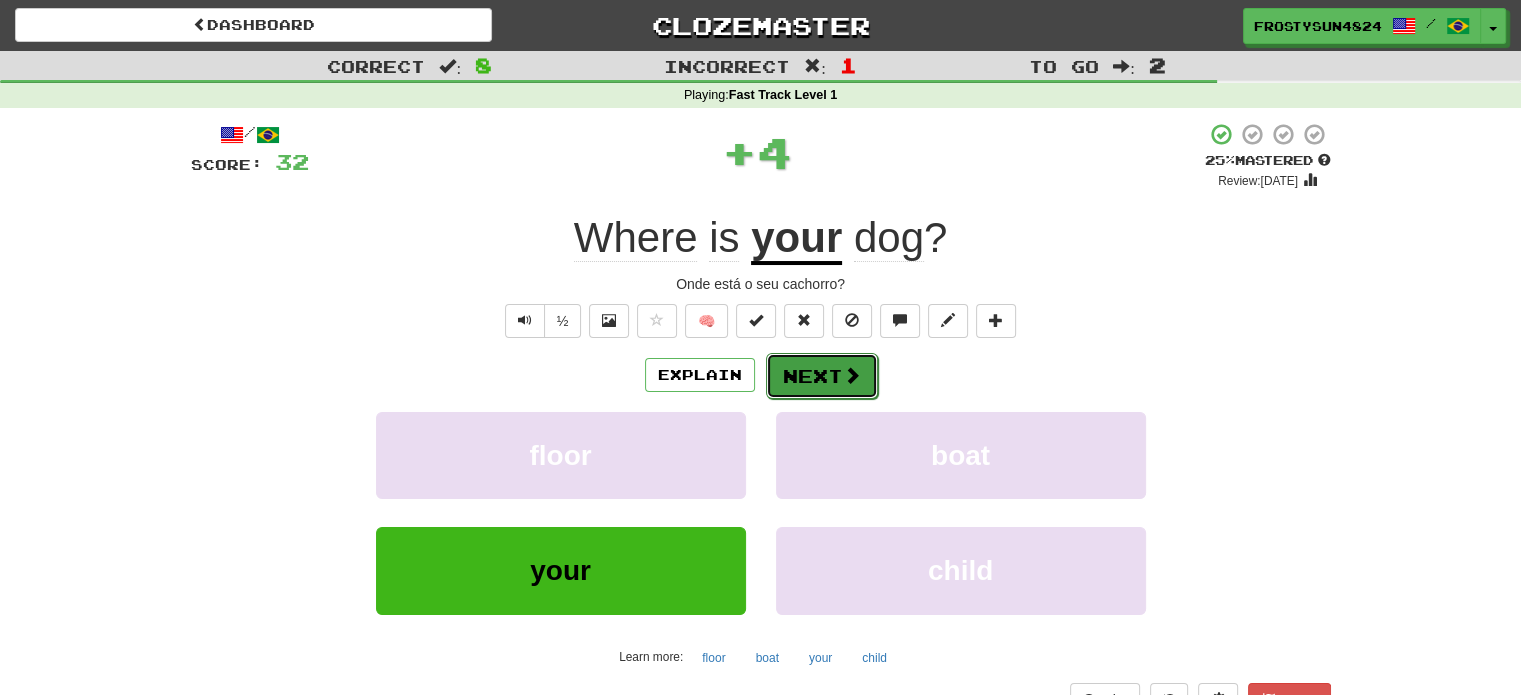 click on "Next" at bounding box center (822, 376) 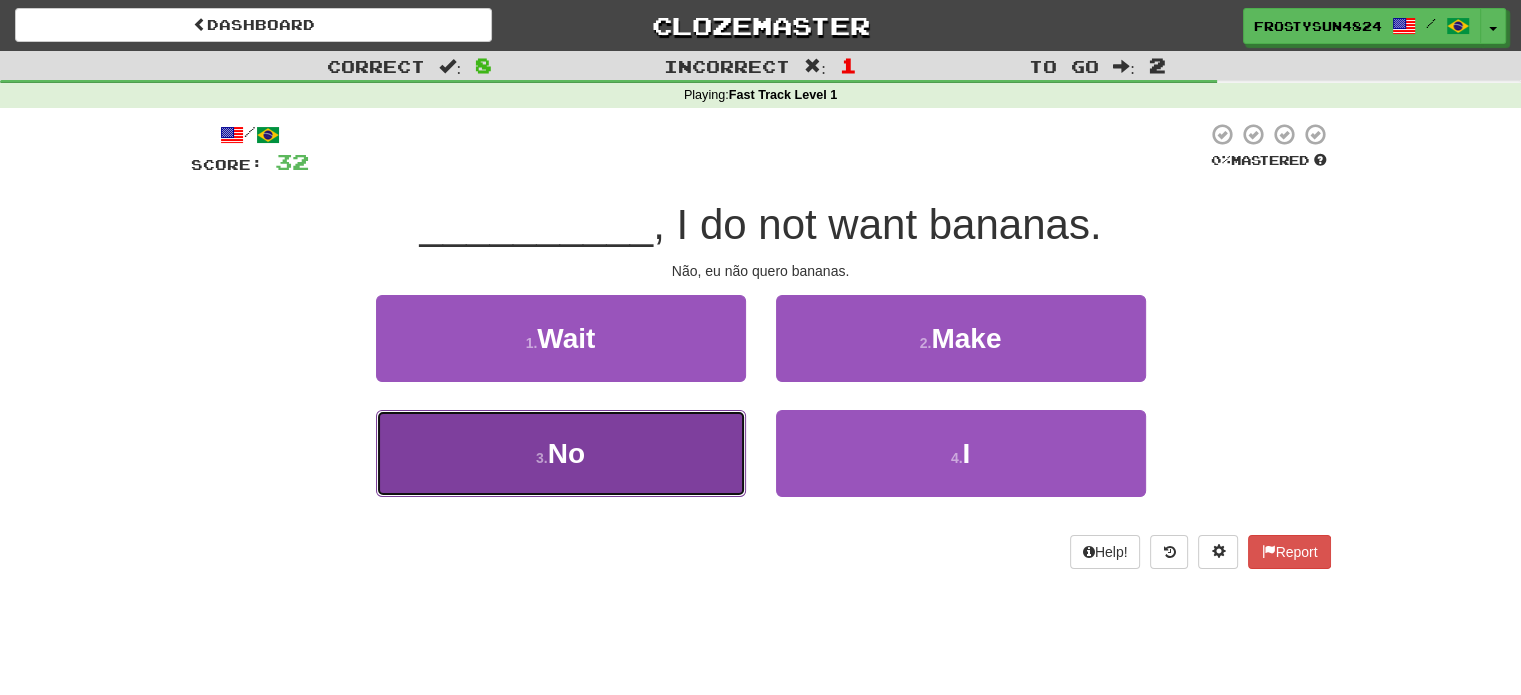 click on "3 .  No" at bounding box center [561, 453] 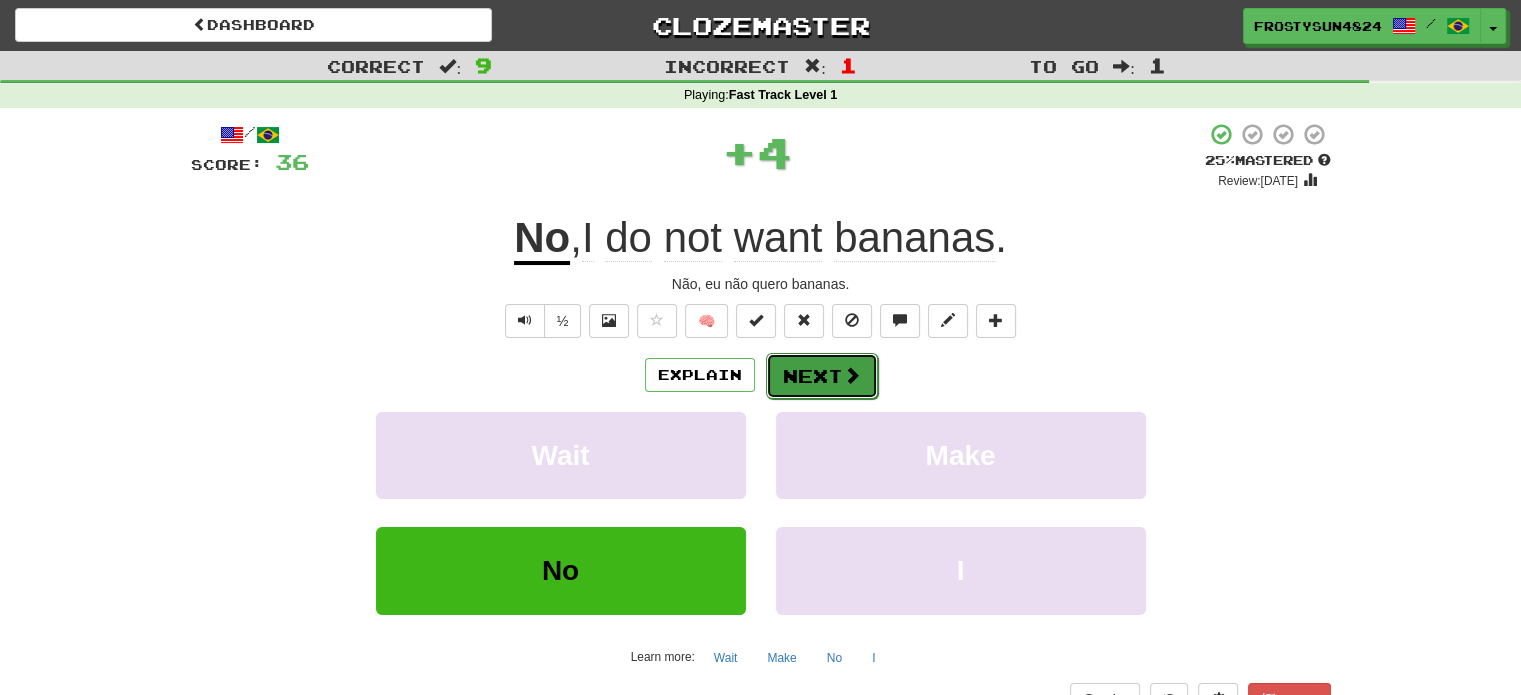 click on "Next" at bounding box center (822, 376) 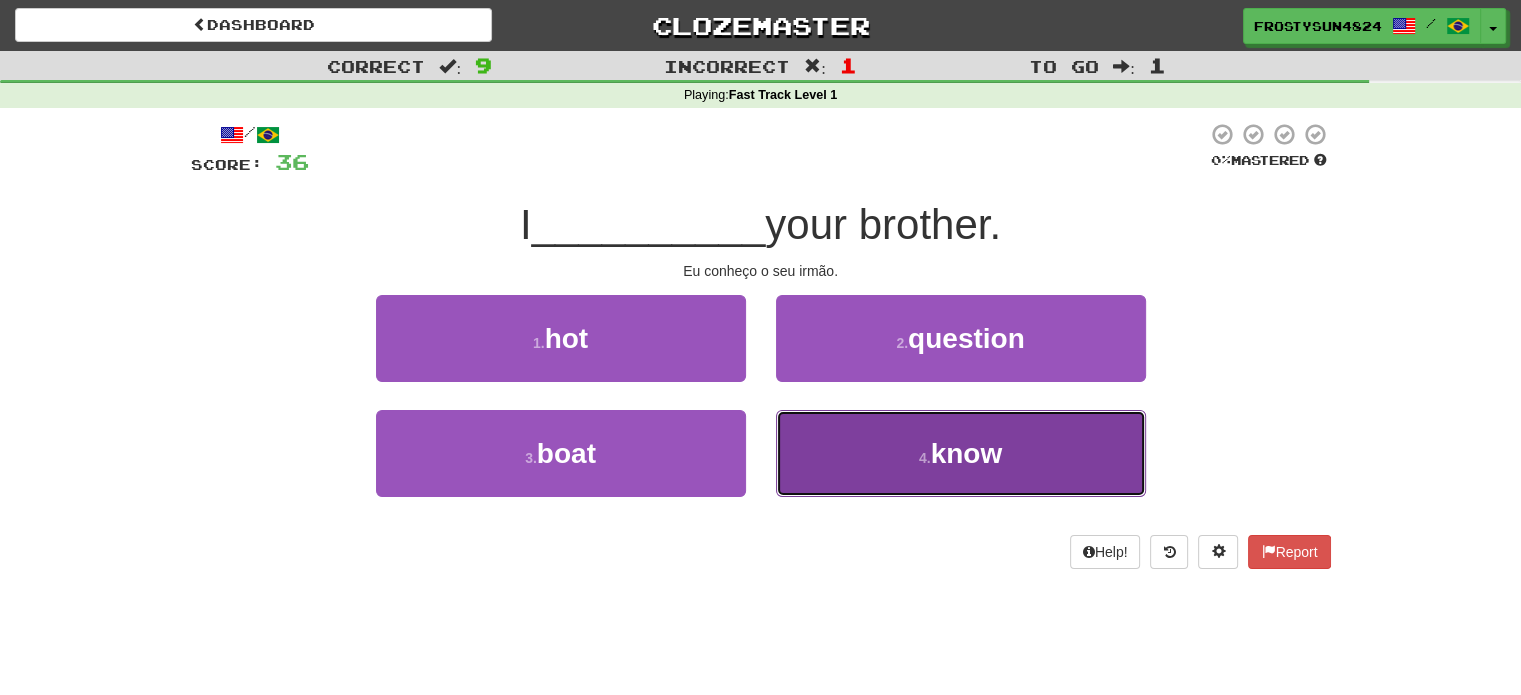 click on "4 .  know" at bounding box center (961, 453) 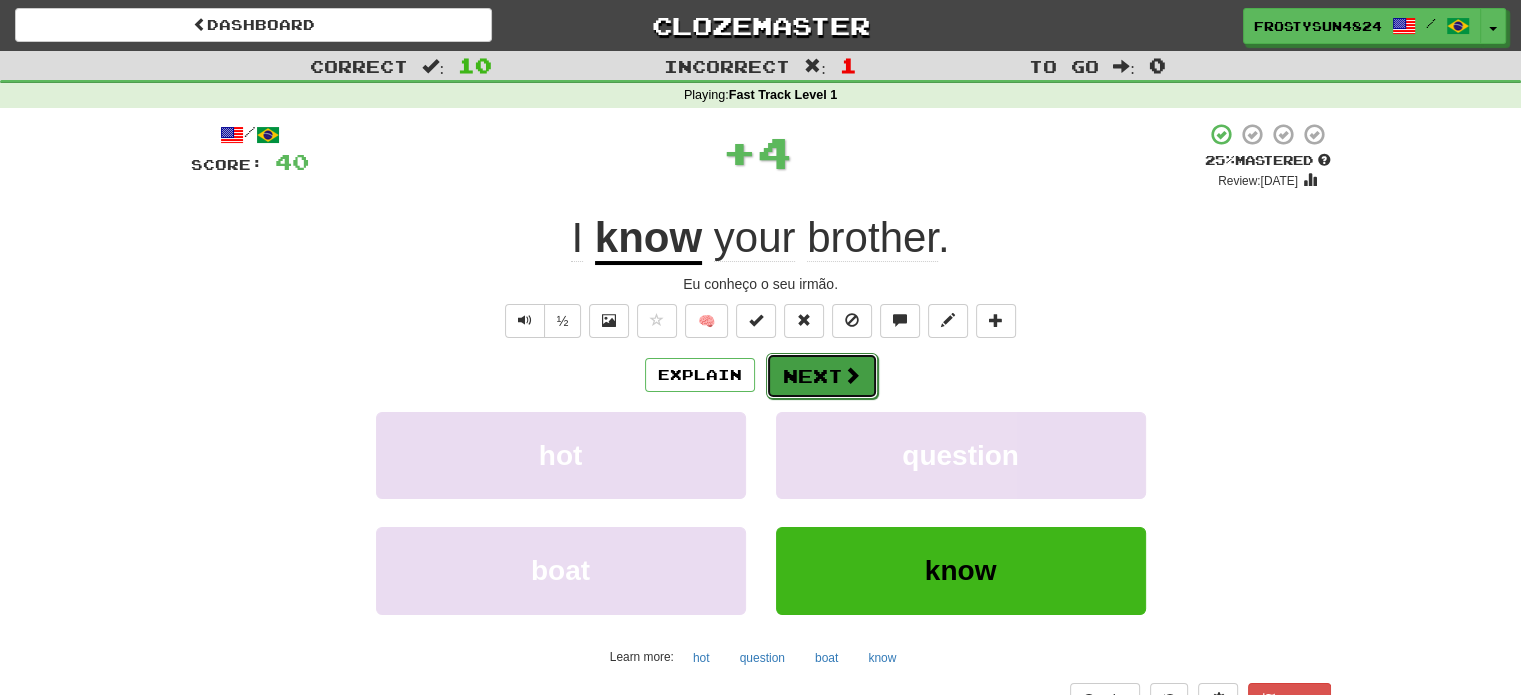 click on "Next" at bounding box center (822, 376) 